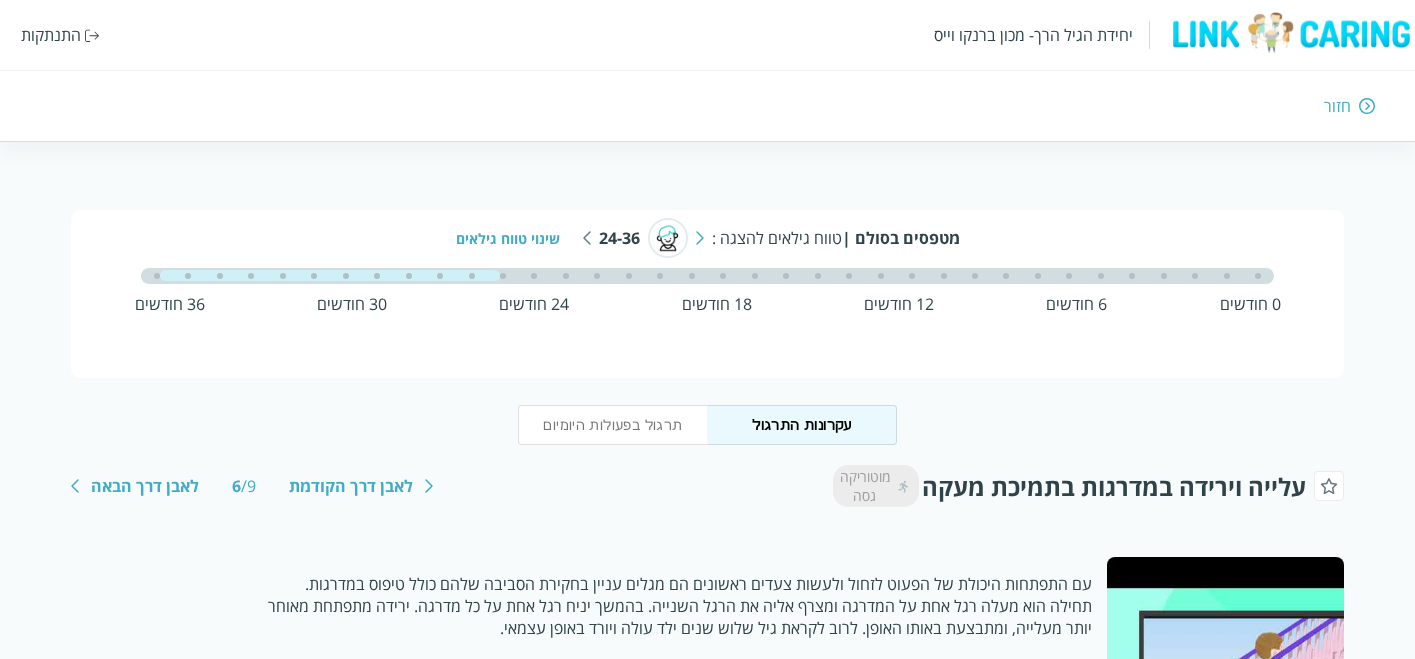 scroll, scrollTop: 111, scrollLeft: 0, axis: vertical 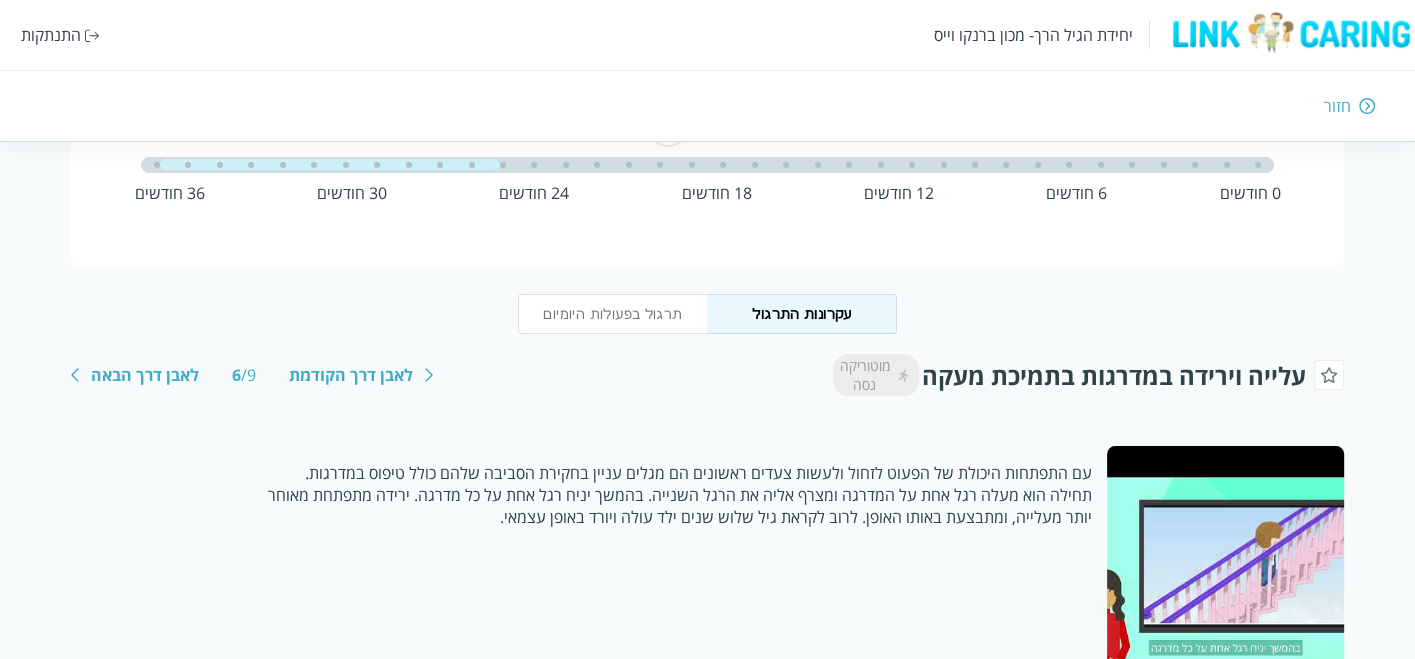 click on "חזור" at bounding box center (1337, 106) 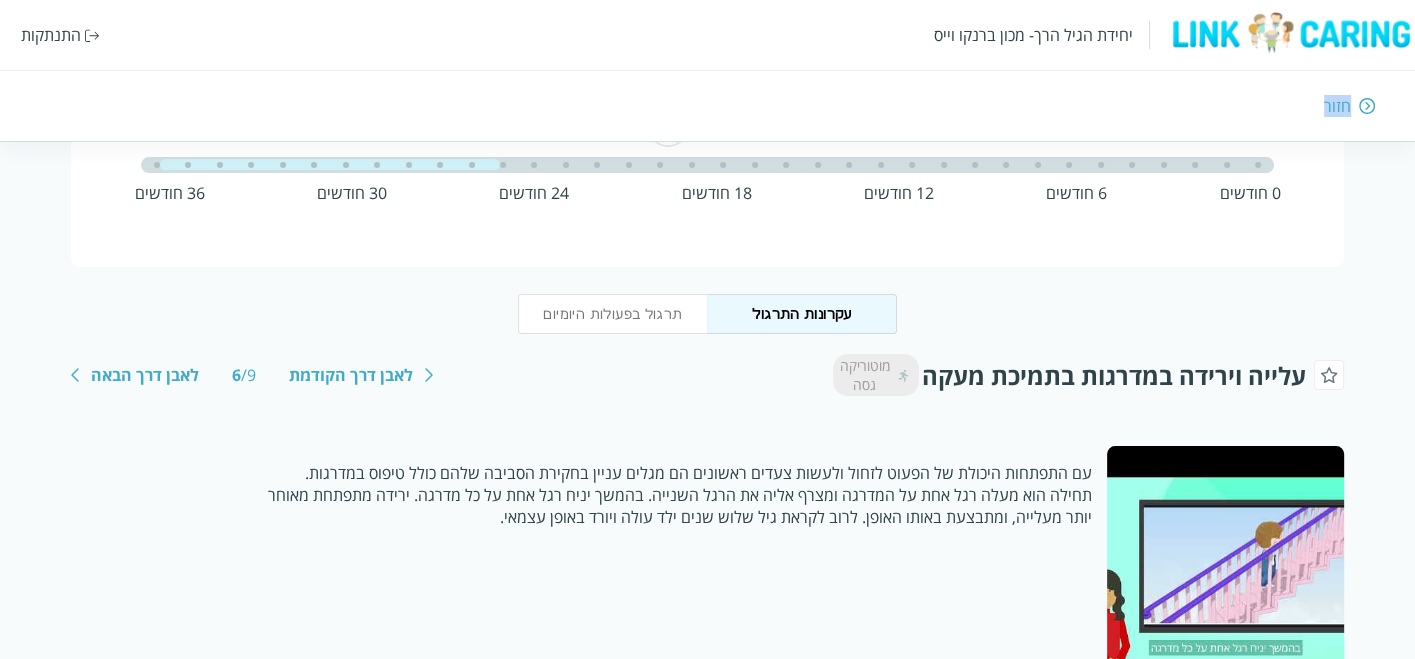click on "חזור" at bounding box center (1337, 106) 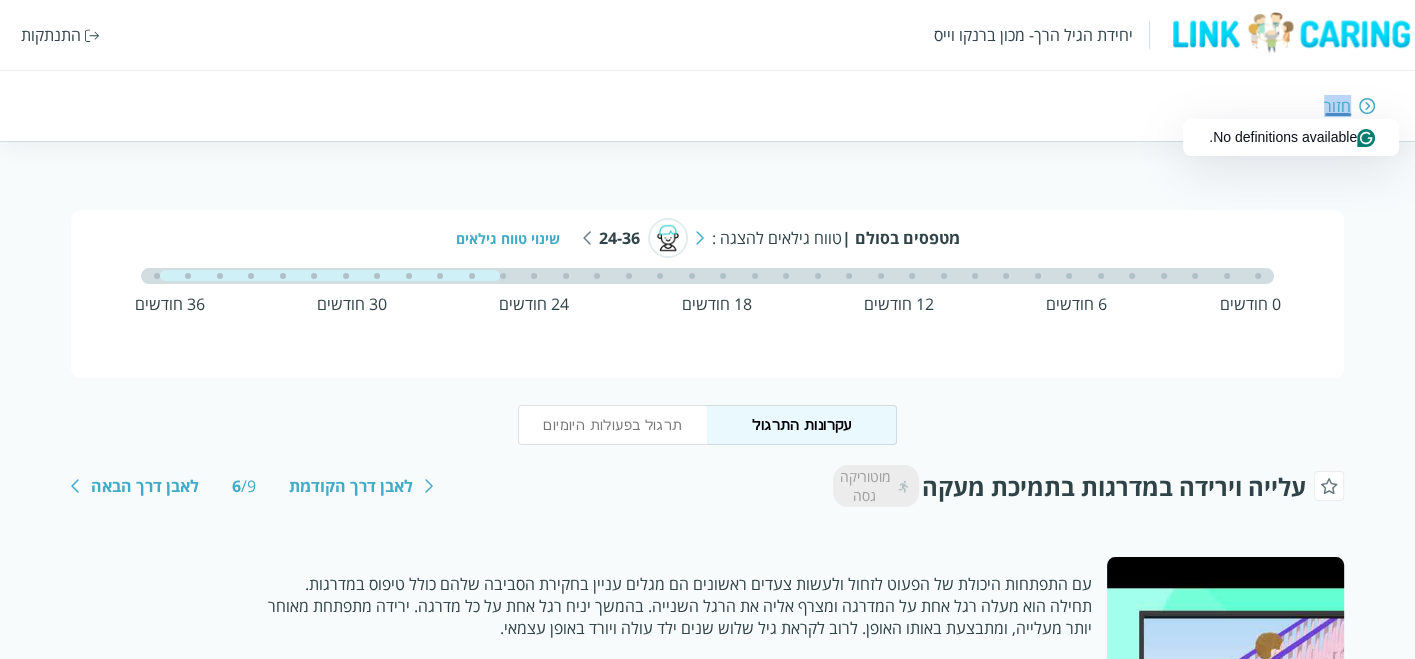 click on "חזור" at bounding box center (1337, 106) 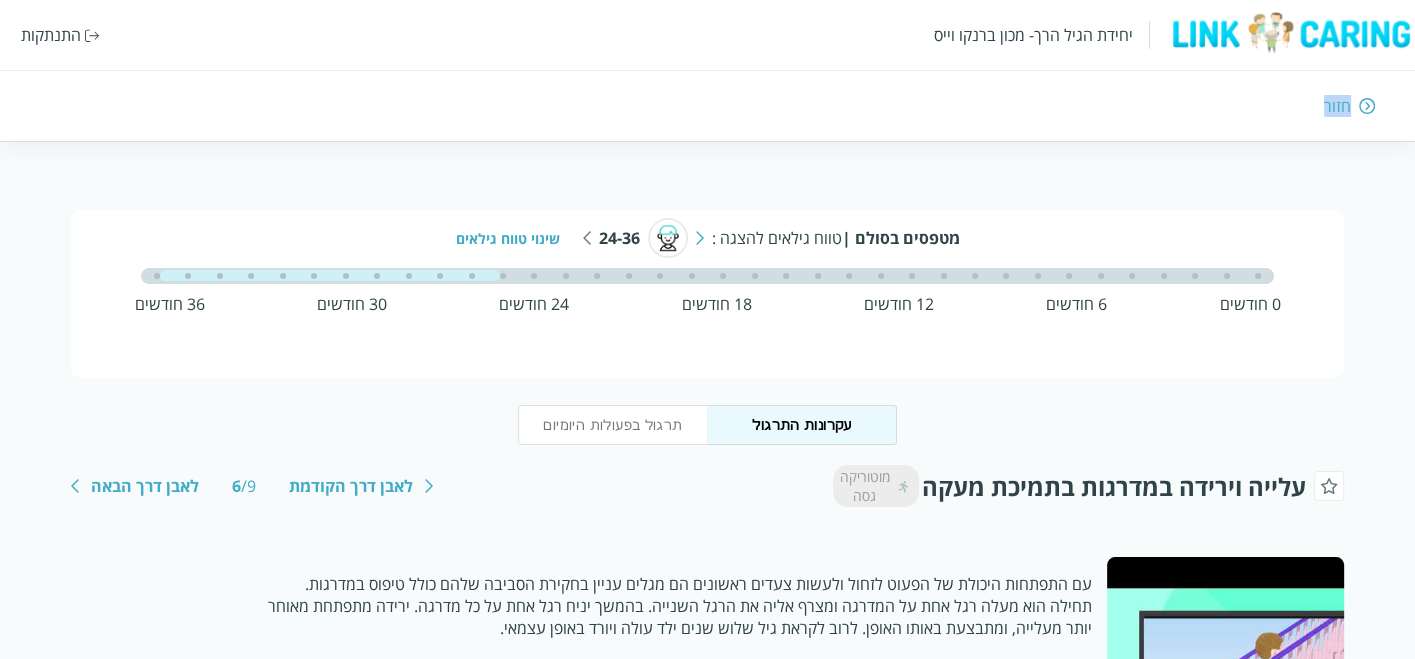 click on "חזור" at bounding box center (1337, 106) 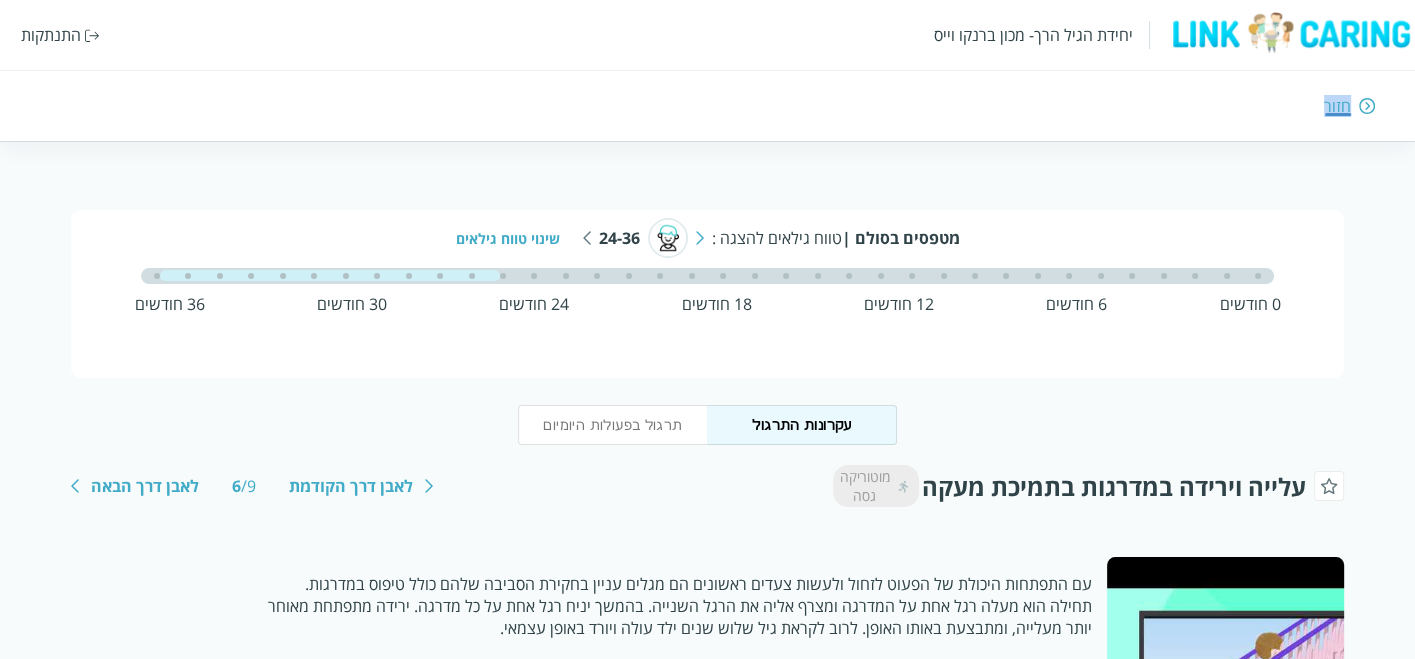 click on "חזור" at bounding box center [1337, 106] 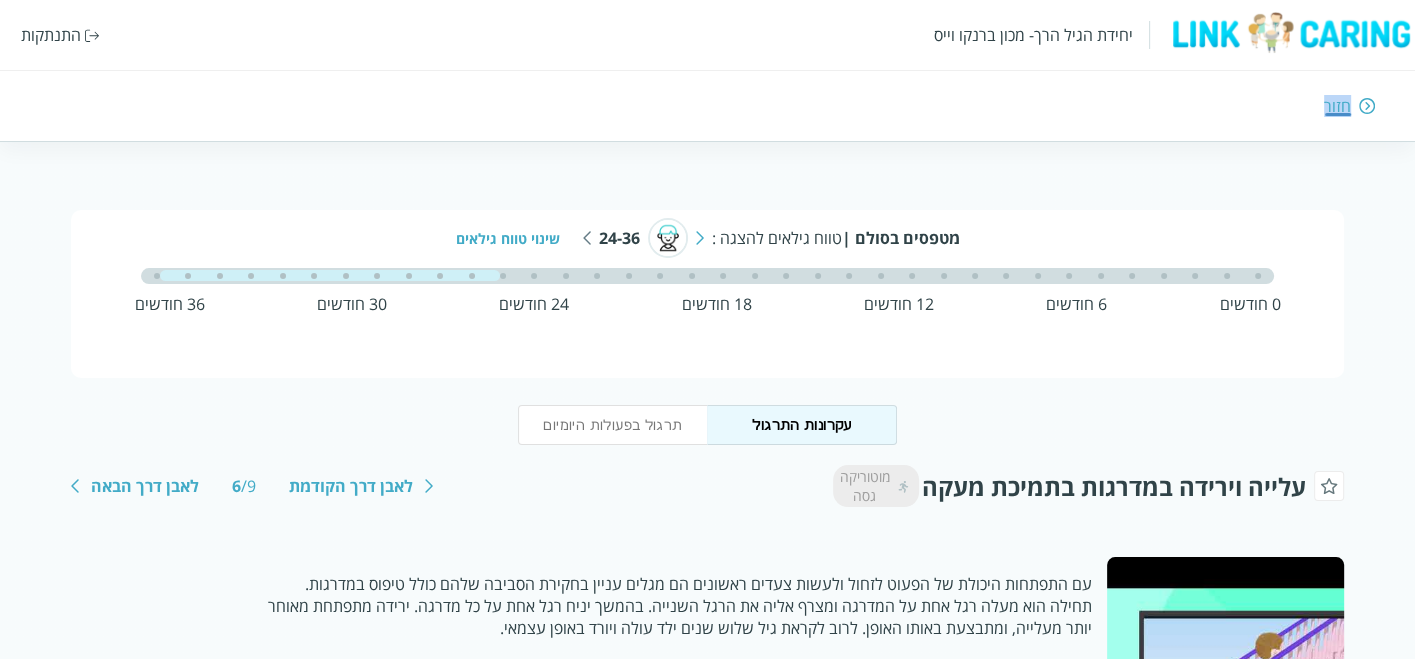 click on "חזור" at bounding box center [1337, 106] 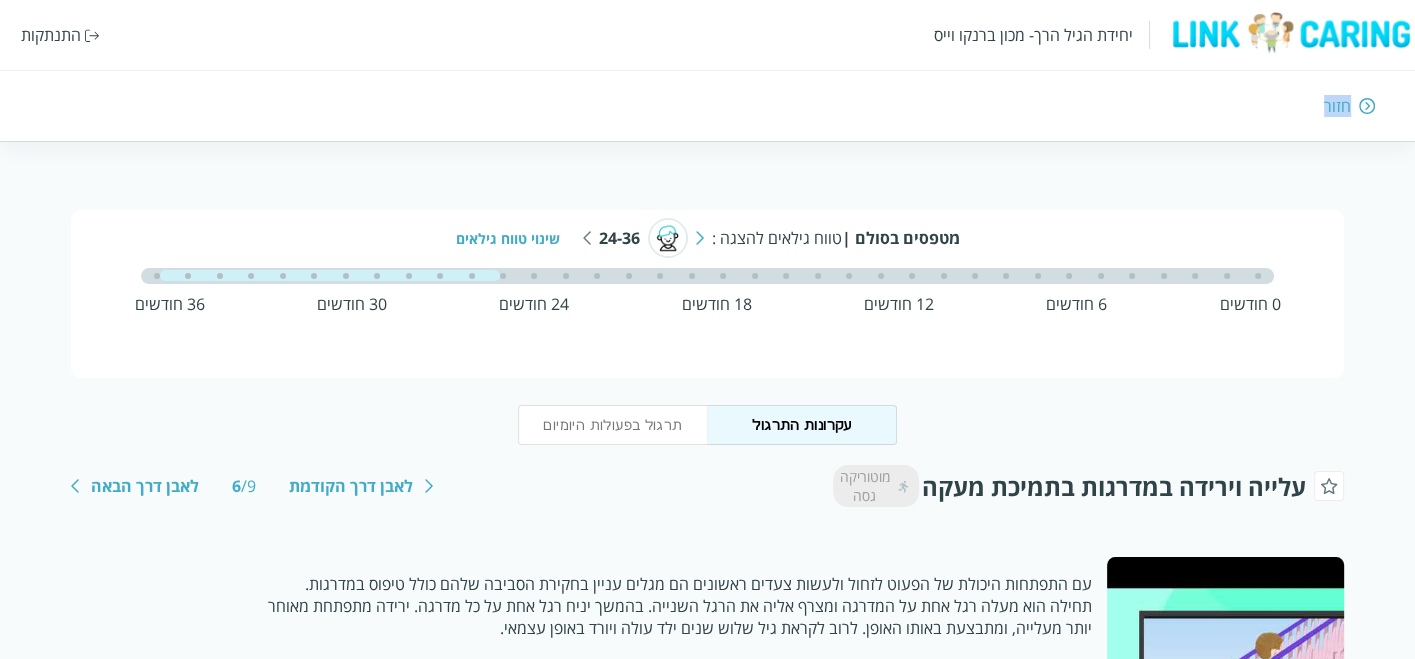 click at bounding box center [1367, 106] 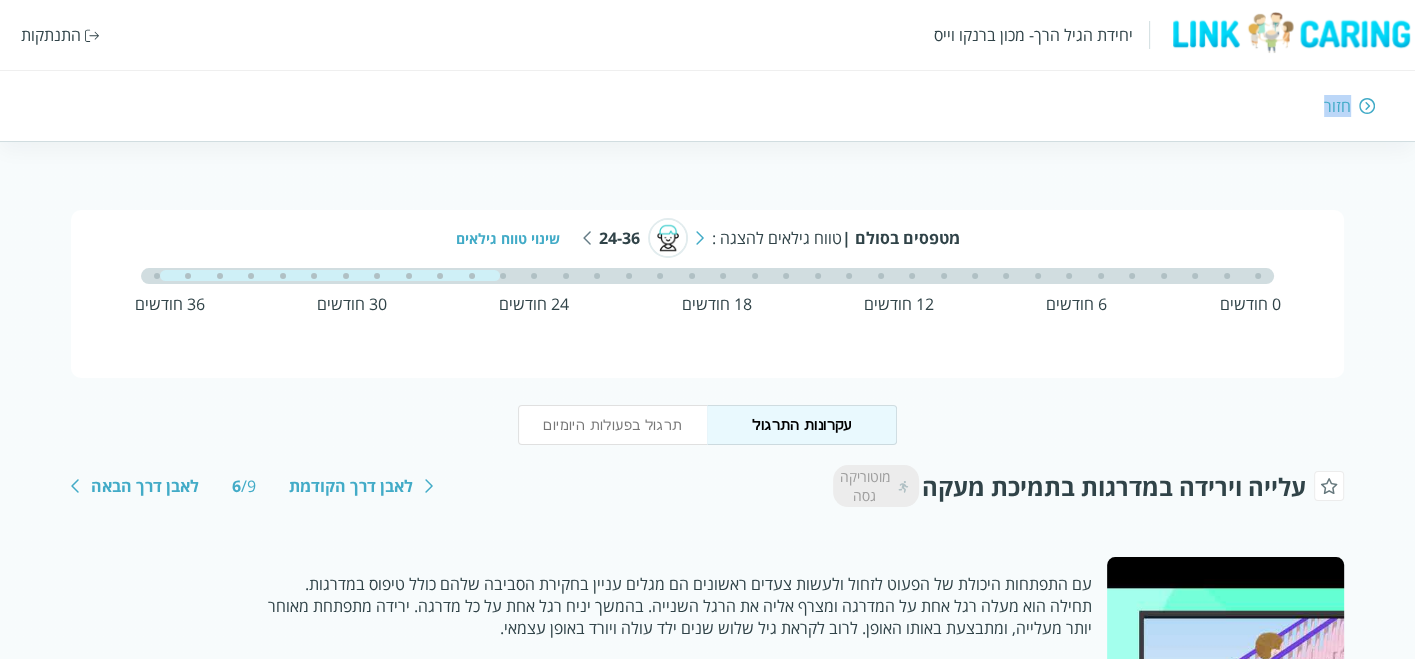 click at bounding box center [1367, 106] 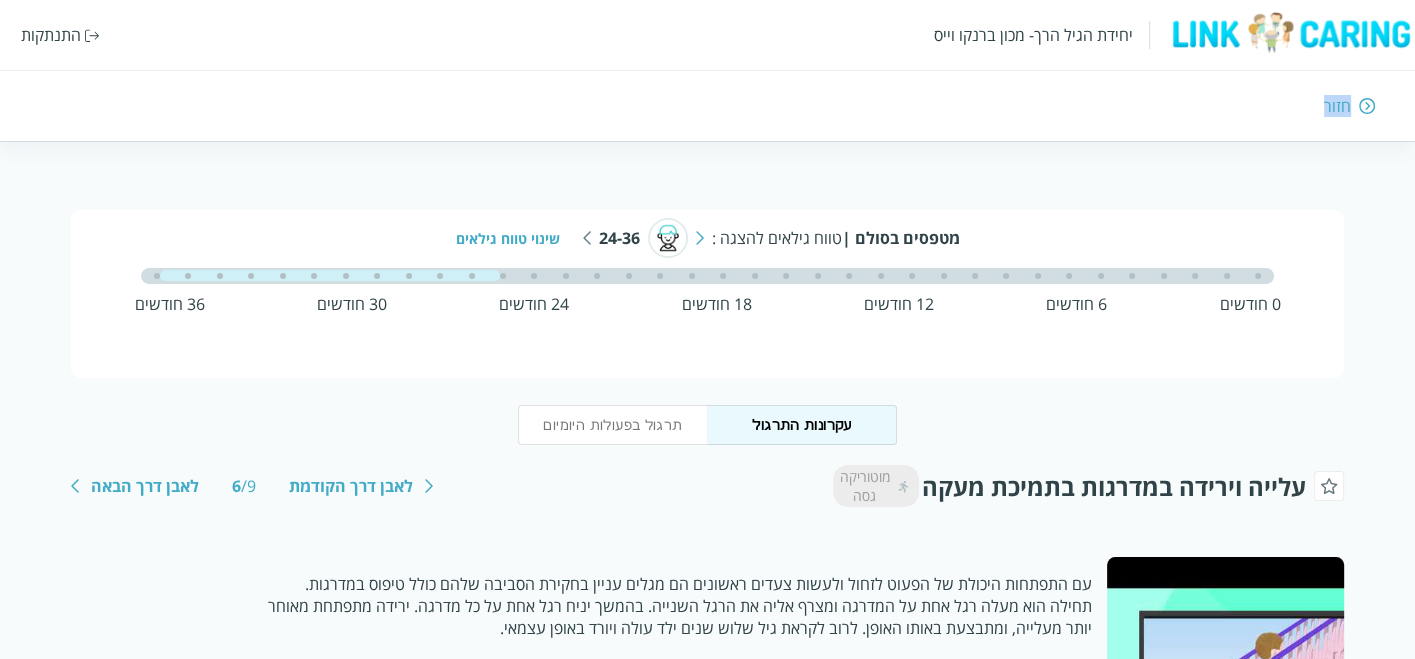 click at bounding box center [1367, 106] 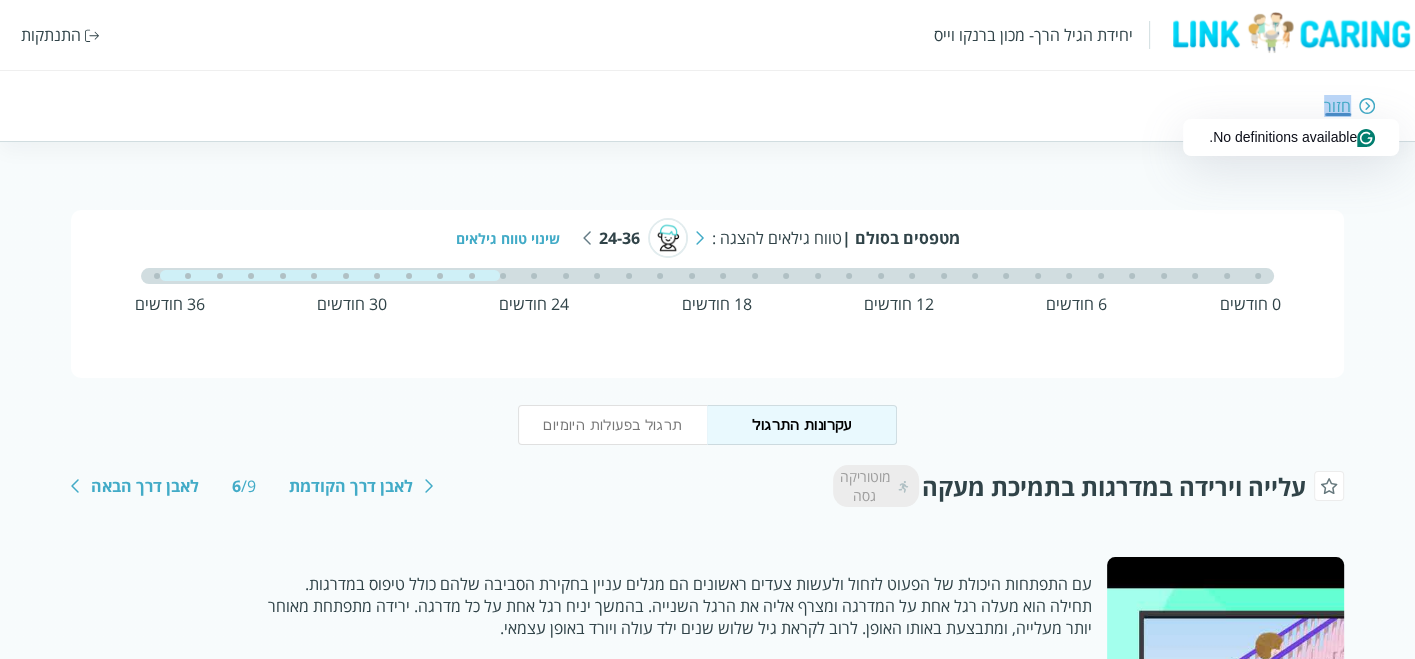 click at bounding box center (1290, 32) 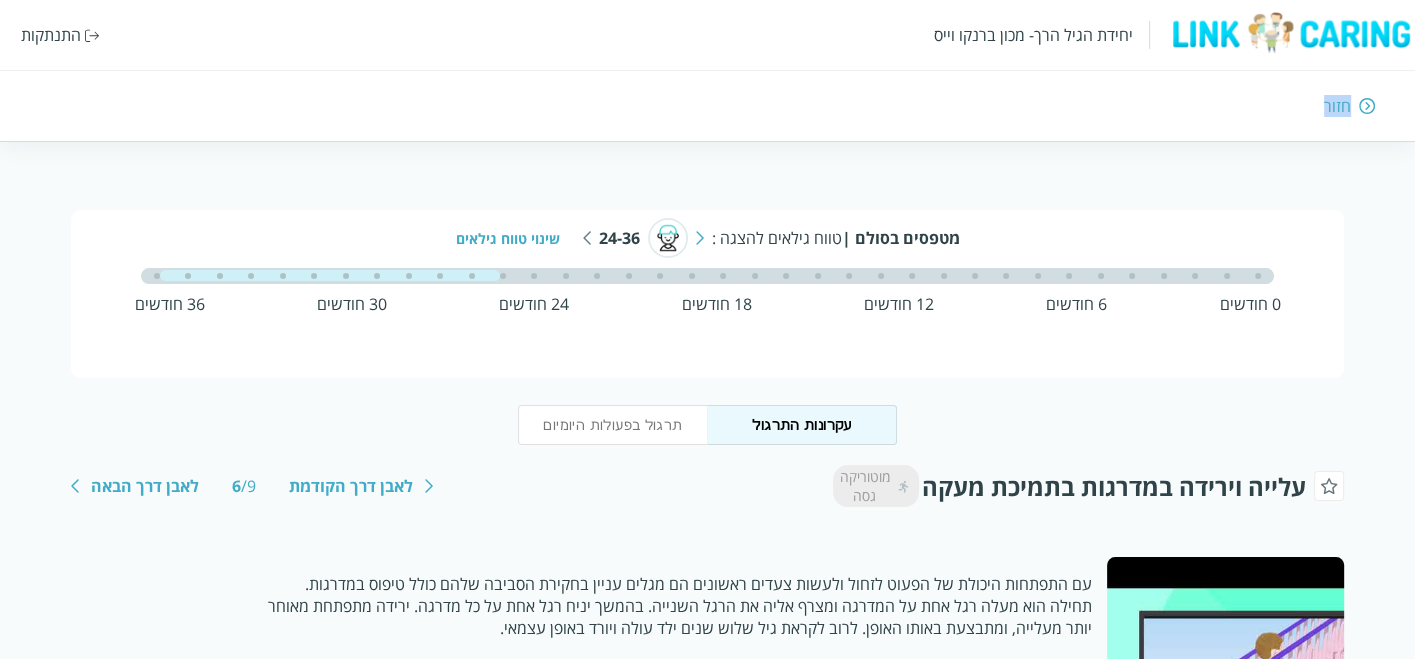 click at bounding box center (1290, 32) 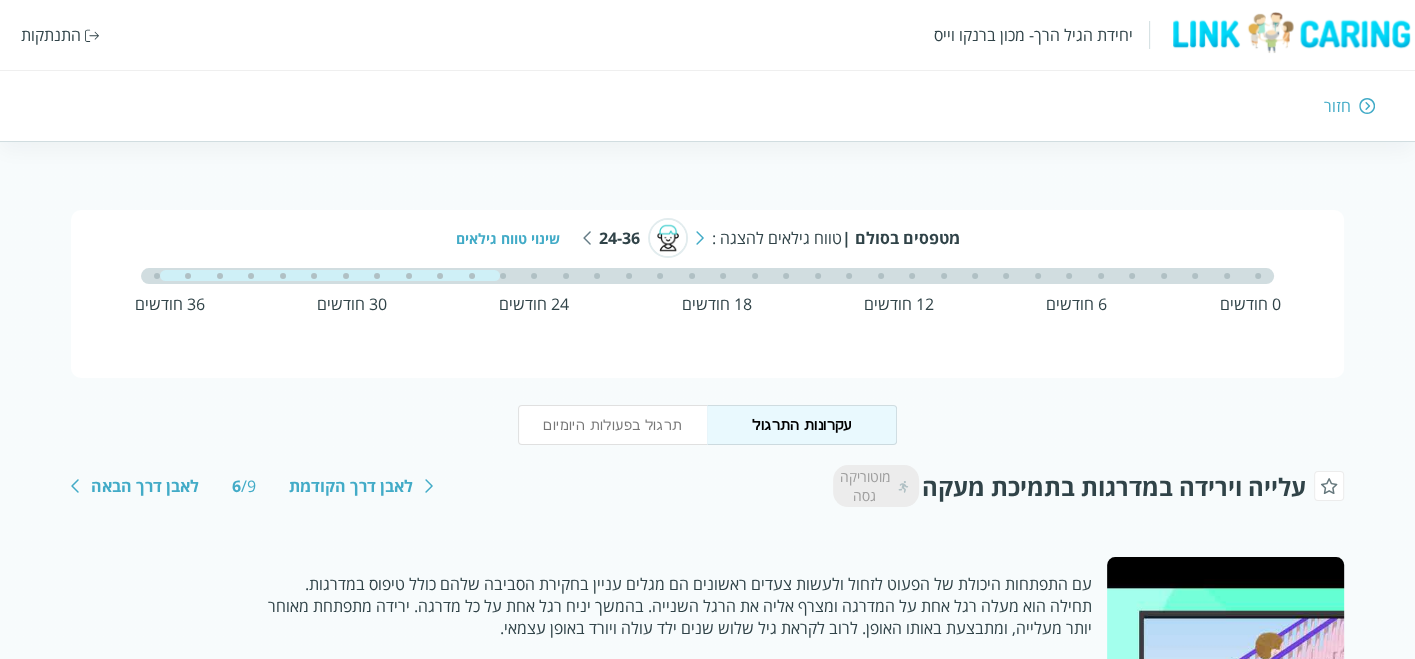 click on "התנתקות" at bounding box center (51, 35) 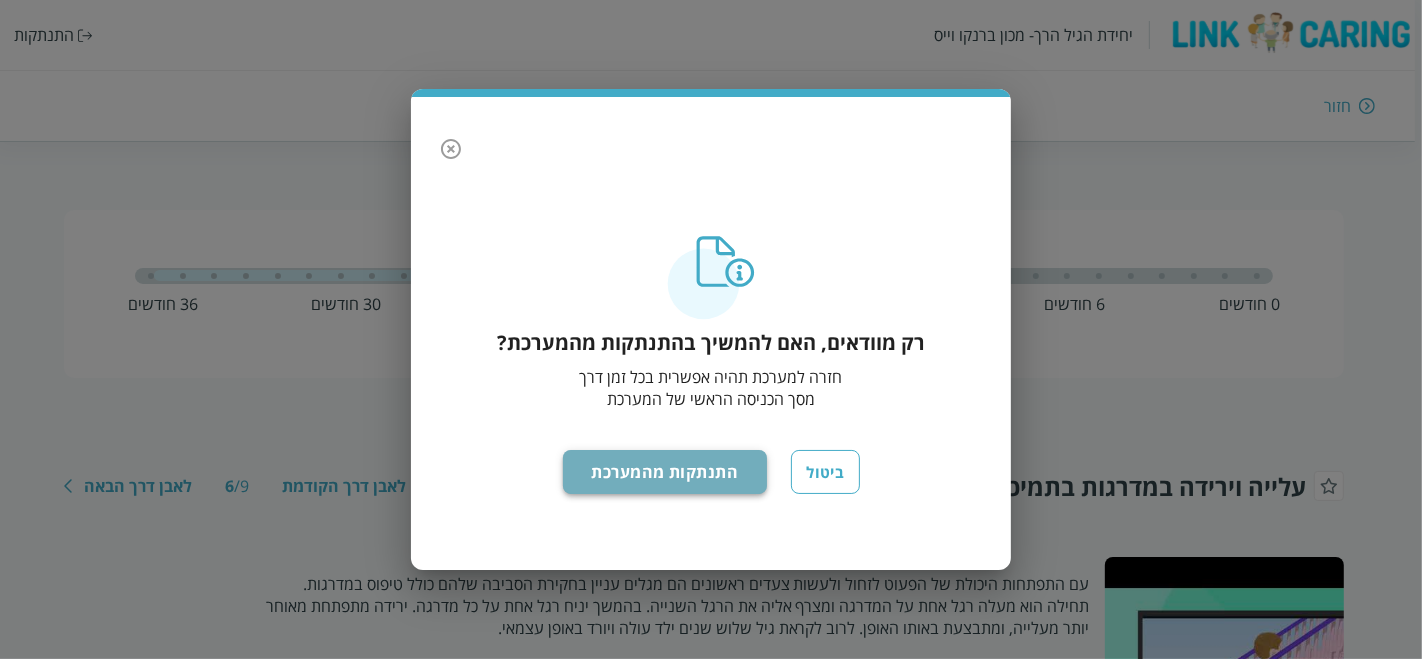 click on "התנתקות מהמערכת" at bounding box center (665, 472) 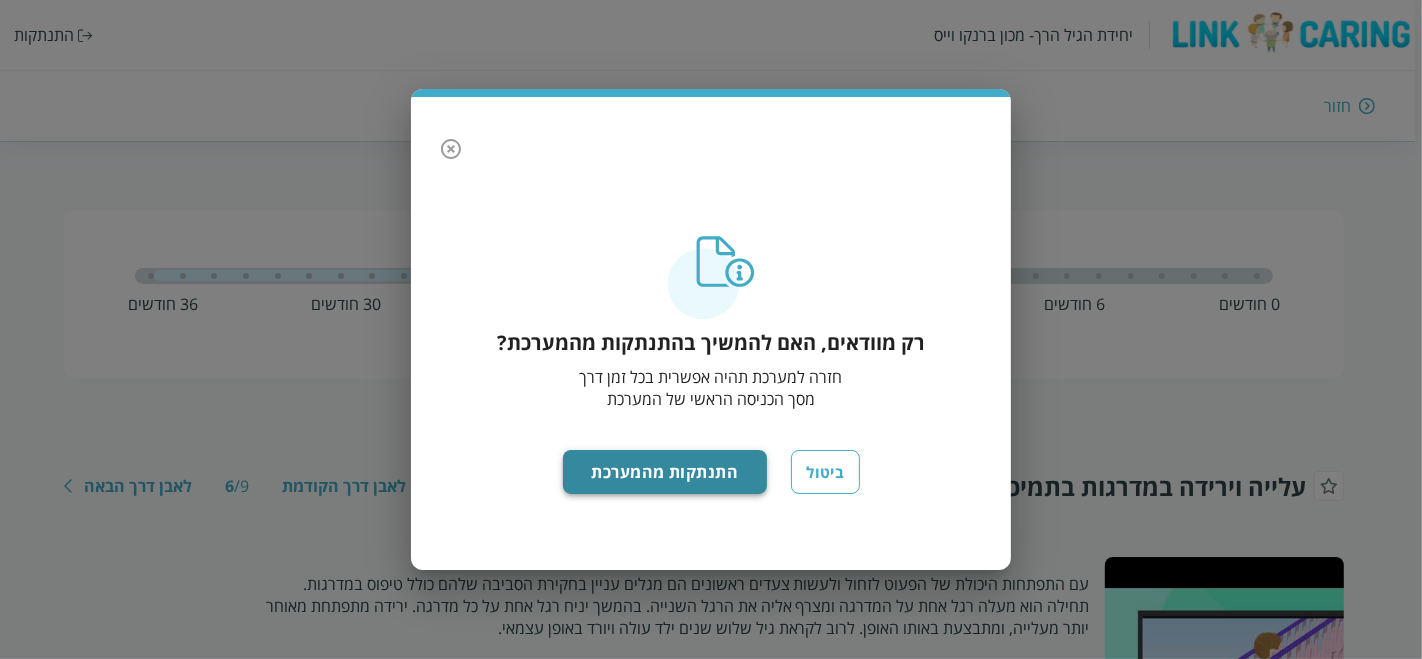 click on "התנתקות מהמערכת" at bounding box center [665, 472] 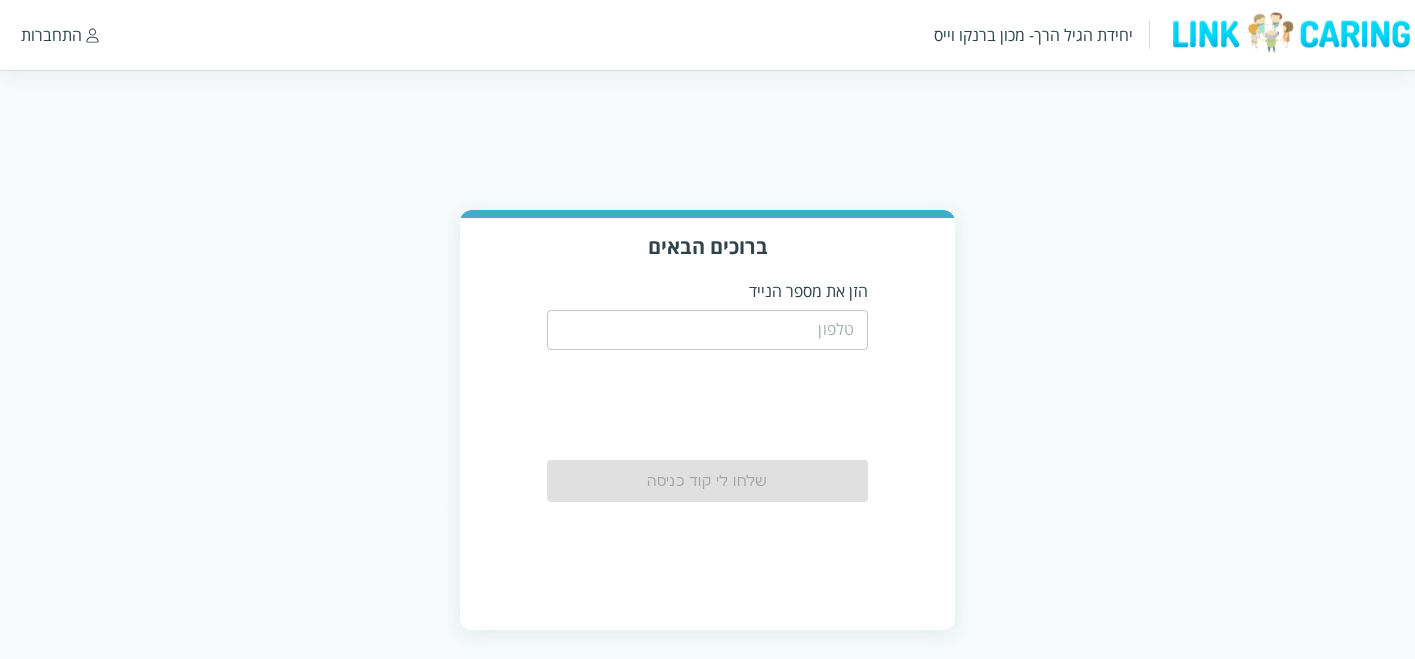 scroll, scrollTop: 0, scrollLeft: 0, axis: both 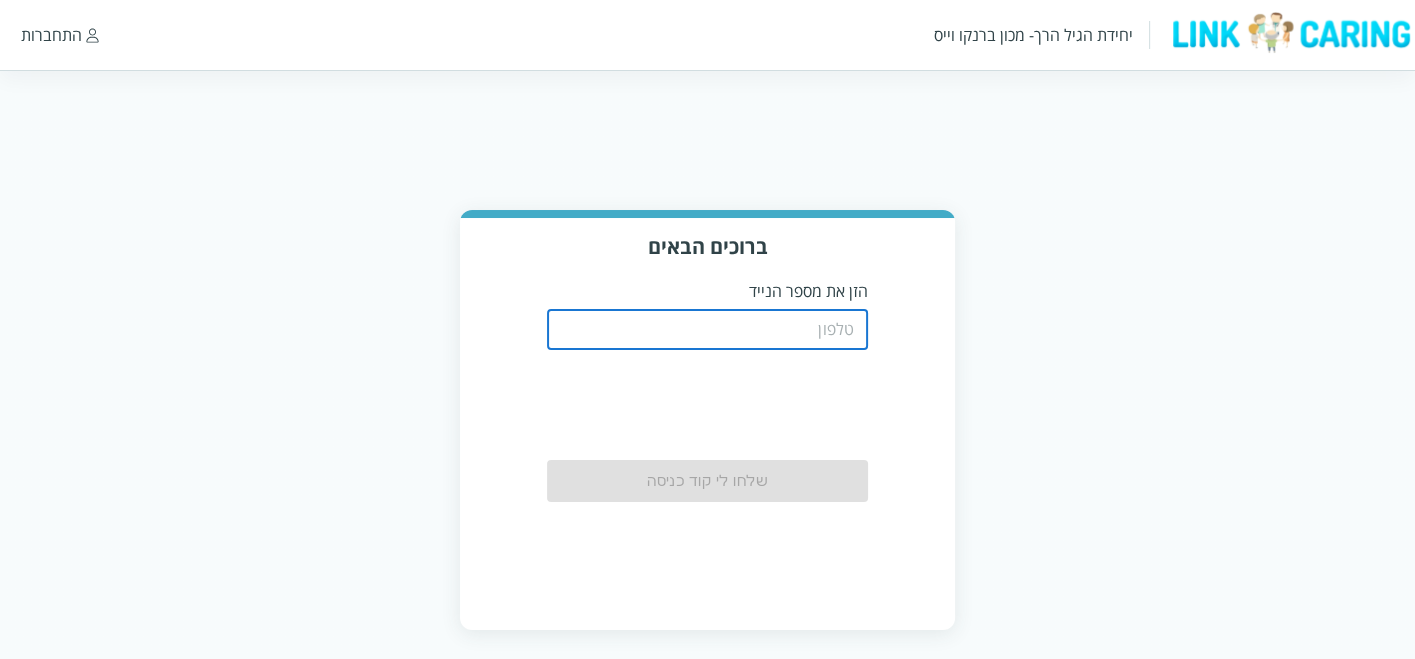 click at bounding box center [707, 330] 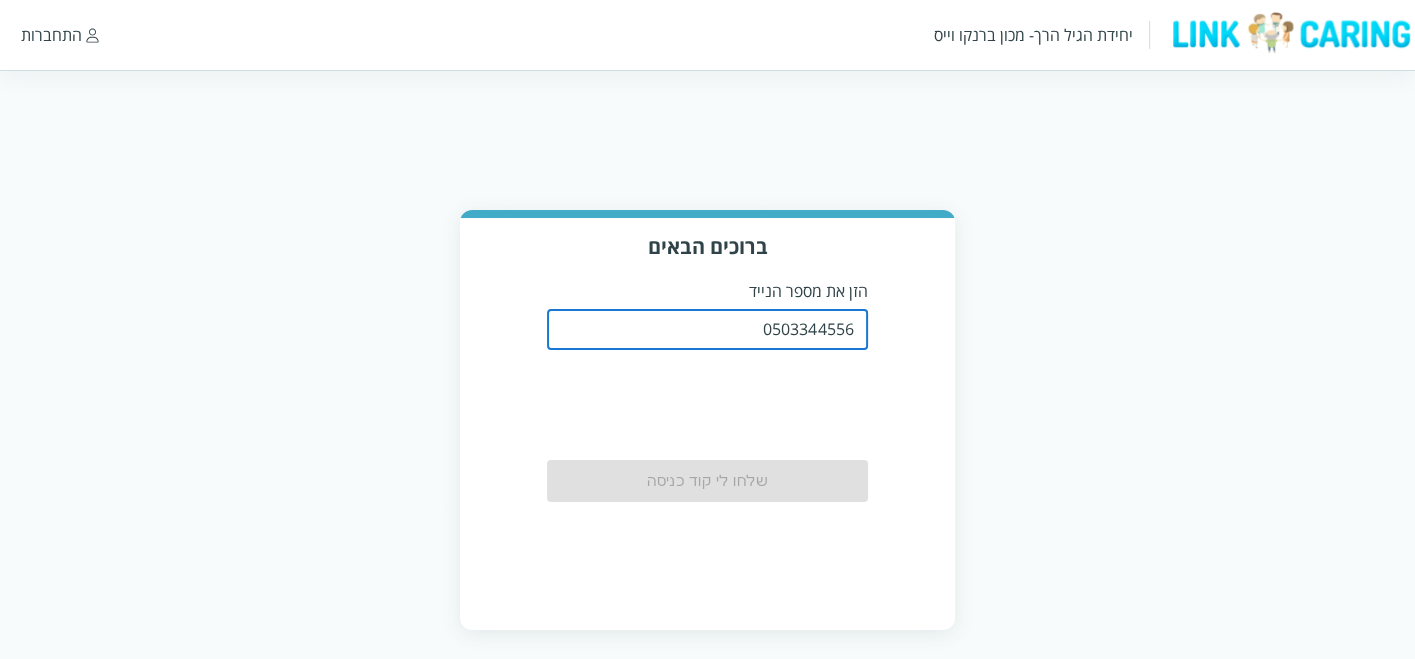 type on "0503344556" 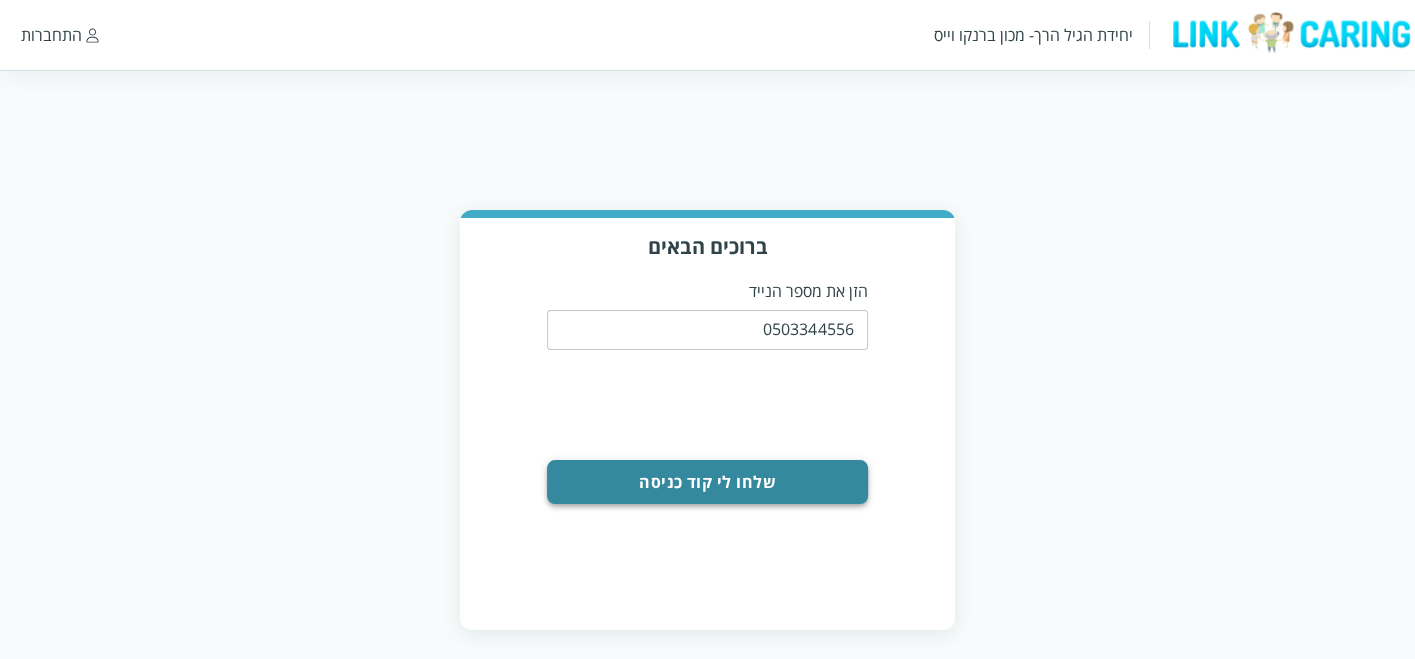click on "שלחו לי קוד כניסה" at bounding box center [707, 482] 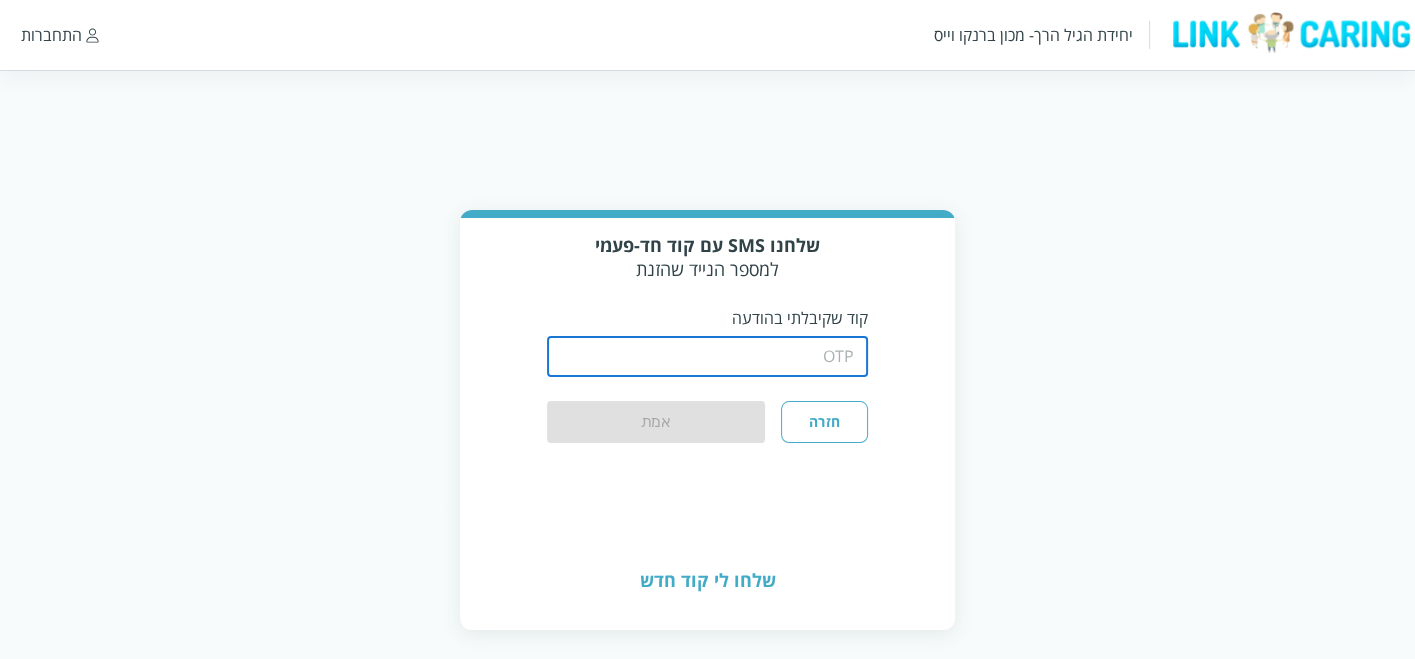 click at bounding box center (707, 357) 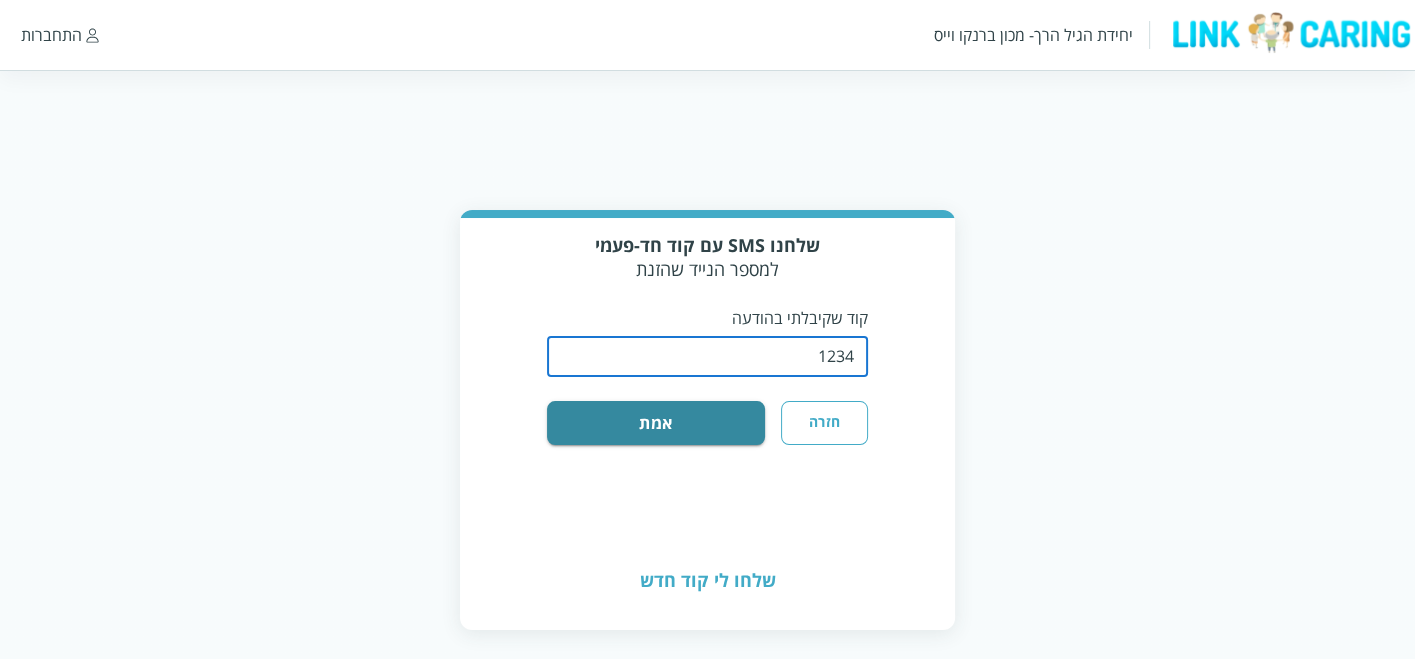 type on "1234" 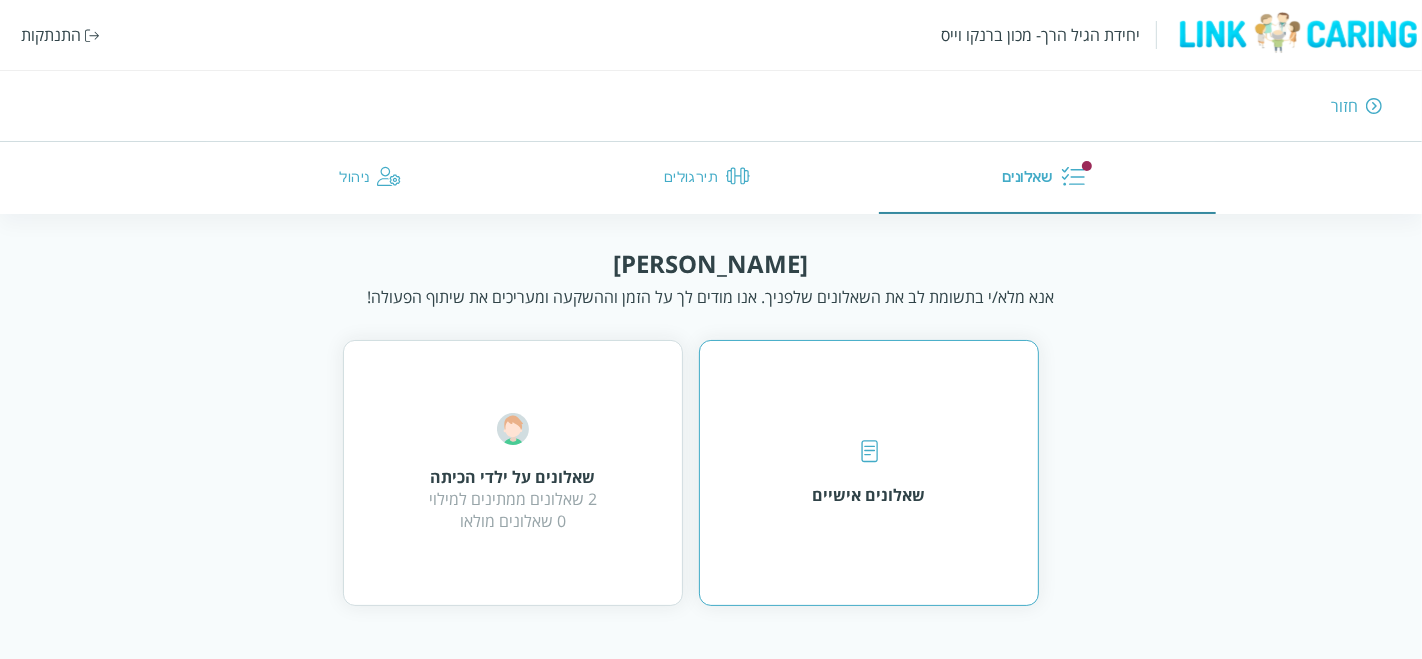click on "שאלונים אישיים" at bounding box center (869, 473) 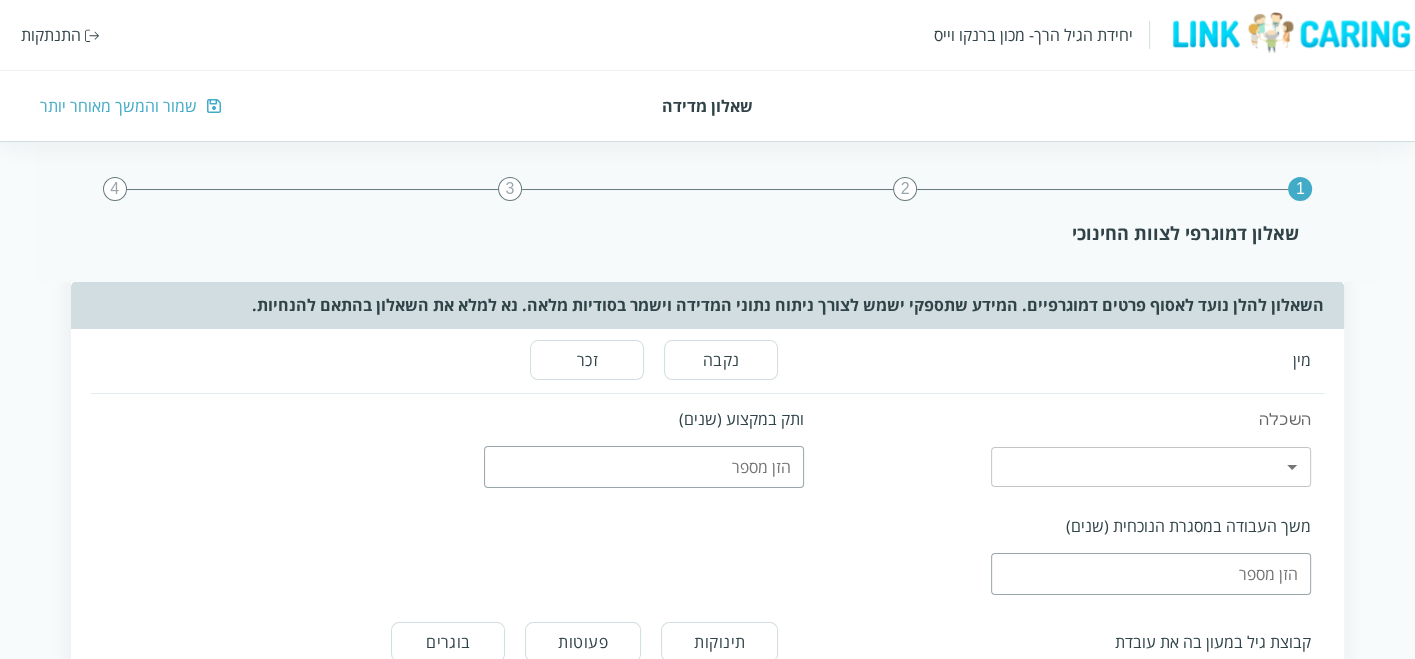 scroll, scrollTop: 0, scrollLeft: 0, axis: both 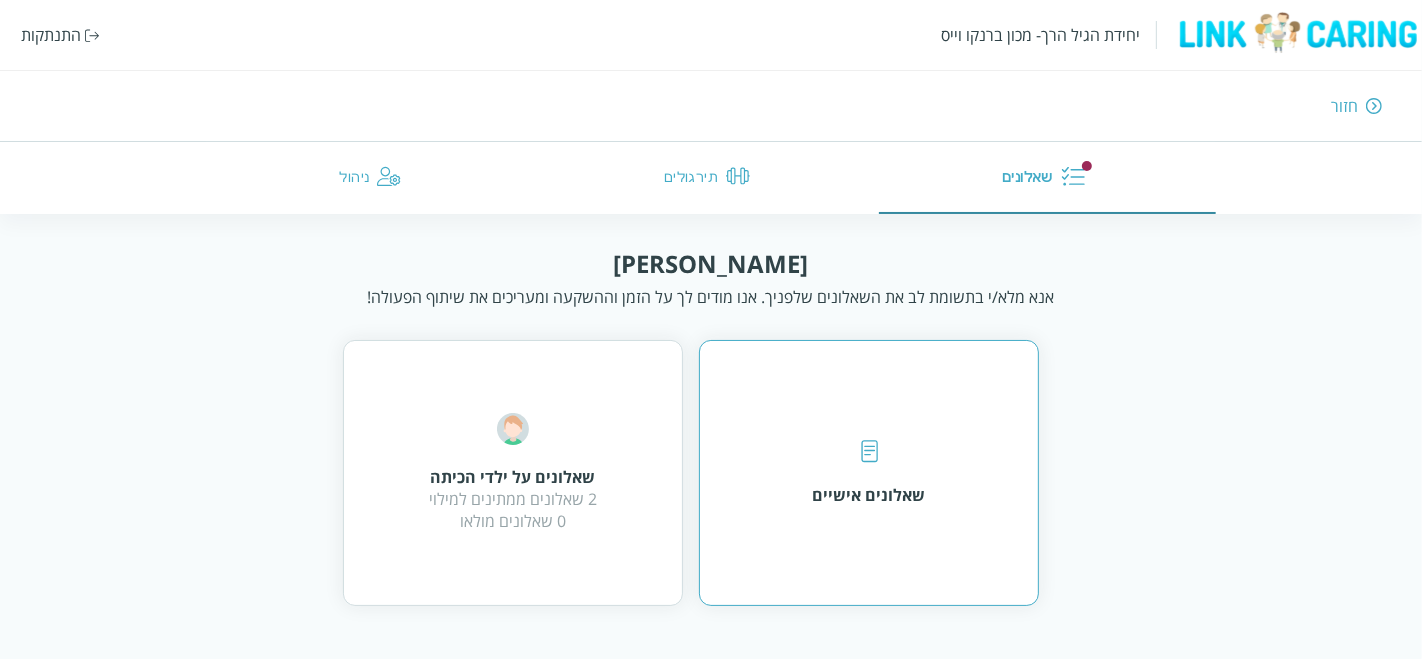 click on "שאלונים אישיים" at bounding box center (869, 473) 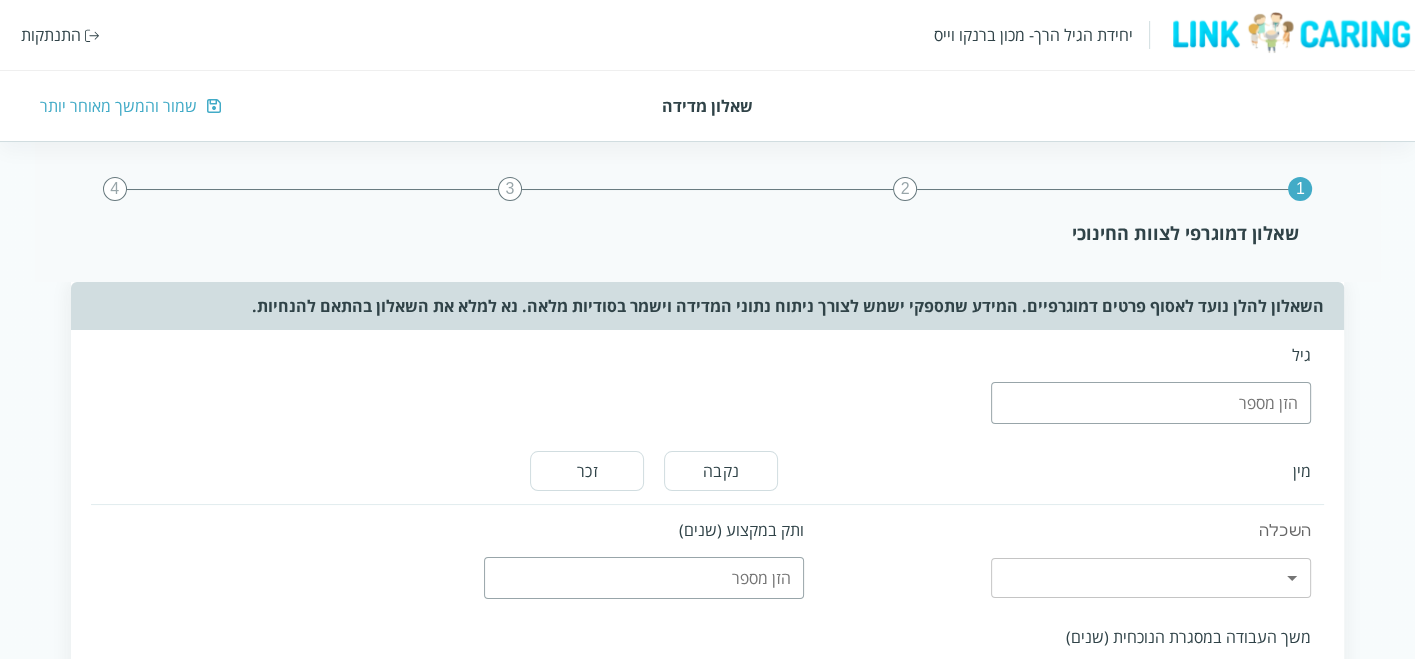 click at bounding box center (1151, 403) 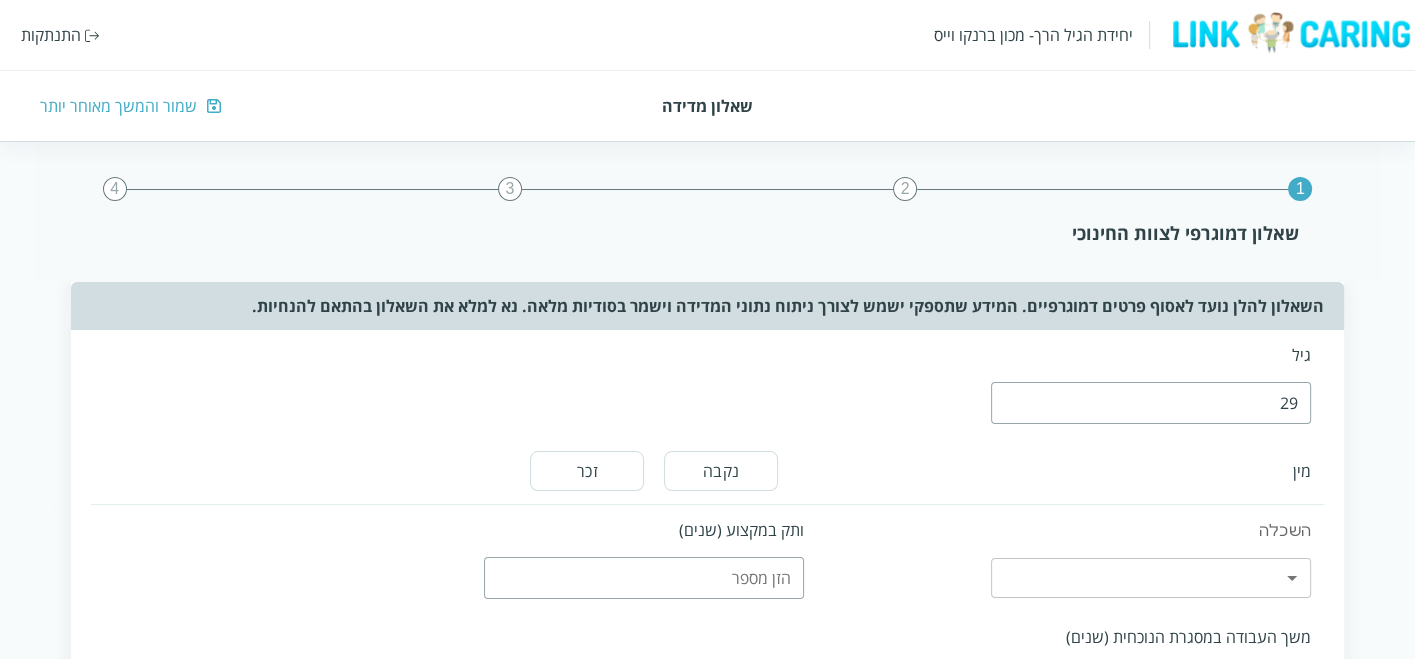 type on "2" 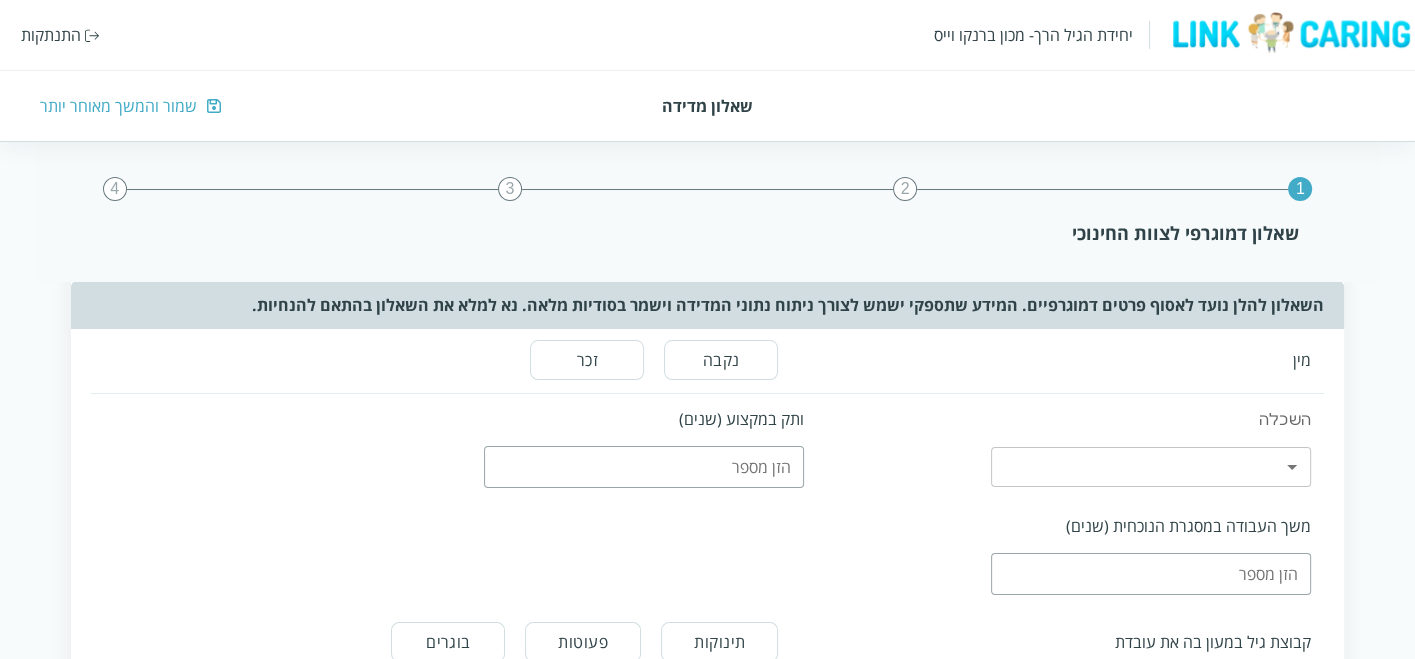 type on "35" 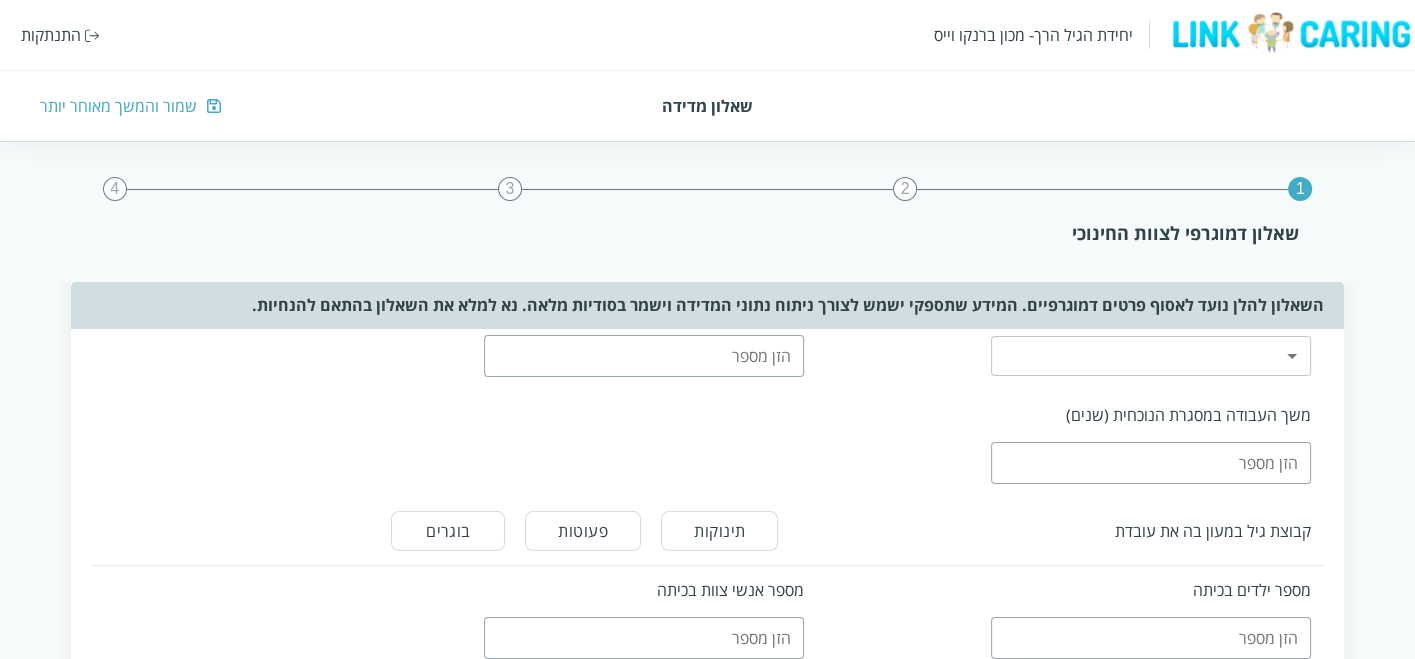 scroll, scrollTop: 111, scrollLeft: 0, axis: vertical 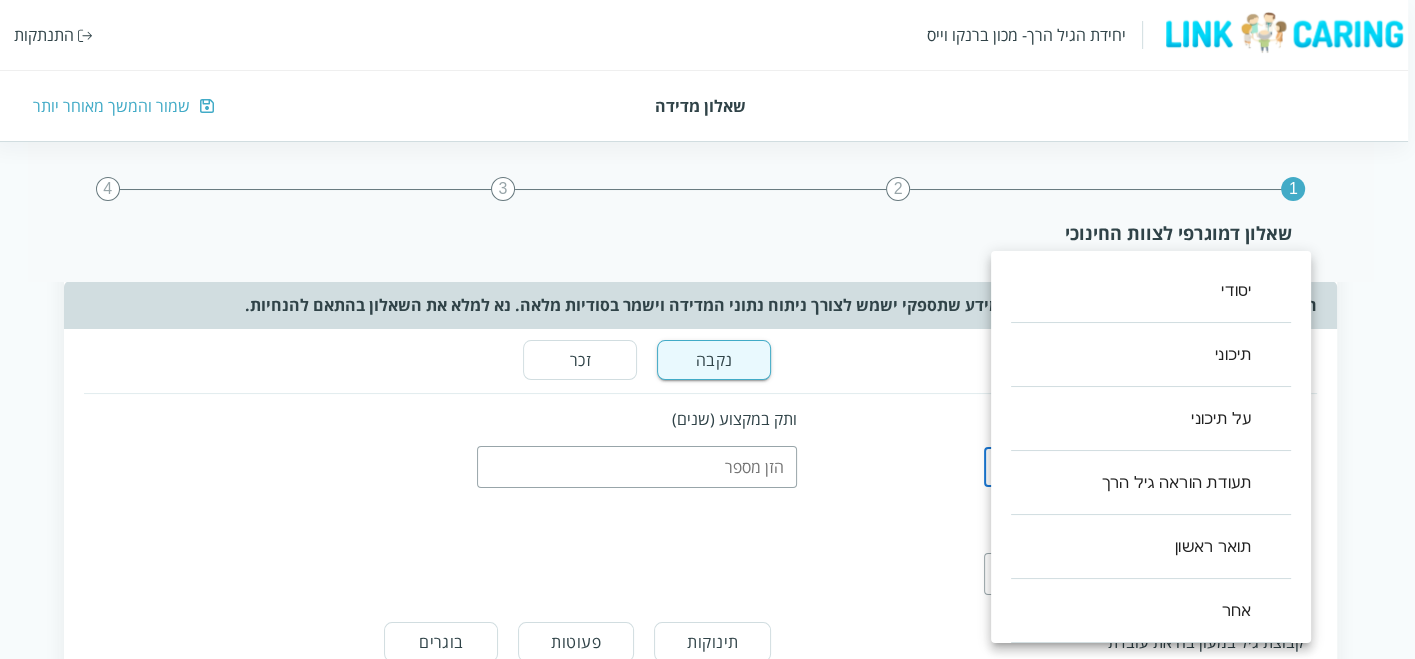 click on "יחידת הגיל הרך- מכון [PERSON_NAME] התנתקות   שאלון מדידה שמור והמשך מאוחר יותר 1 2 3 4 שאלון דמוגרפי לצוות החינוכי השאלון להלן נועד לאסוף פרטים דמוגרפיים. המידע שתספקי ישמש לצורך ניתוח נתוני המדידה וישמר בסודיות מלאה. נא למלא את השאלון בהתאם להנחיות. גיל 35 מין נקבה   זכר   השכלה ​ ​ ותק במקצוע (שנים) משך העבודה במסגרת הנוכחית (שנים) קבוצת גיל במעון בה את עובדת תינוקות   פעוטות   בוגרים   קבוצת גיל - אחר מספר ילדים בכיתה מספר אנשי צוות בכיתה שפה ראשונה ​ ​ שפה ראשונה - אחר מצב משפחתי ​ ​  האם יש לך ילדים? כן   לא   צייני כמה ילדים יש לך ​ ​   ילד 1: ילד 2: ילד 3: ילד 4: ילד 5:   השכלה" at bounding box center [704, 845] 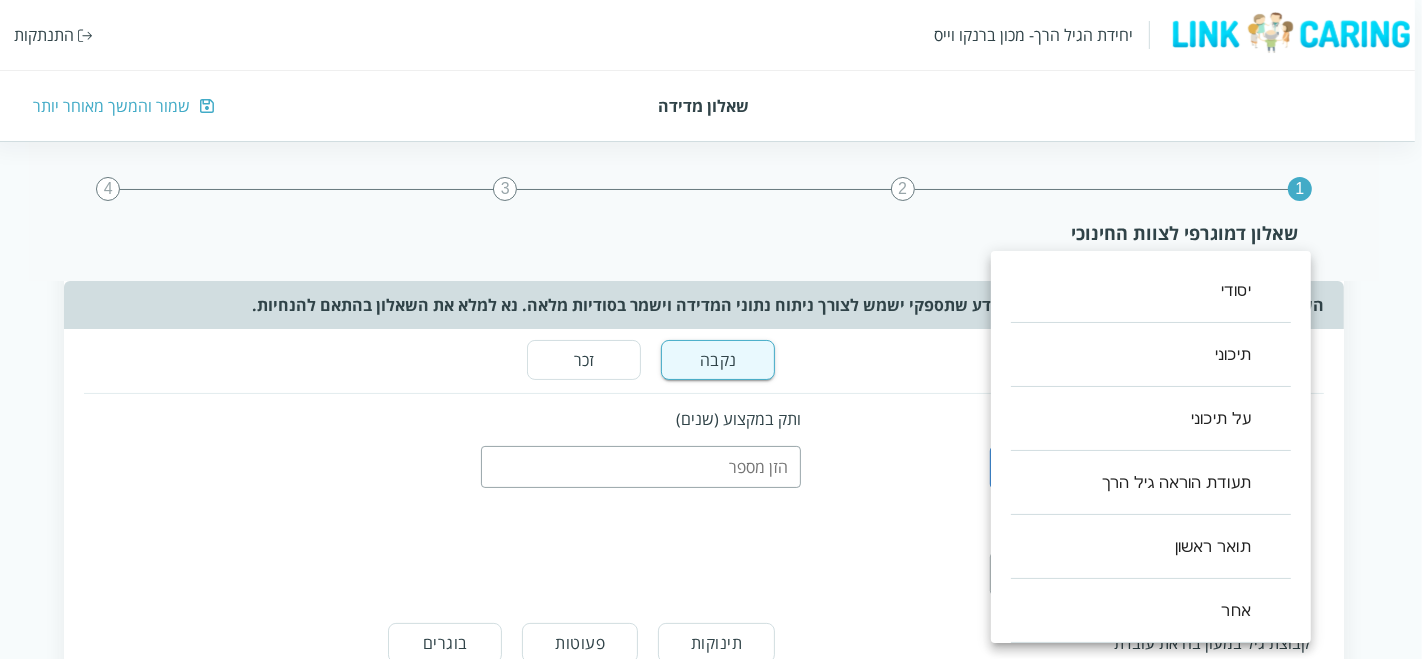 click on "תעודת הוראה גיל הרך" at bounding box center [1151, 483] 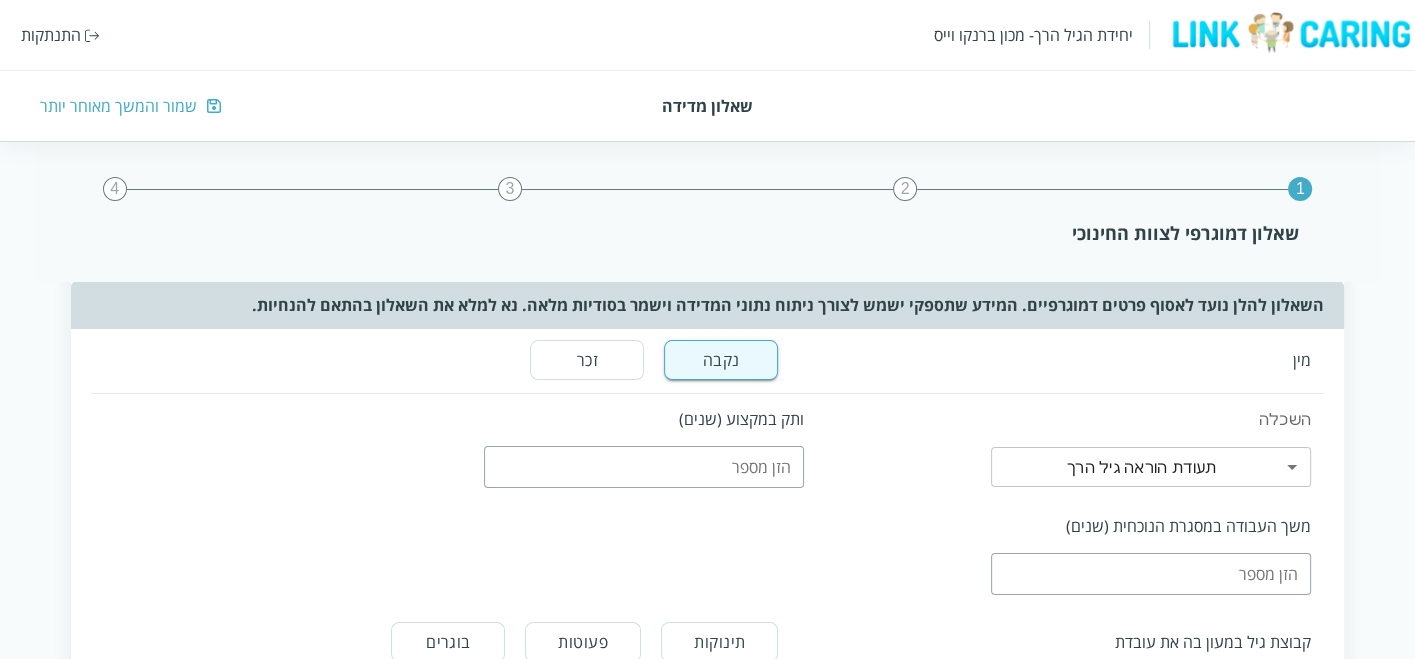 click at bounding box center (644, 467) 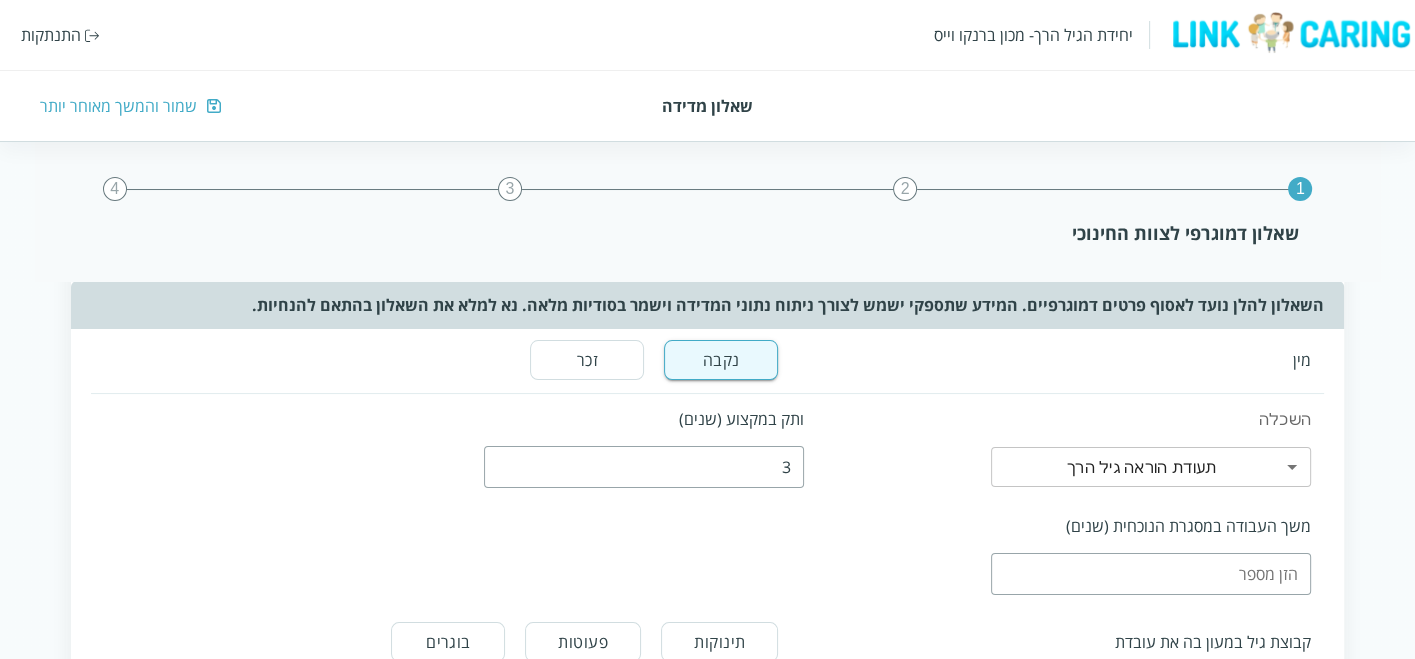 scroll, scrollTop: 222, scrollLeft: 0, axis: vertical 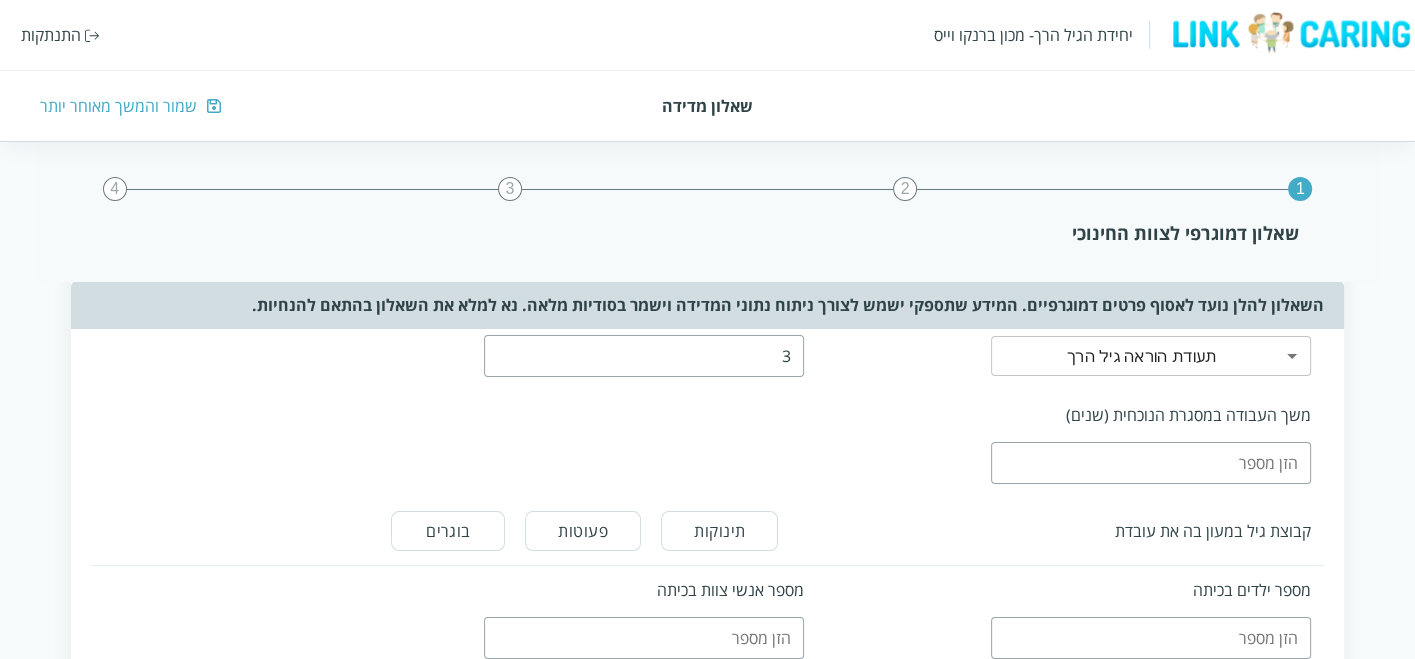 type on "3" 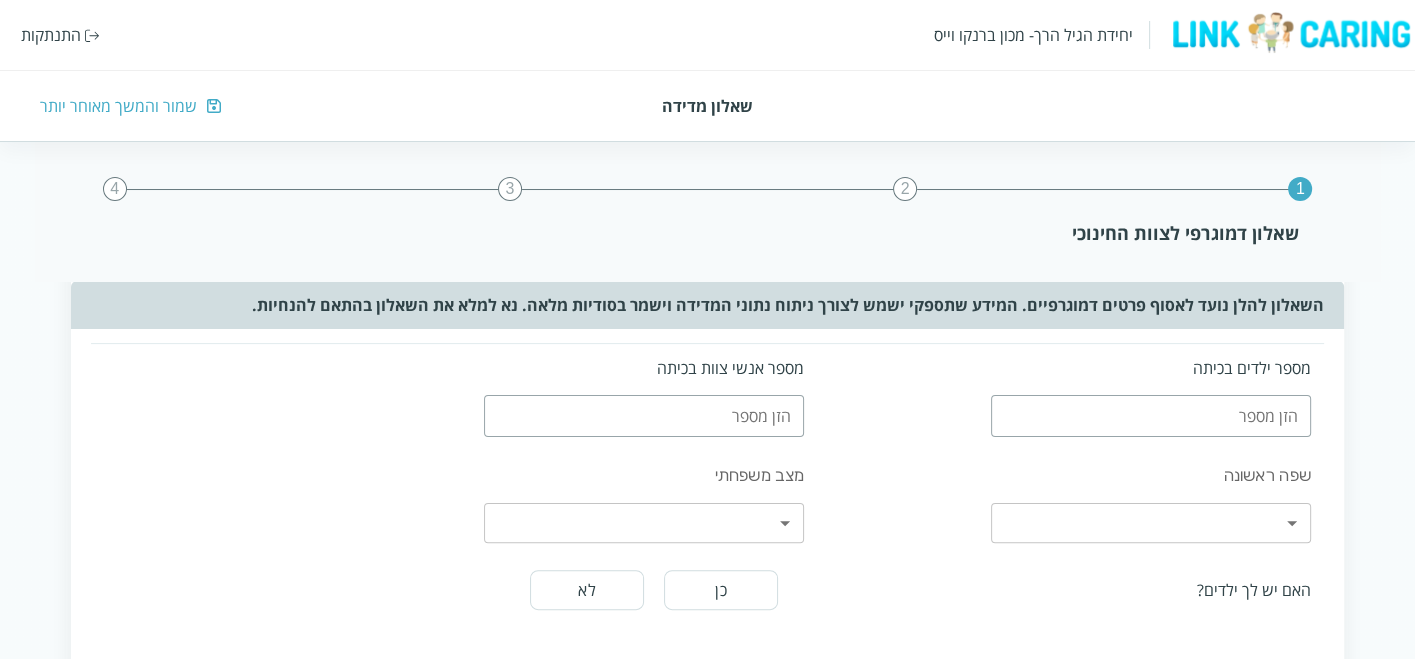 scroll, scrollTop: 222, scrollLeft: 0, axis: vertical 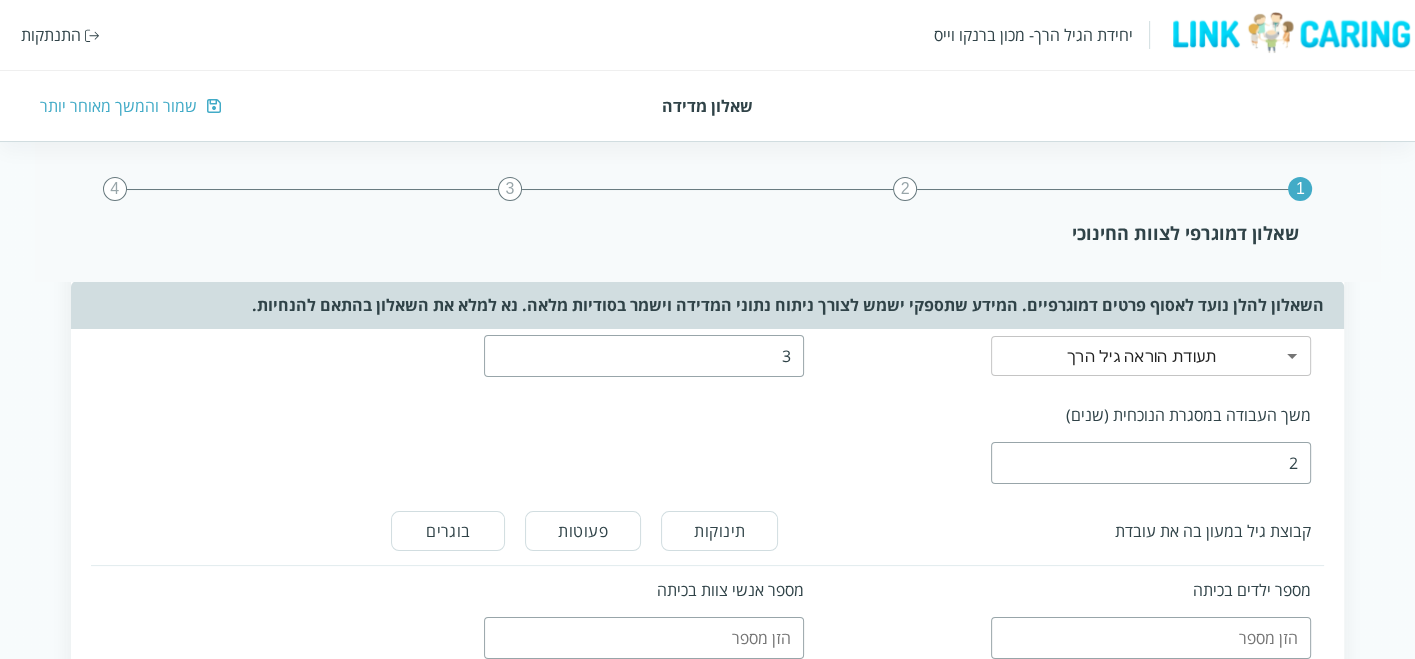 type on "2" 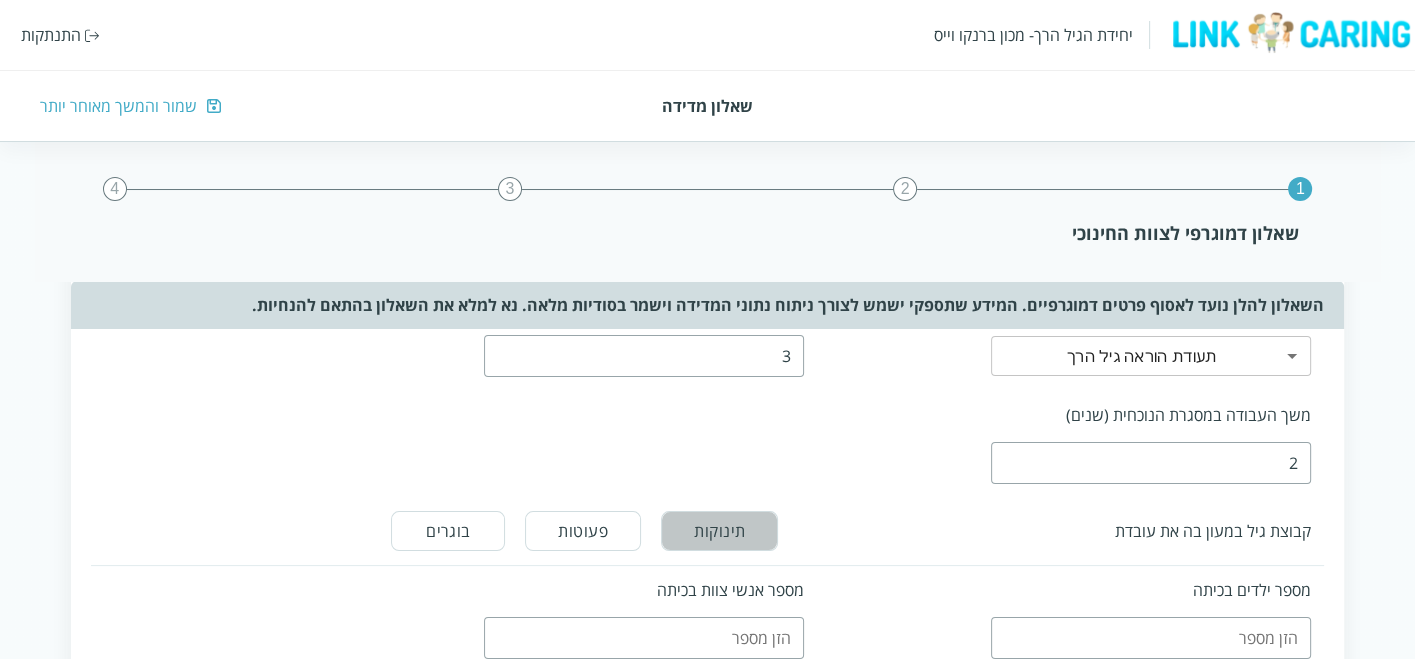 click on "תינוקות" at bounding box center (719, 531) 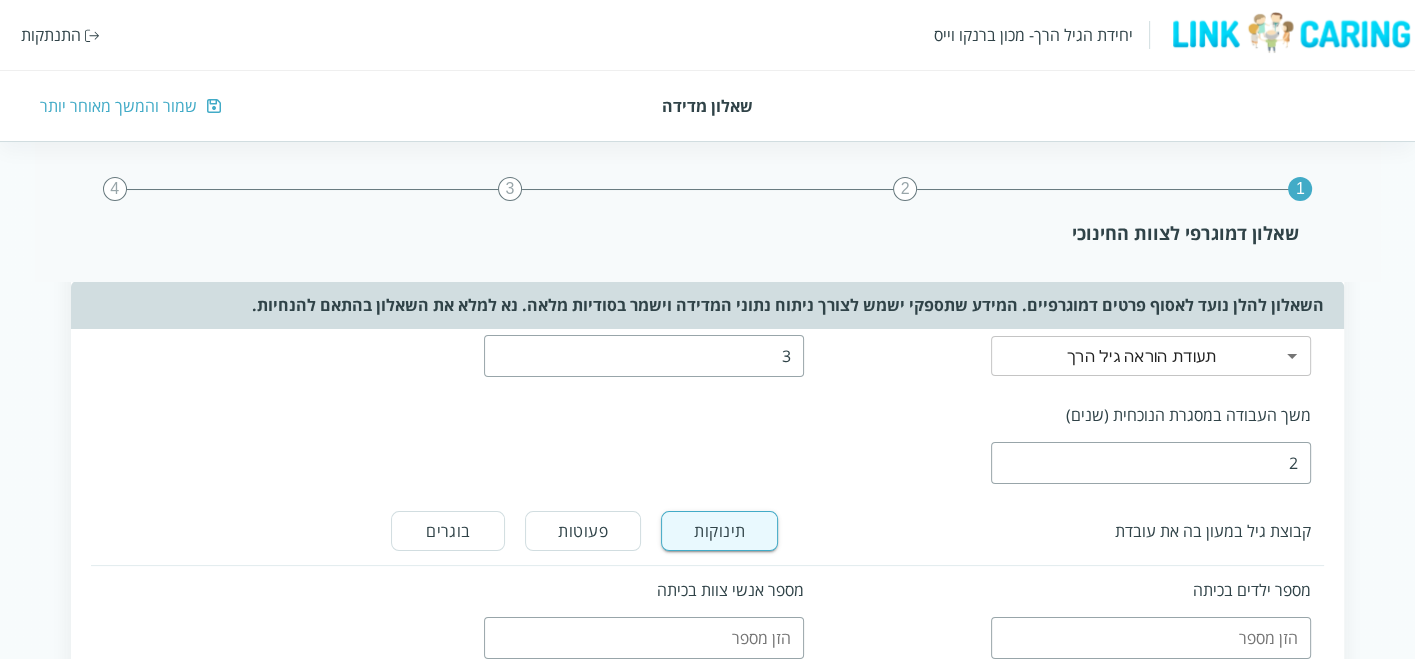 scroll, scrollTop: 333, scrollLeft: 0, axis: vertical 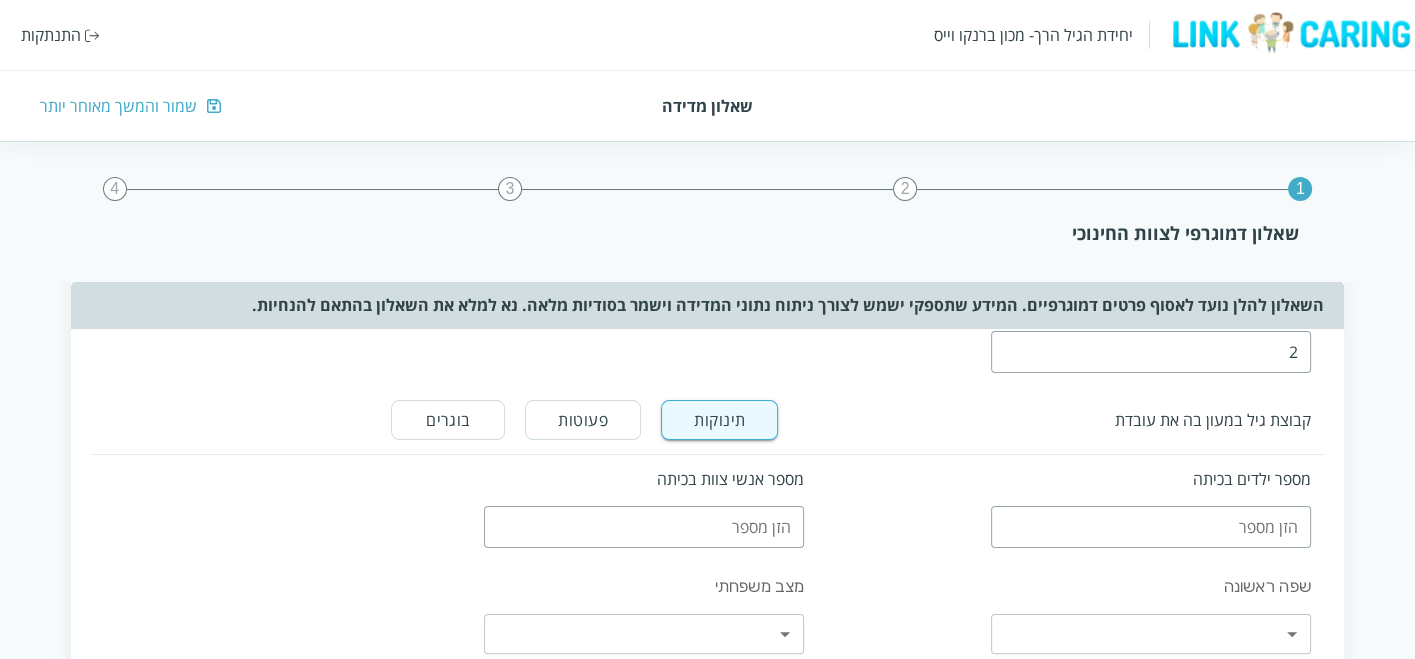 click at bounding box center [1151, 527] 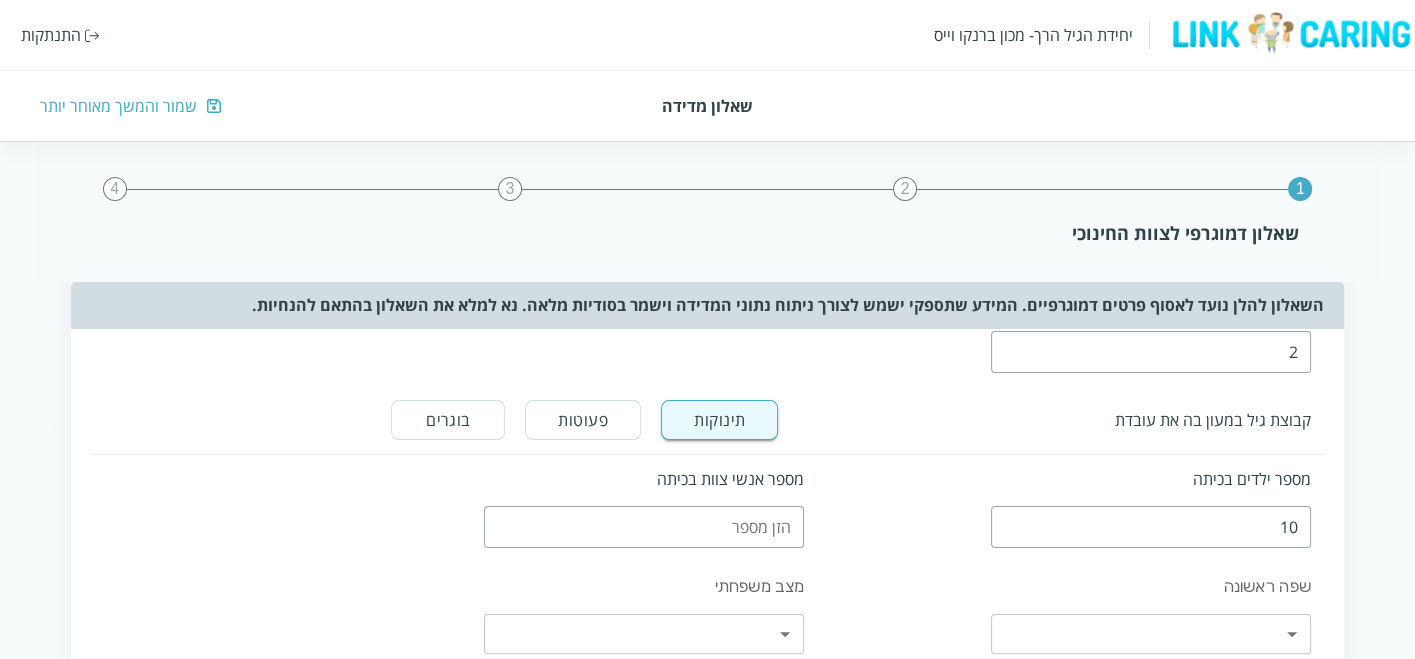 type on "10" 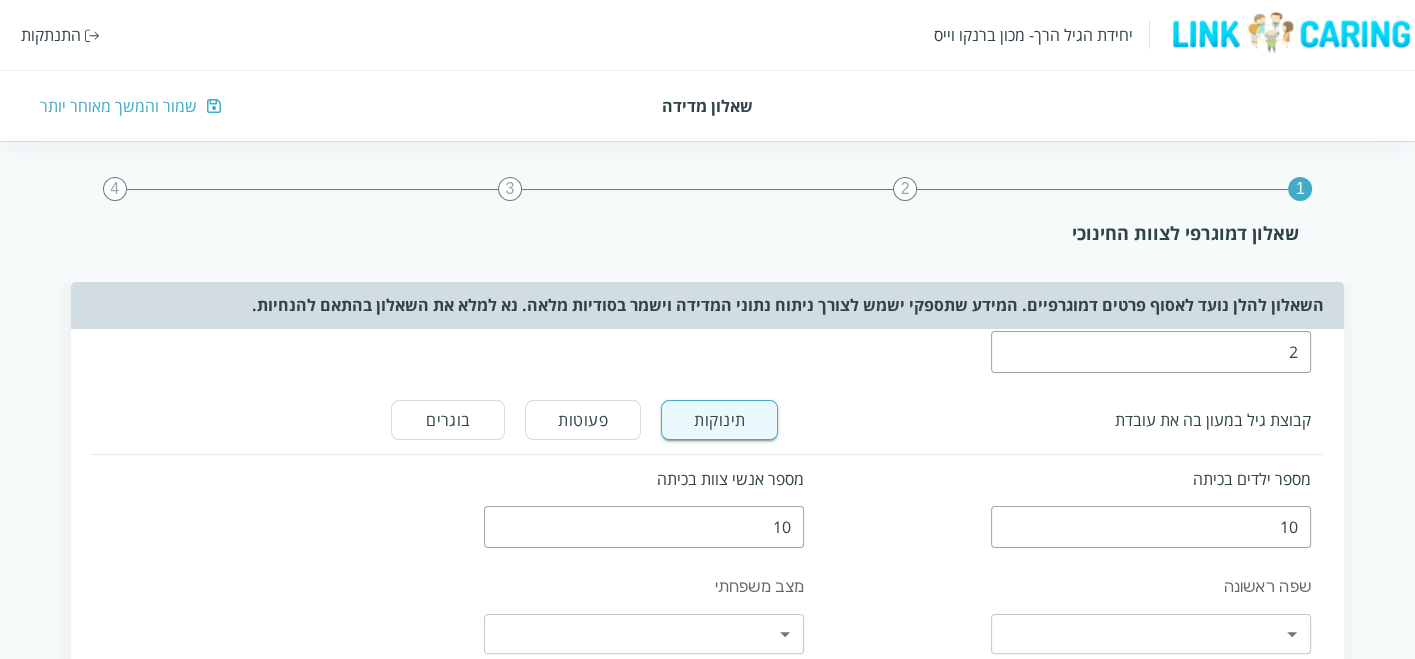 scroll, scrollTop: 444, scrollLeft: 0, axis: vertical 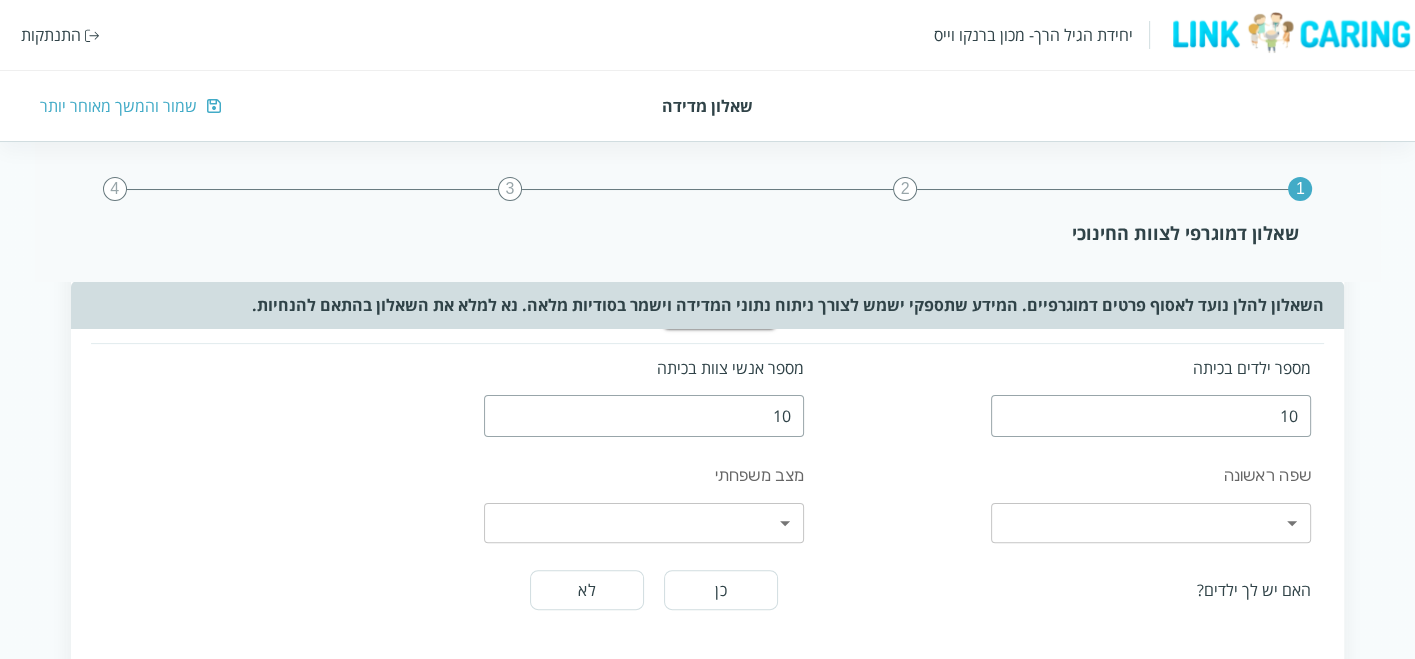 type on "10" 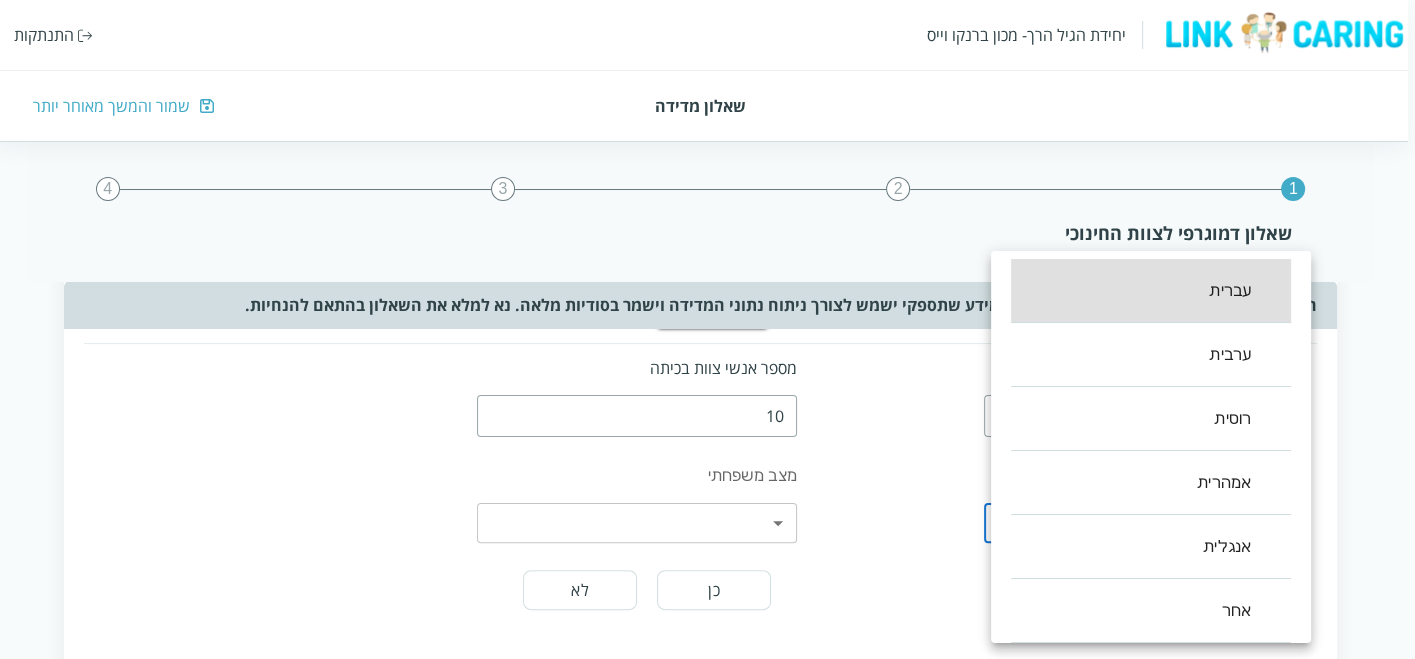 click on "יחידת הגיל הרך- מכון [PERSON_NAME] התנתקות   שאלון מדידה שמור והמשך מאוחר יותר 1 2 3 4 שאלון דמוגרפי לצוות החינוכי השאלון להלן נועד לאסוף פרטים דמוגרפיים. המידע שתספקי ישמש לצורך ניתוח נתוני המדידה וישמר בסודיות מלאה. נא למלא את השאלון בהתאם להנחיות. גיל 35 מין נקבה   זכר   השכלה תעודת הוראה גיל הרך 3 ​ ותק במקצוע (שנים) 3 משך העבודה במסגרת הנוכחית (שנים) 2 קבוצת גיל במעון בה את עובדת תינוקות   פעוטות   בוגרים   קבוצת גיל - אחר מספר ילדים בכיתה 10 מספר אנשי צוות בכיתה 10 שפה ראשונה ​ ​ שפה ראשונה - אחר מצב משפחתי ​ ​  האם יש לך ילדים? כן   לא   צייני כמה ילדים יש לך ​ ​   ילד 1: ילד 2:" at bounding box center (704, 512) 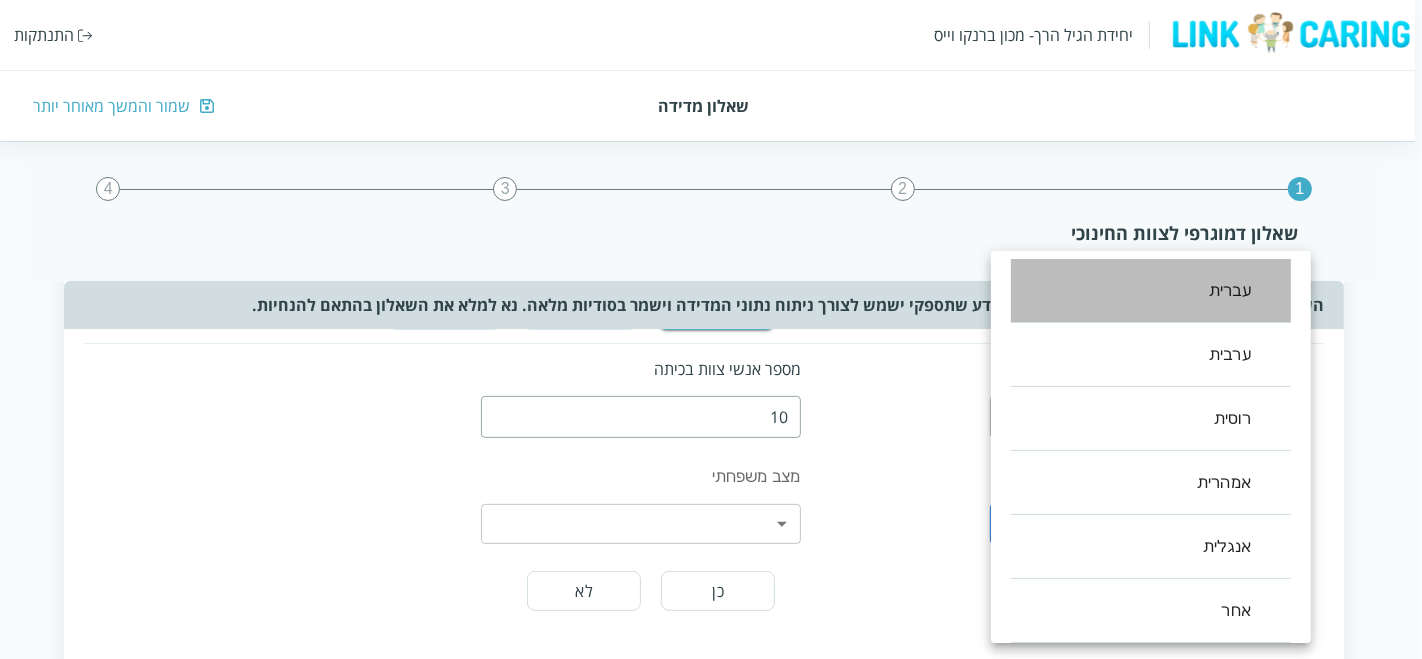 click on "עברית" at bounding box center (1151, 291) 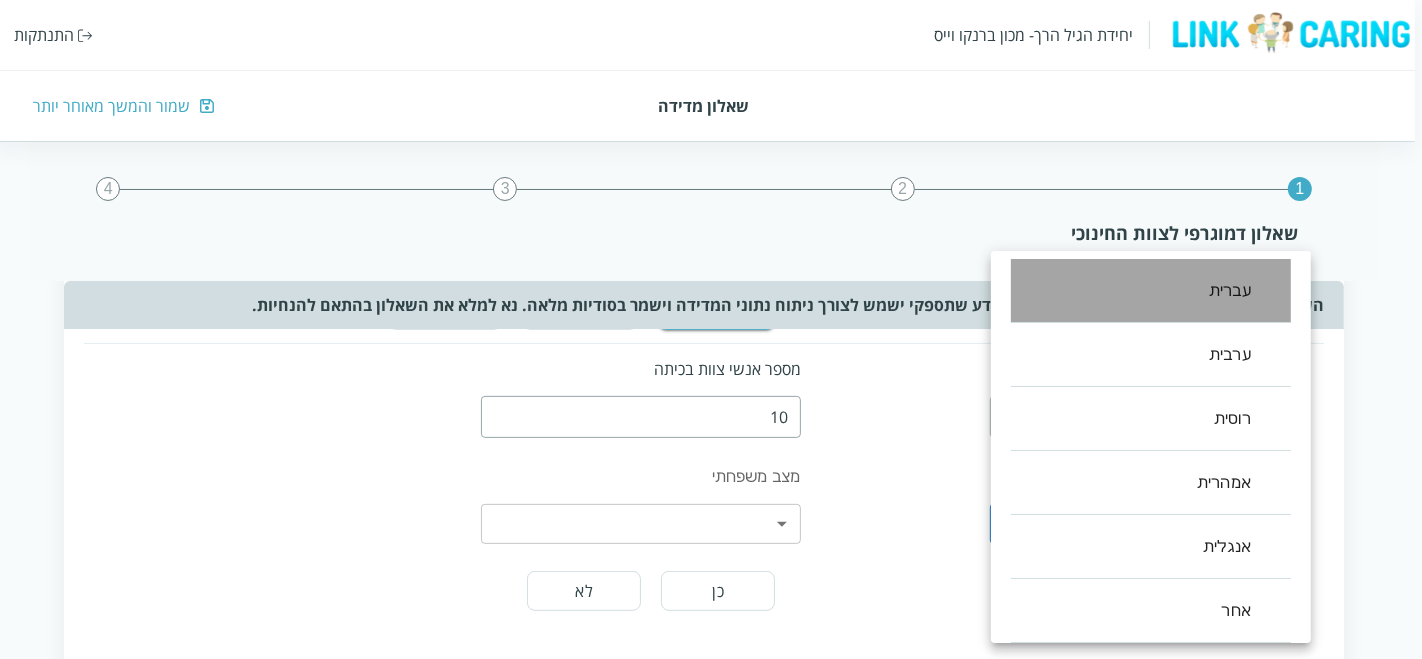 type on "0" 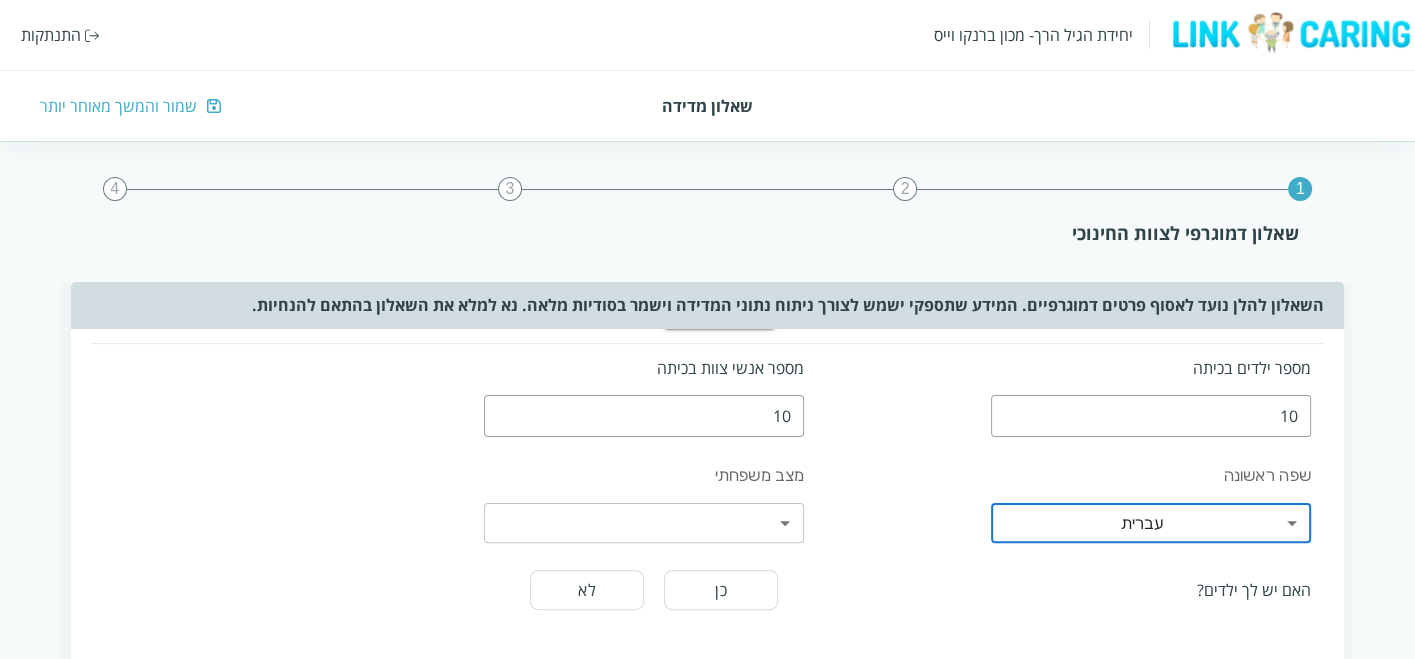 click on "יחידת הגיל הרך- מכון [PERSON_NAME] התנתקות   שאלון מדידה שמור והמשך מאוחר יותר 1 2 3 4 שאלון דמוגרפי לצוות החינוכי השאלון להלן נועד לאסוף פרטים דמוגרפיים. המידע שתספקי ישמש לצורך ניתוח נתוני המדידה וישמר בסודיות מלאה. נא למלא את השאלון בהתאם להנחיות. גיל 35 מין נקבה   זכר   השכלה תעודת הוראה גיל הרך 3 ​ ותק במקצוע (שנים) 3 משך העבודה במסגרת הנוכחית (שנים) 2 קבוצת גיל במעון בה את עובדת תינוקות   פעוטות   בוגרים   קבוצת גיל - אחר מספר ילדים בכיתה 10 מספר אנשי צוות בכיתה 10 שפה ראשונה עברית 0 ​ שפה ראשונה - אחר מצב משפחתי ​ ​  האם יש לך ילדים? כן   לא   צייני כמה ילדים יש לך ​ ​   ילד 1:" at bounding box center (707, 512) 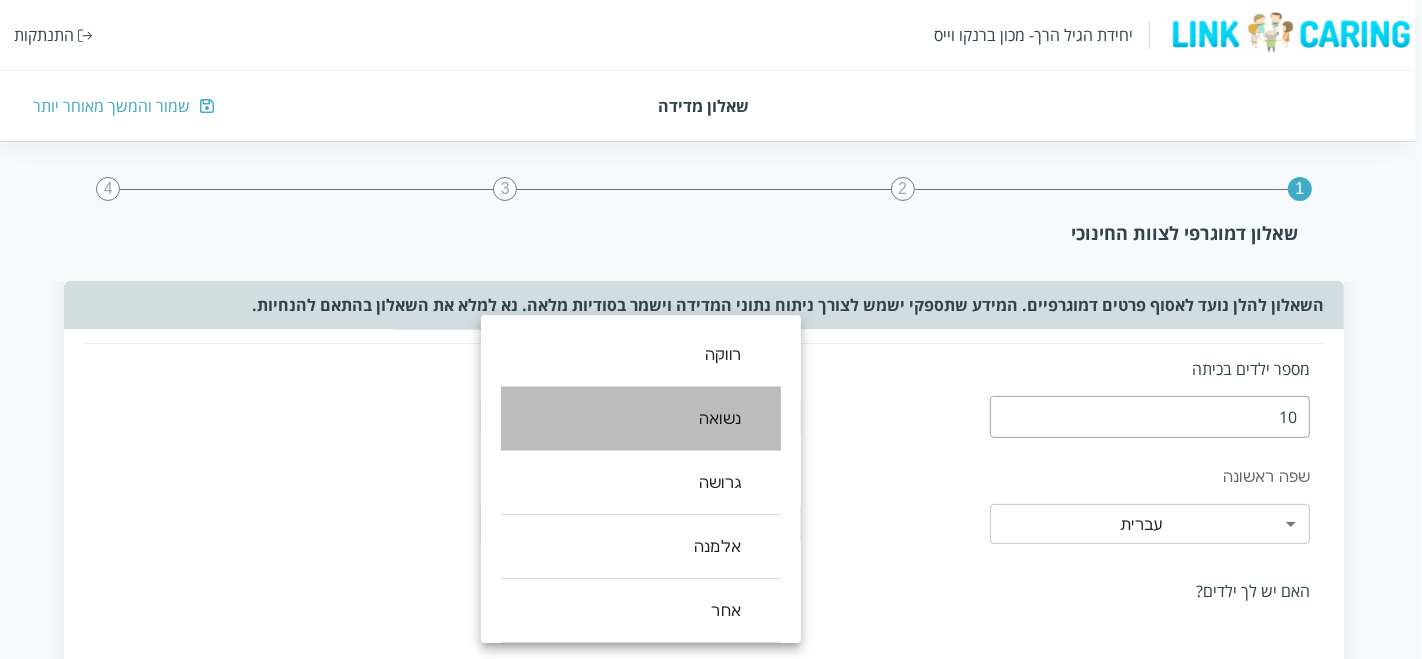 click on "נשואה" at bounding box center (641, 419) 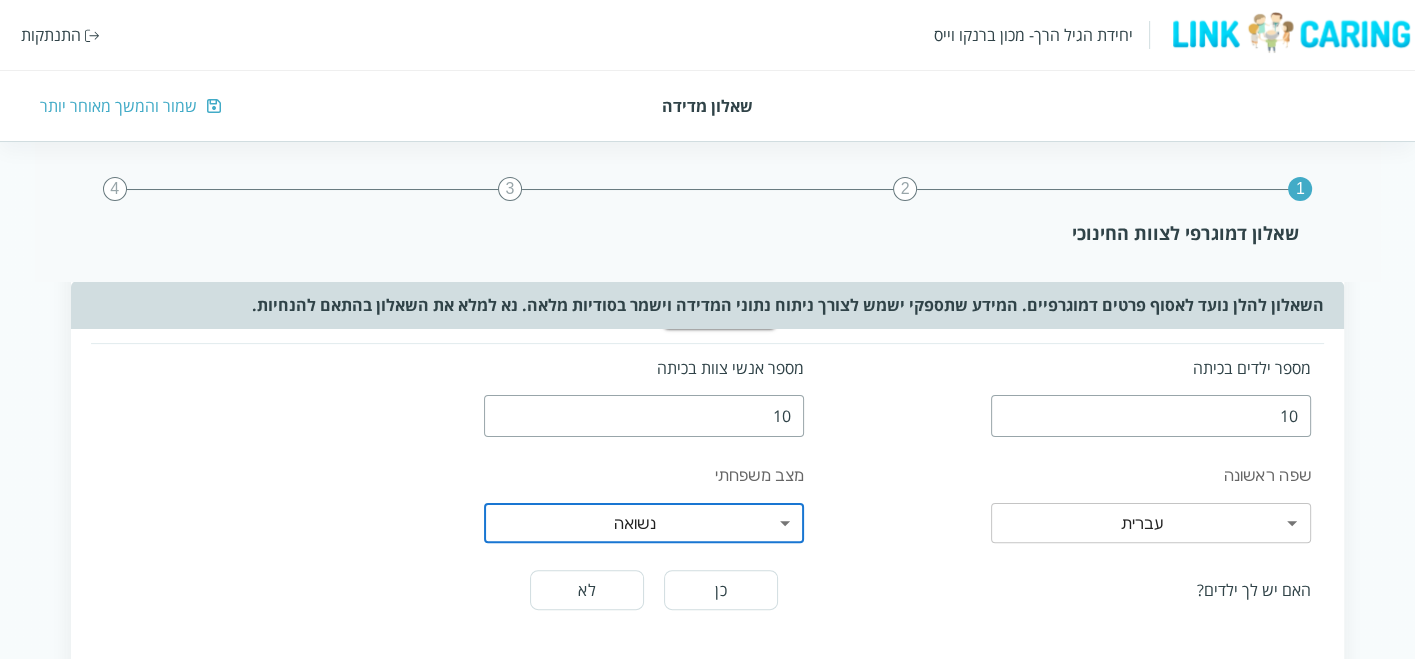 scroll, scrollTop: 555, scrollLeft: 0, axis: vertical 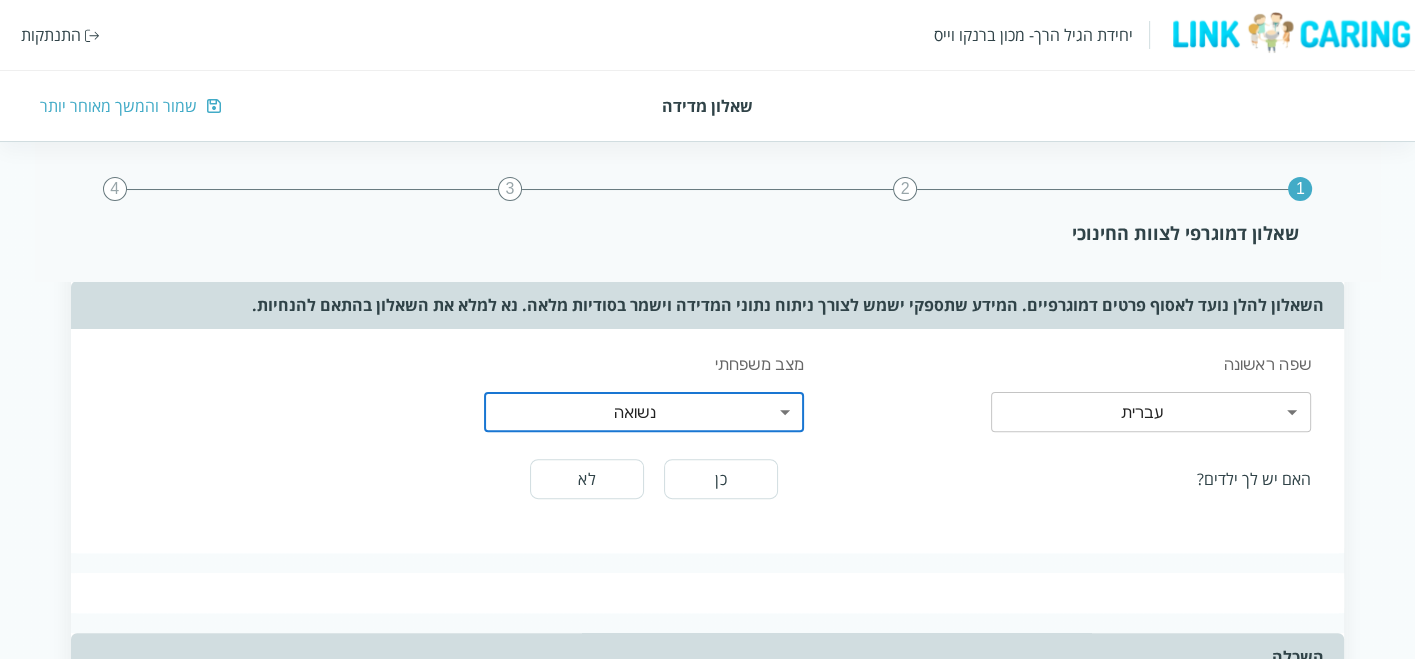 click on "לא" at bounding box center (587, 479) 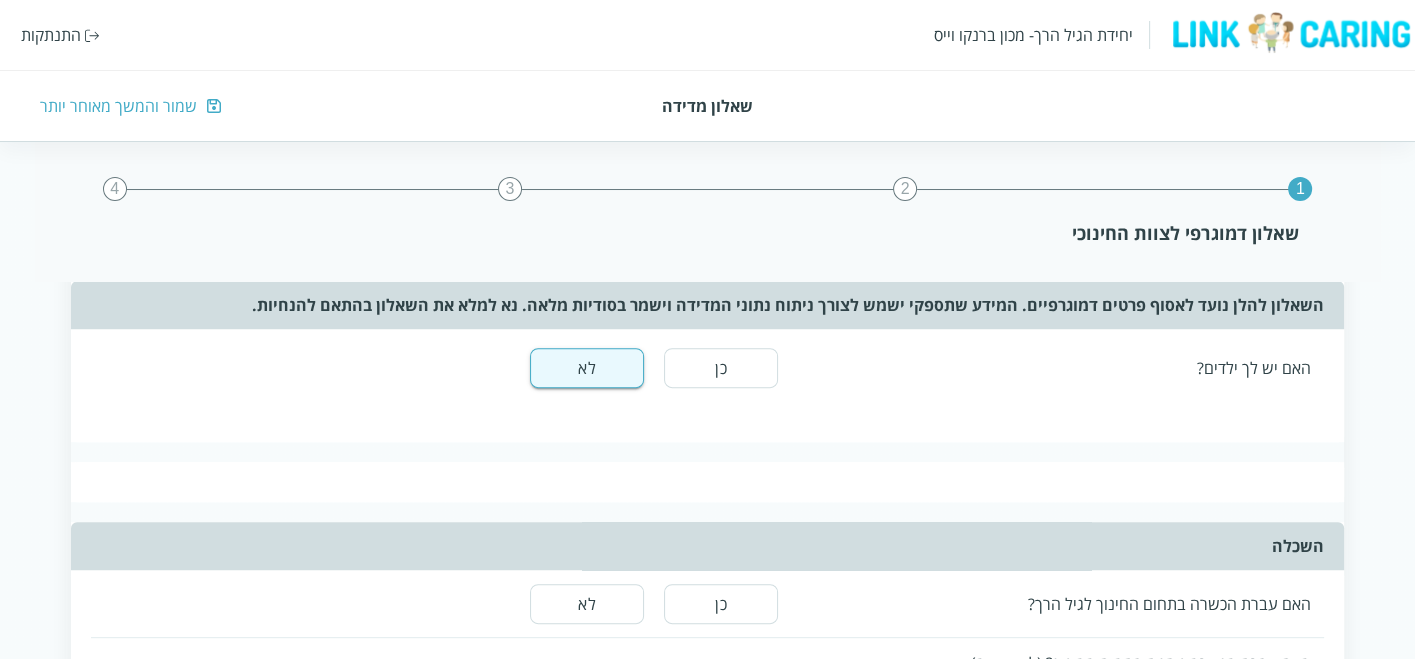 scroll, scrollTop: 444, scrollLeft: 0, axis: vertical 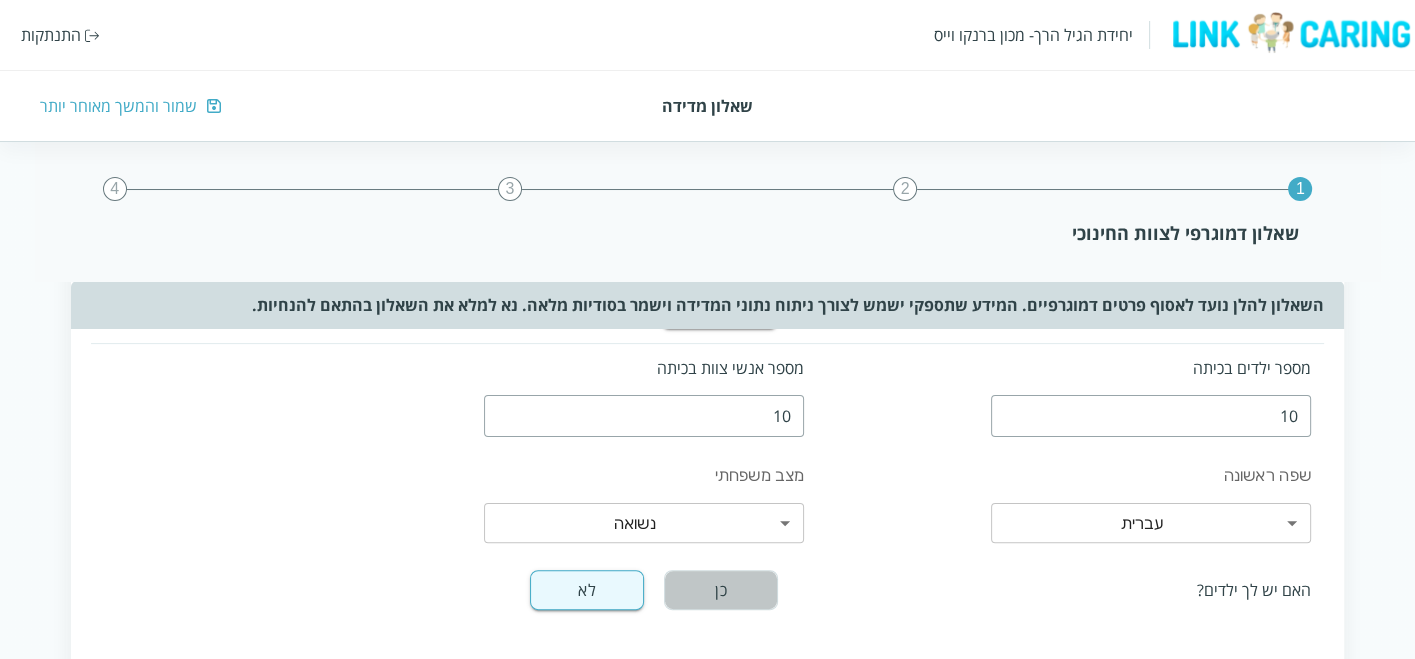 click on "כן" at bounding box center (721, 590) 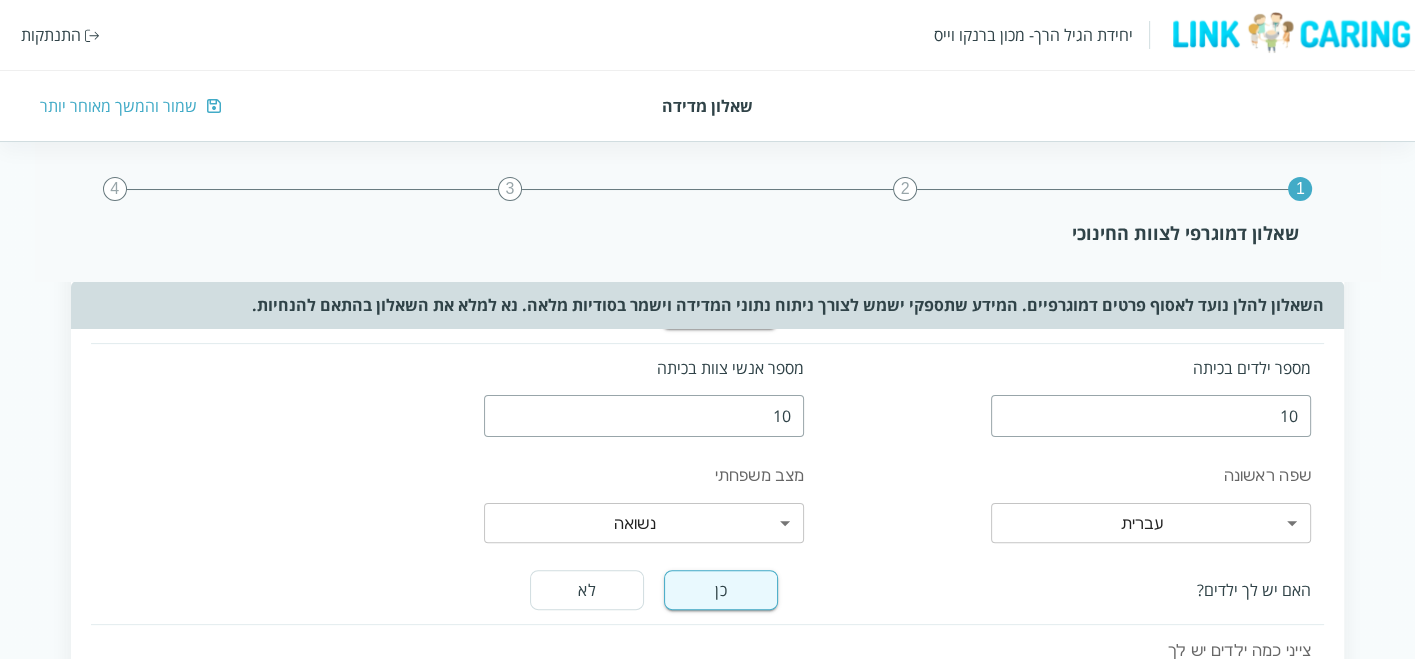 scroll, scrollTop: 666, scrollLeft: 0, axis: vertical 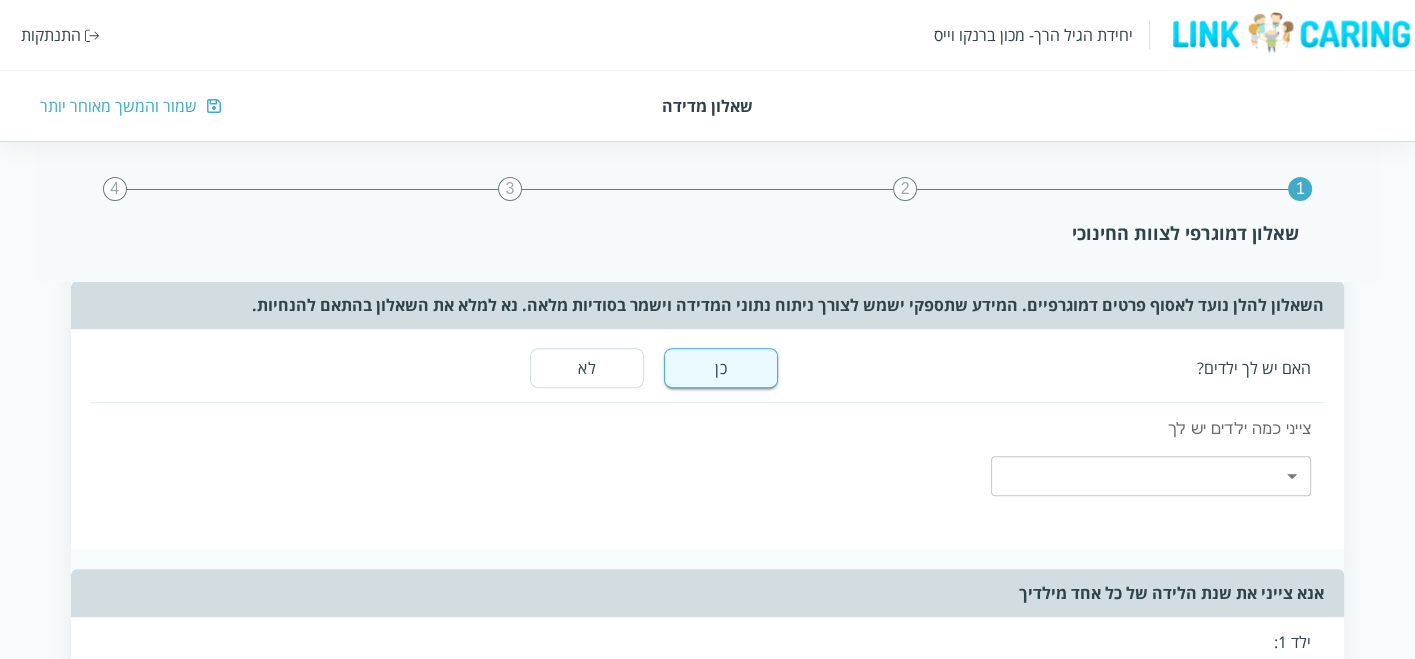 click on "יחידת הגיל הרך- מכון [PERSON_NAME] התנתקות   שאלון מדידה שמור והמשך מאוחר יותר 1 2 3 4 שאלון דמוגרפי לצוות החינוכי השאלון להלן נועד לאסוף פרטים דמוגרפיים. המידע שתספקי ישמש לצורך ניתוח נתוני המדידה וישמר בסודיות מלאה. נא למלא את השאלון בהתאם להנחיות. גיל 35 מין נקבה   זכר   השכלה תעודת הוראה גיל הרך 3 ​ ותק במקצוע (שנים) 3 משך העבודה במסגרת הנוכחית (שנים) 2 קבוצת גיל במעון בה את עובדת תינוקות   פעוטות   בוגרים   קבוצת גיל - אחר מספר ילדים בכיתה 10 מספר אנשי צוות בכיתה 10 שפה ראשונה עברית 0 ​ שפה ראשונה - אחר מצב משפחתי נשואה 1 ​  האם יש לך ילדים? כן   לא   צייני כמה ילדים יש לך ​ ​" at bounding box center (707, 422) 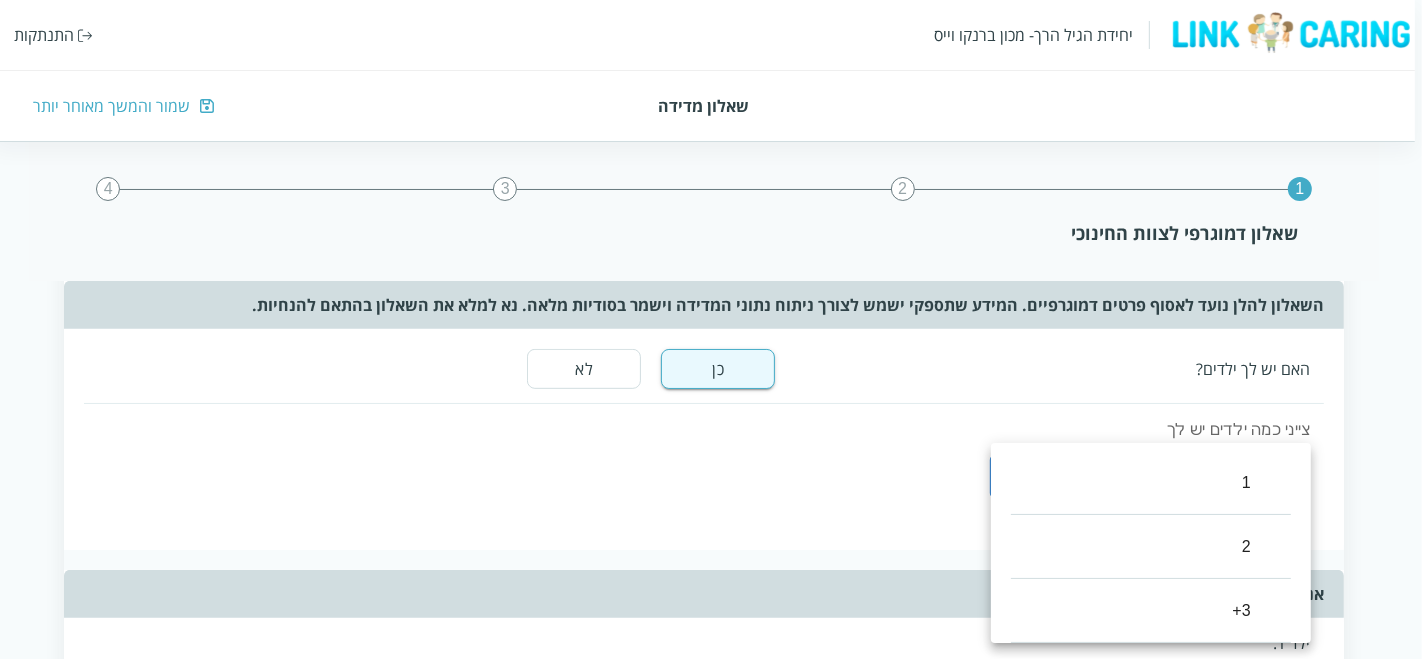 click on "2" at bounding box center (1151, 547) 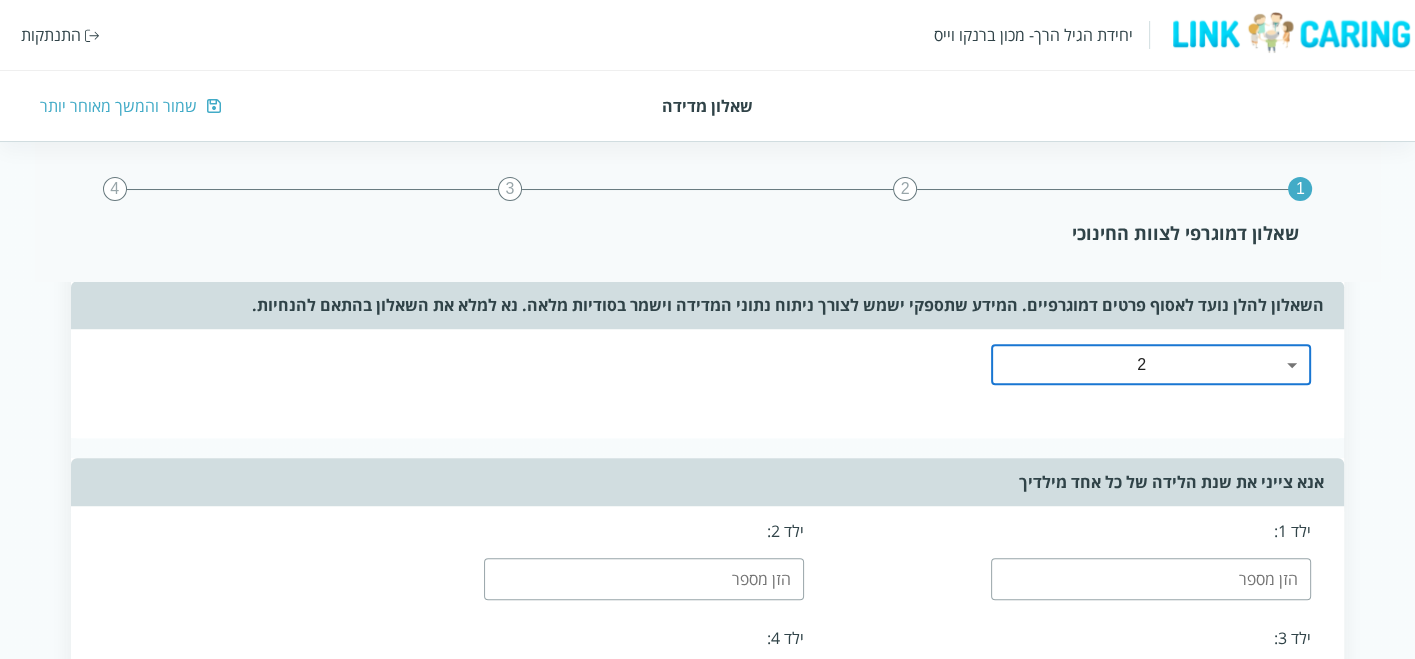scroll, scrollTop: 888, scrollLeft: 0, axis: vertical 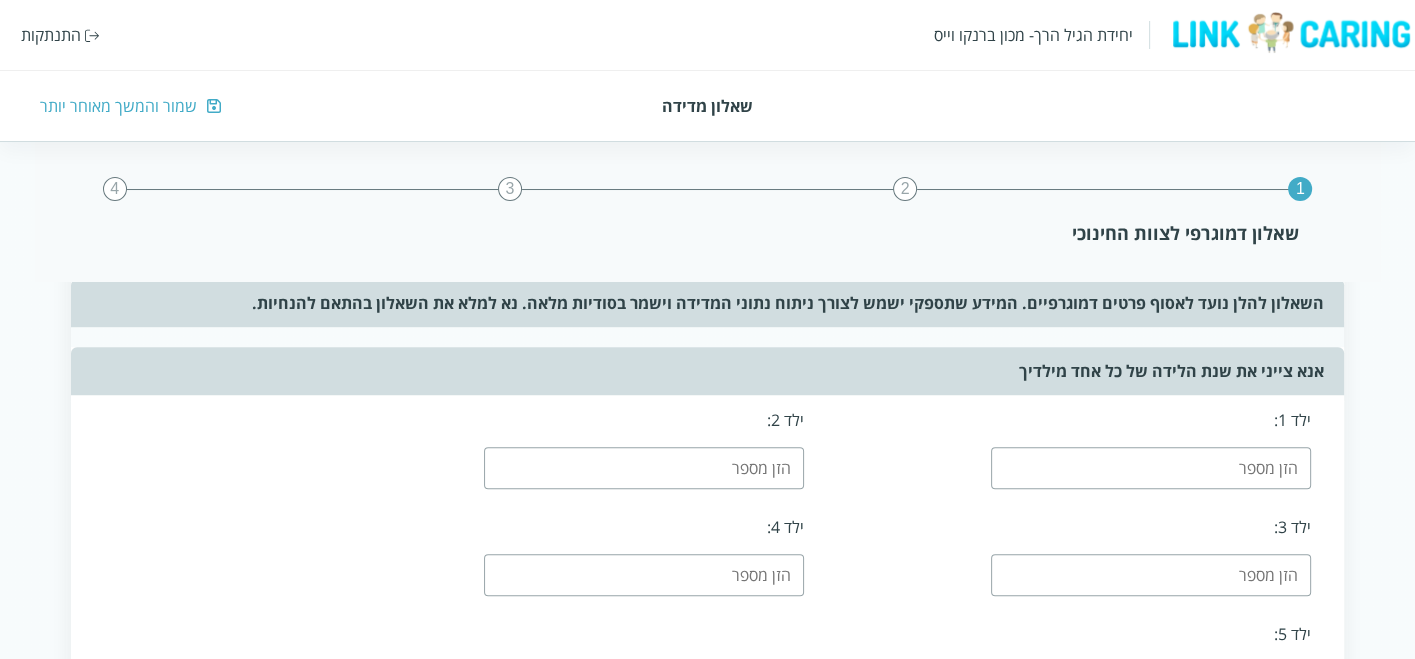 click at bounding box center [1151, 468] 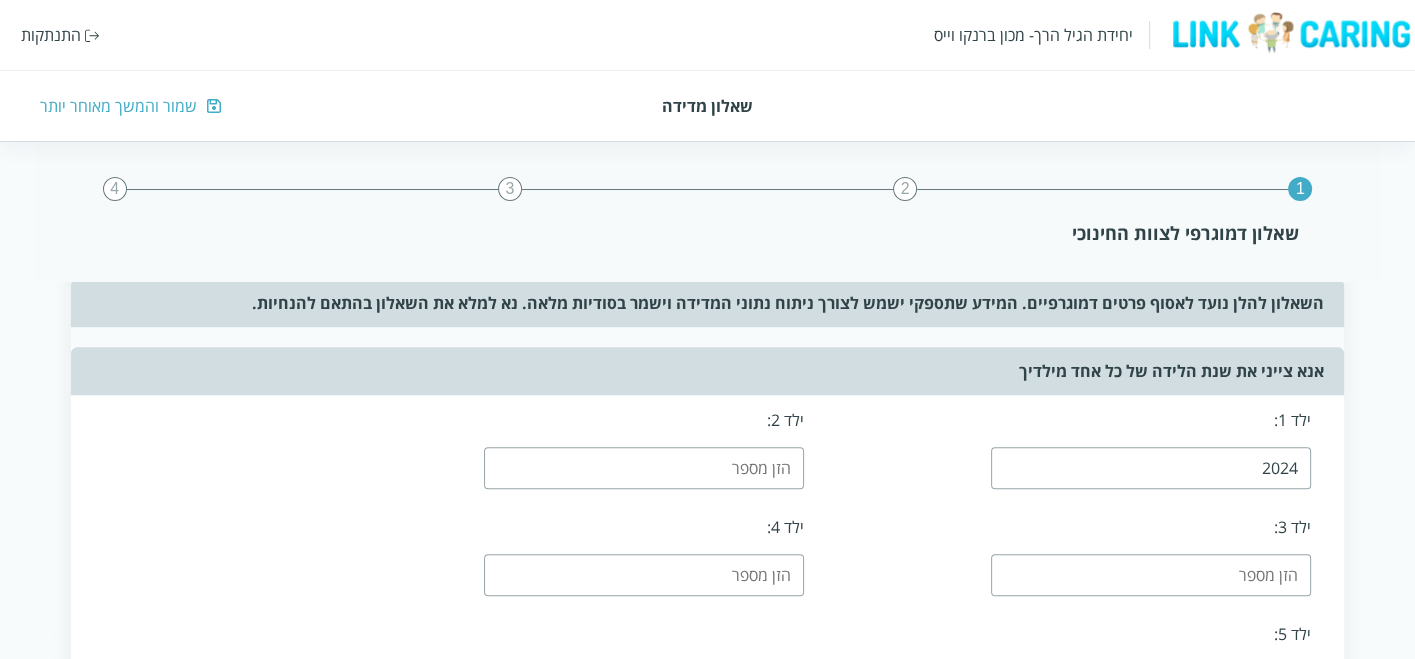 type on "2024" 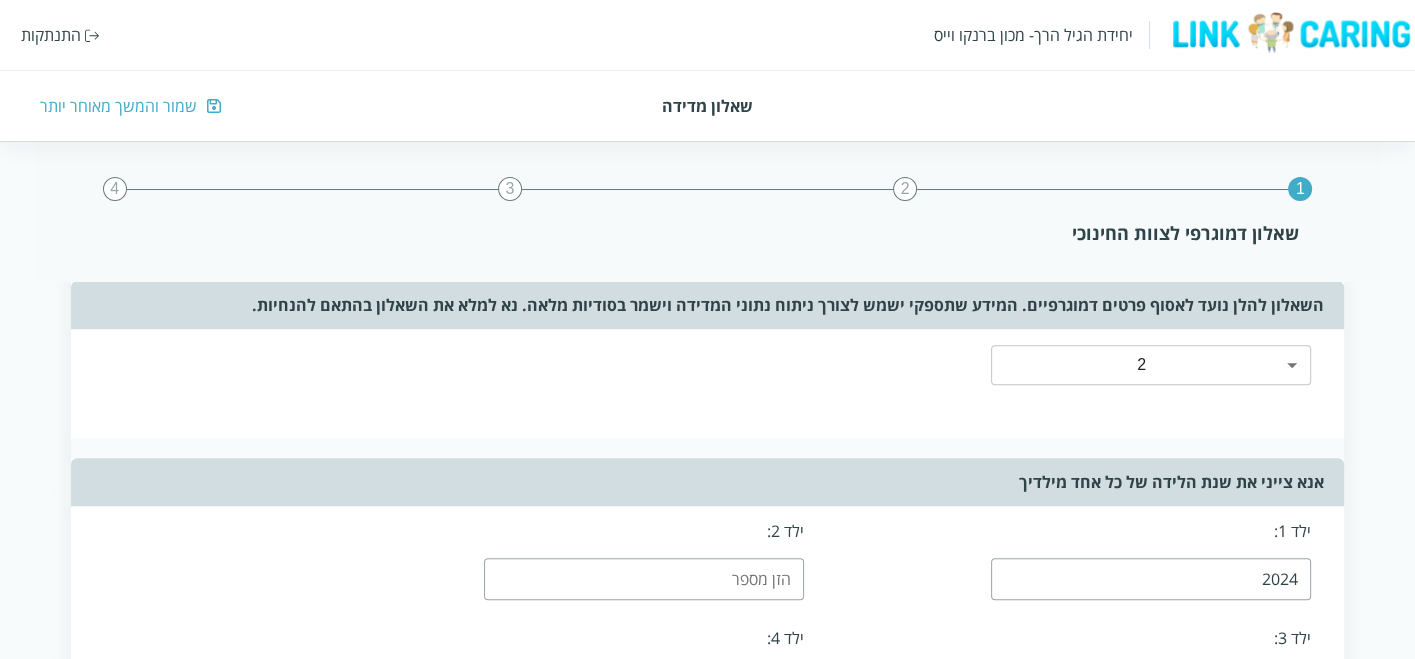 scroll, scrollTop: 888, scrollLeft: 0, axis: vertical 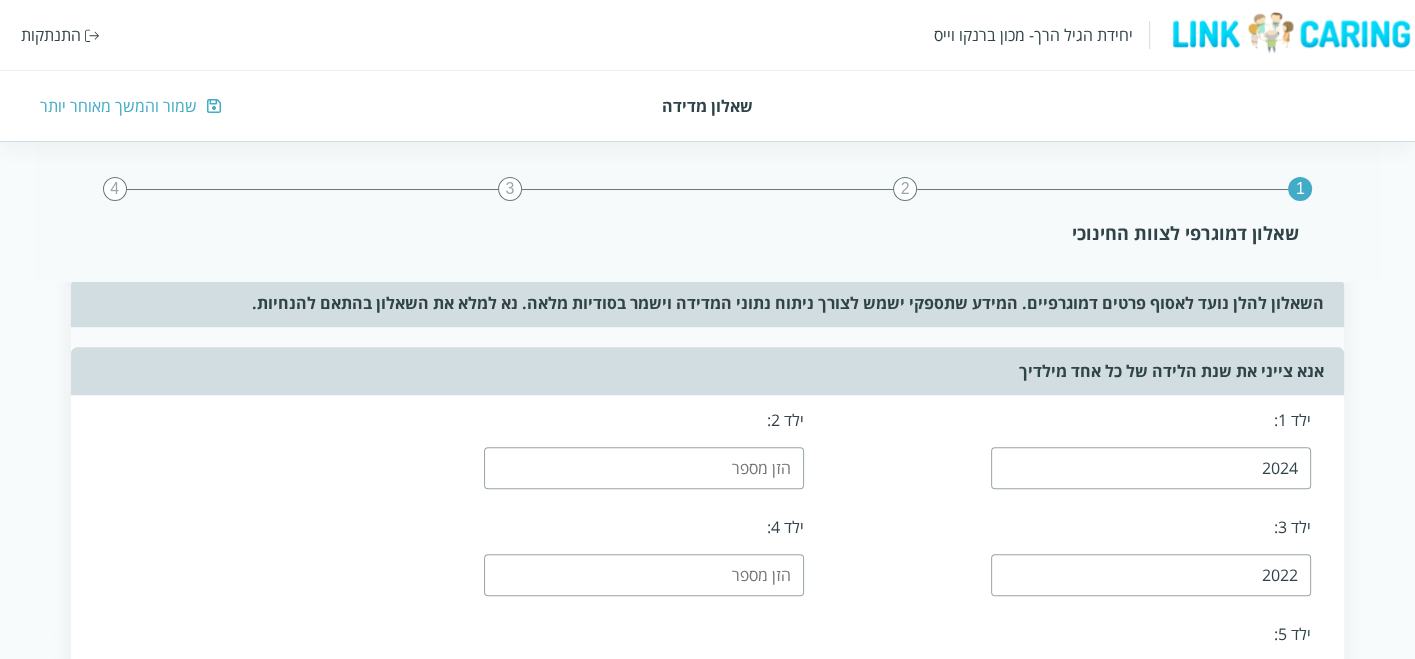 click on "2022" at bounding box center (1151, 575) 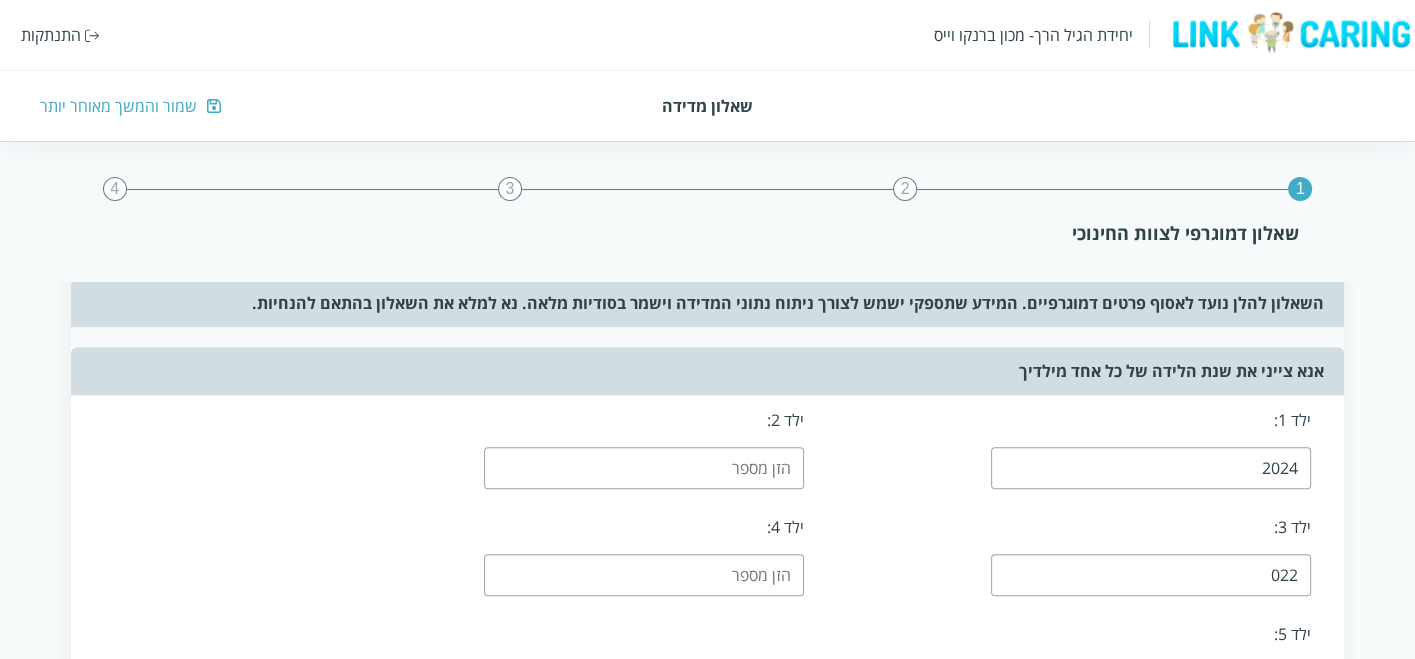 click on "022" at bounding box center [1151, 575] 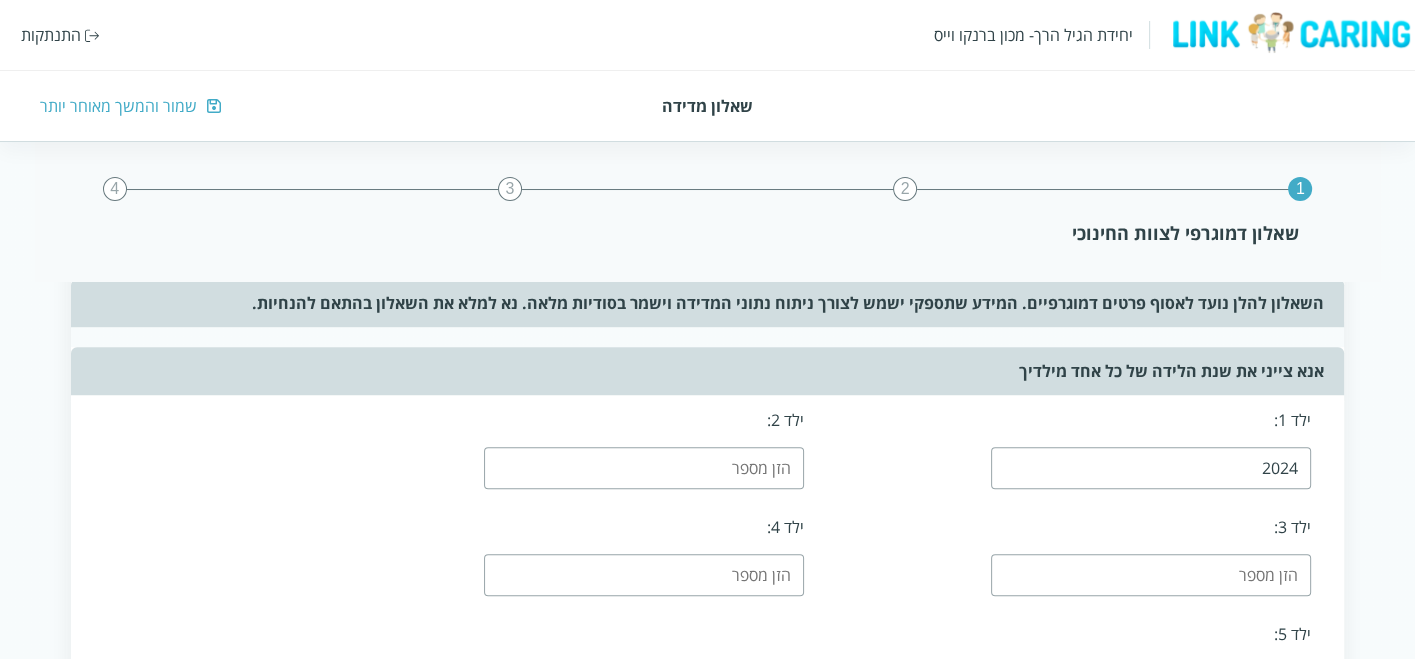 type 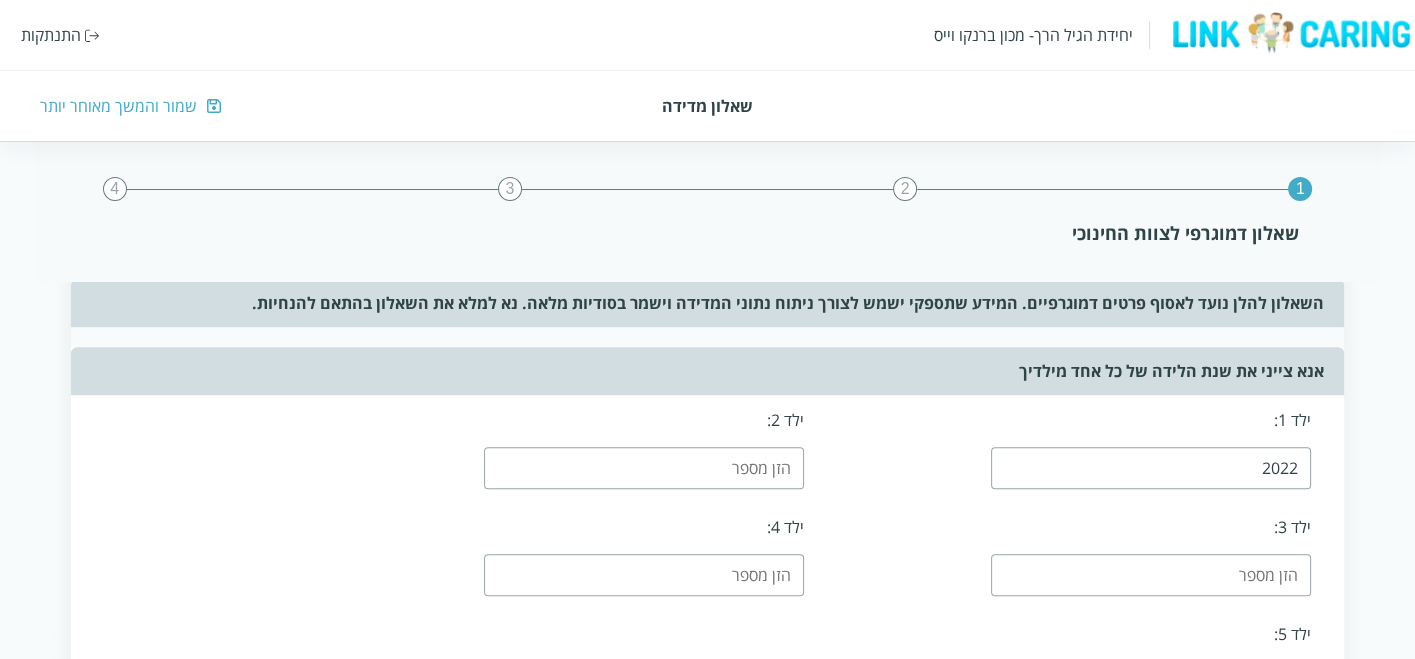 type on "2022" 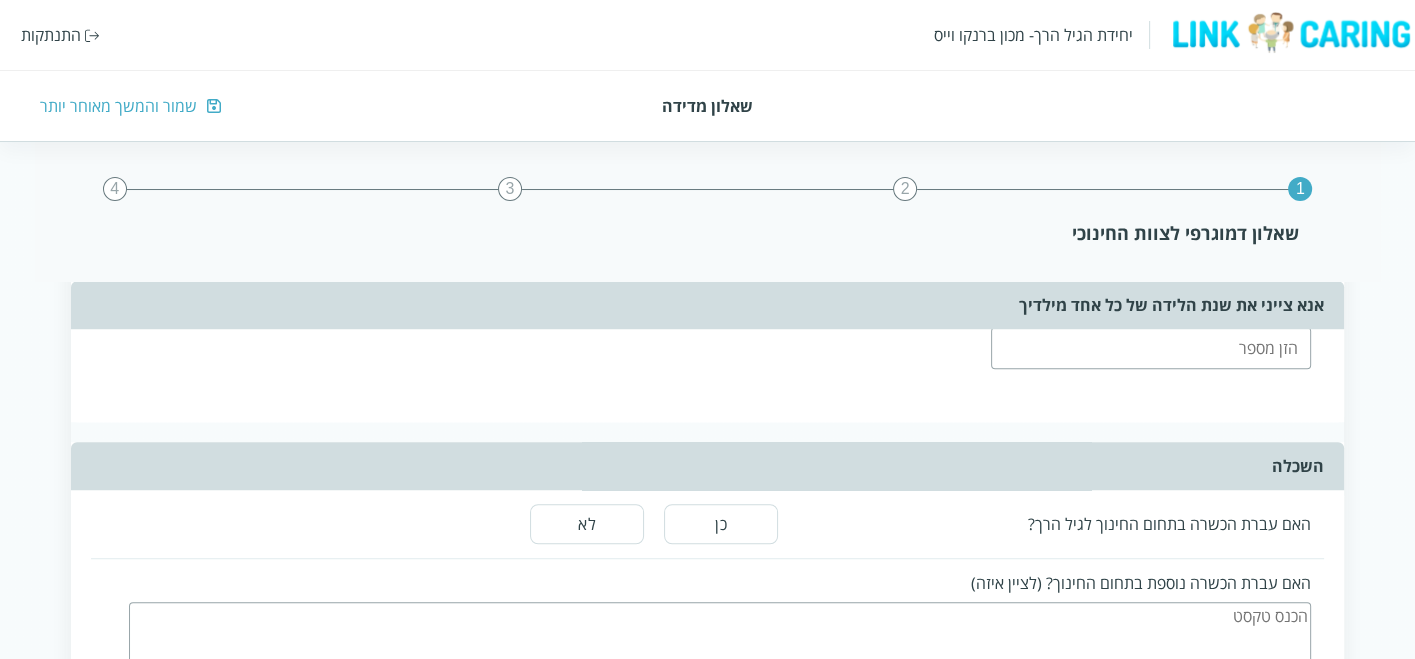 scroll, scrollTop: 1333, scrollLeft: 0, axis: vertical 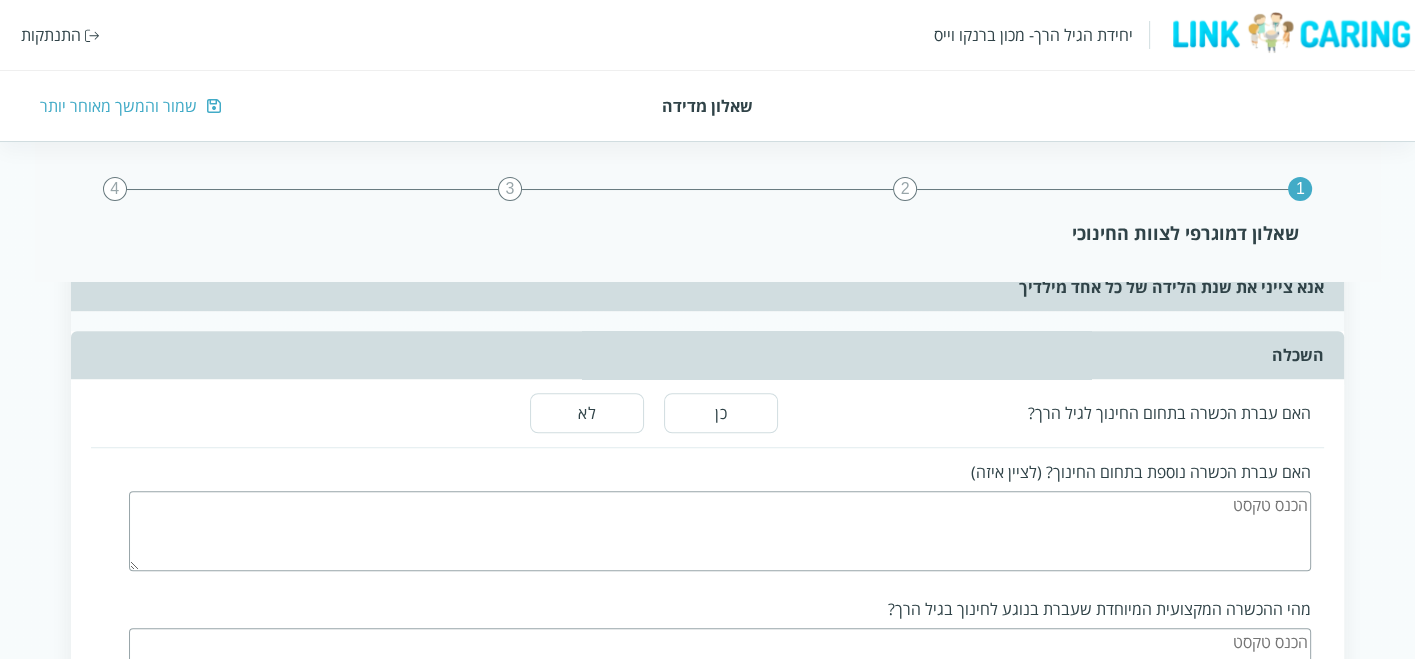 type on "2024" 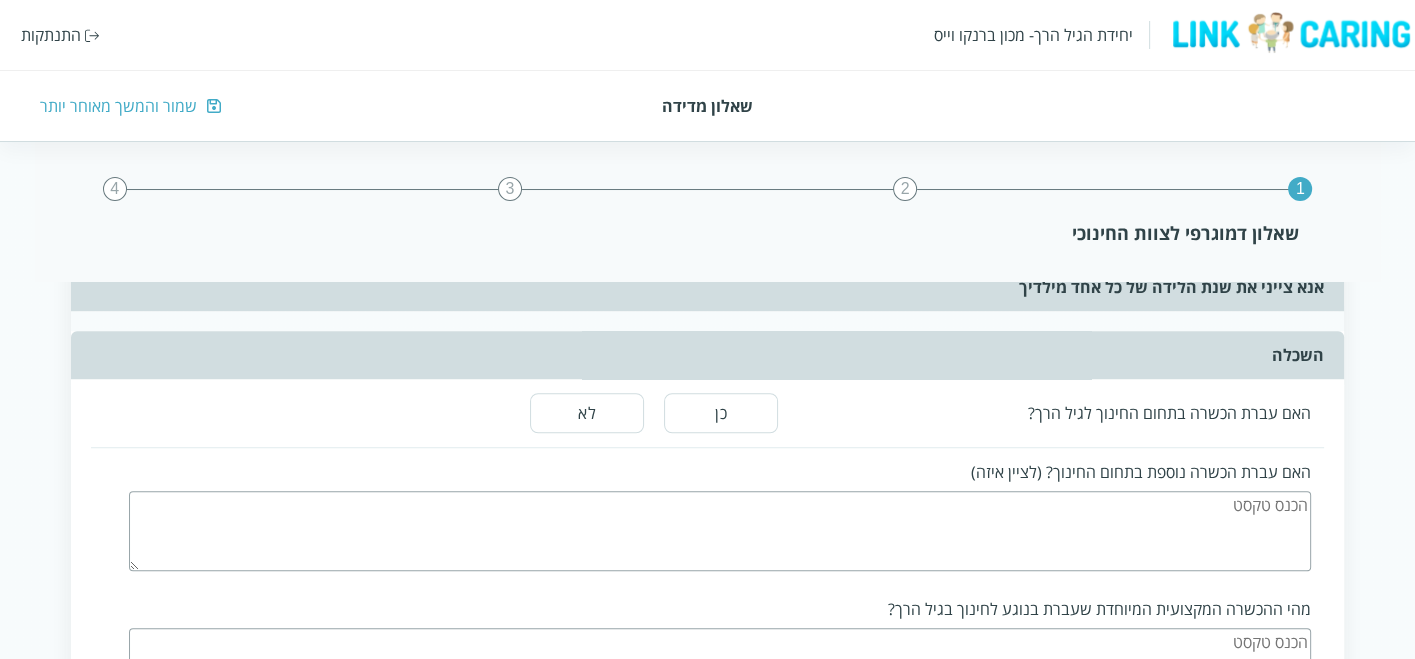 click on "כן" at bounding box center (721, 413) 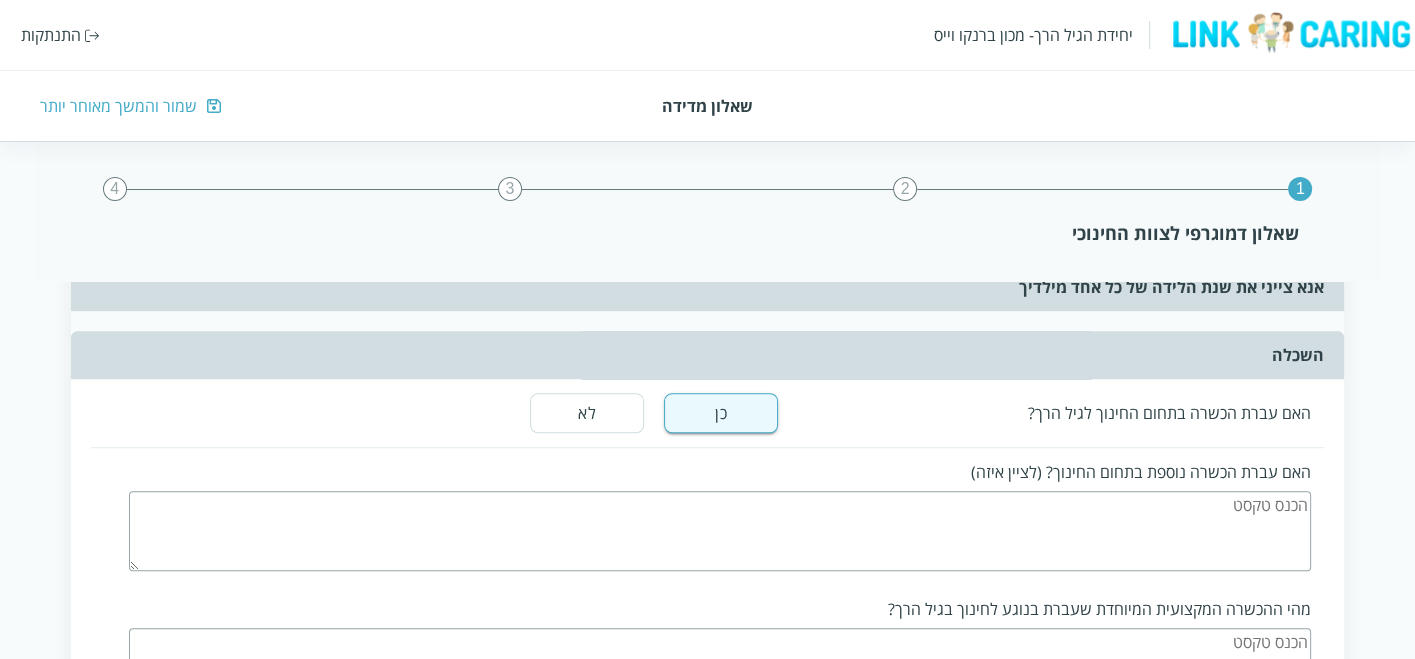 click at bounding box center (720, 531) 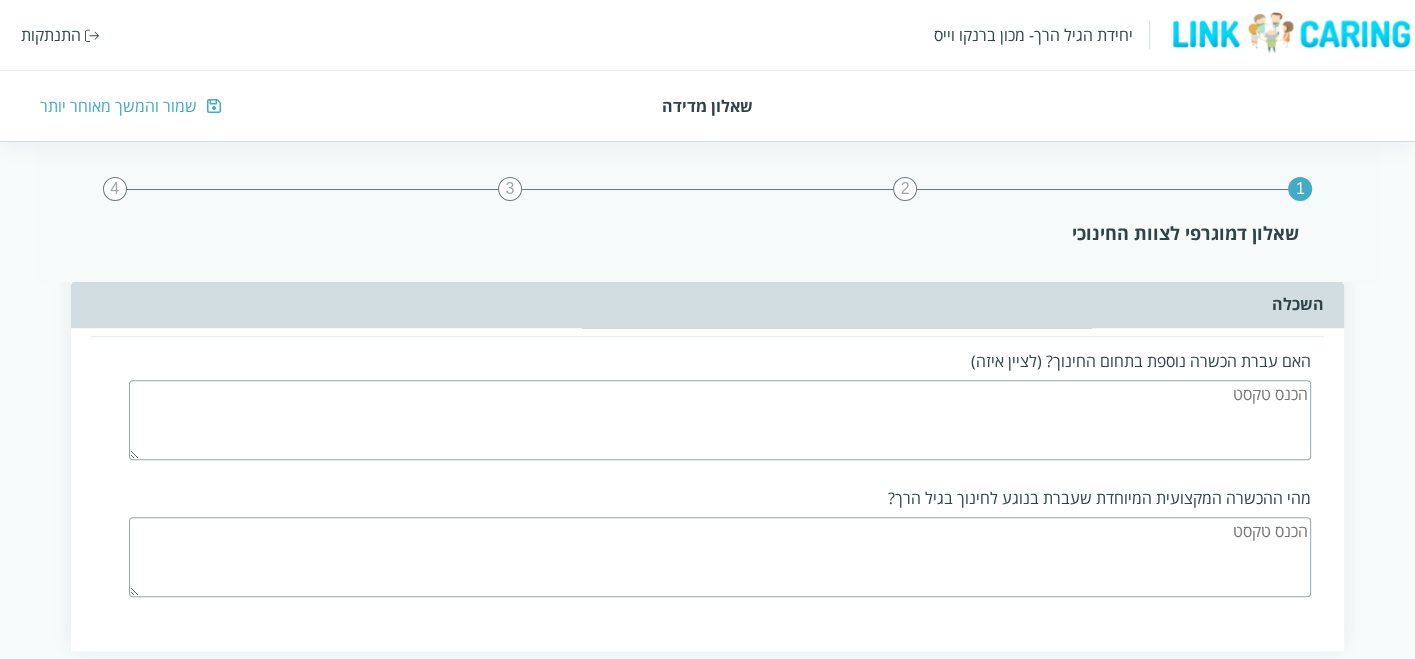 scroll, scrollTop: 1560, scrollLeft: 0, axis: vertical 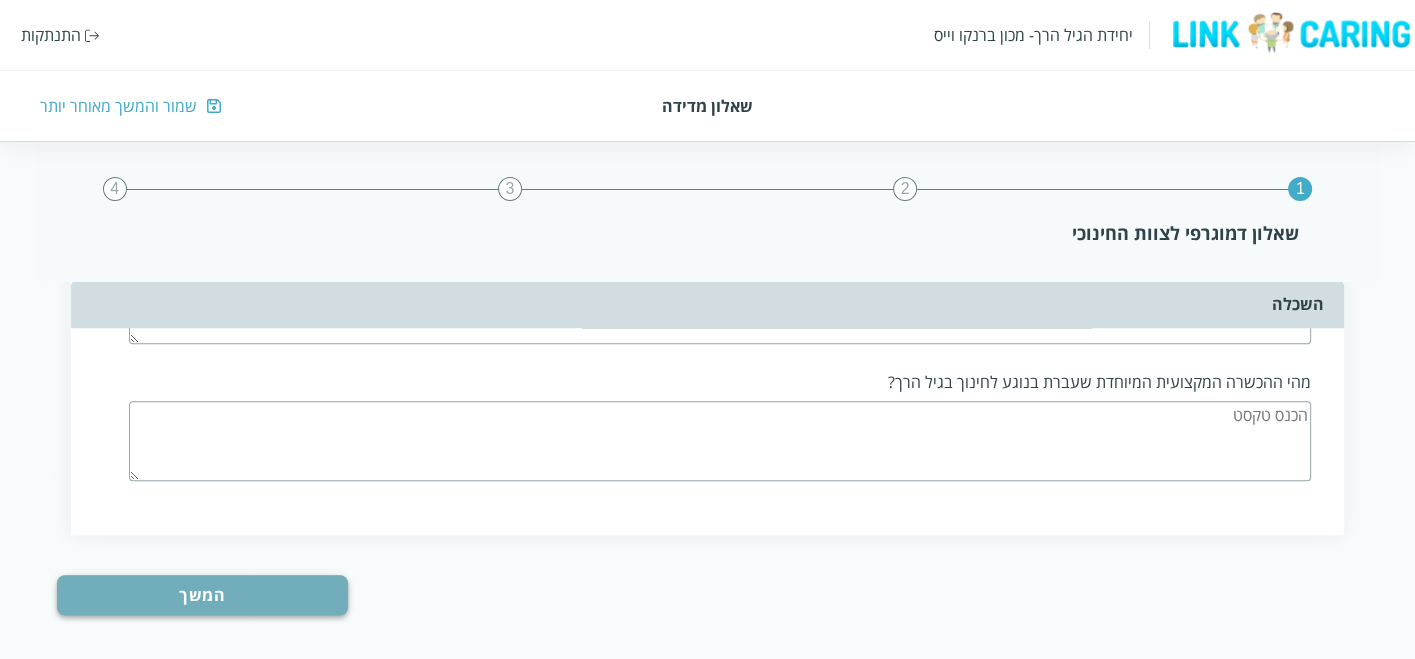 click on "המשך" at bounding box center [202, 595] 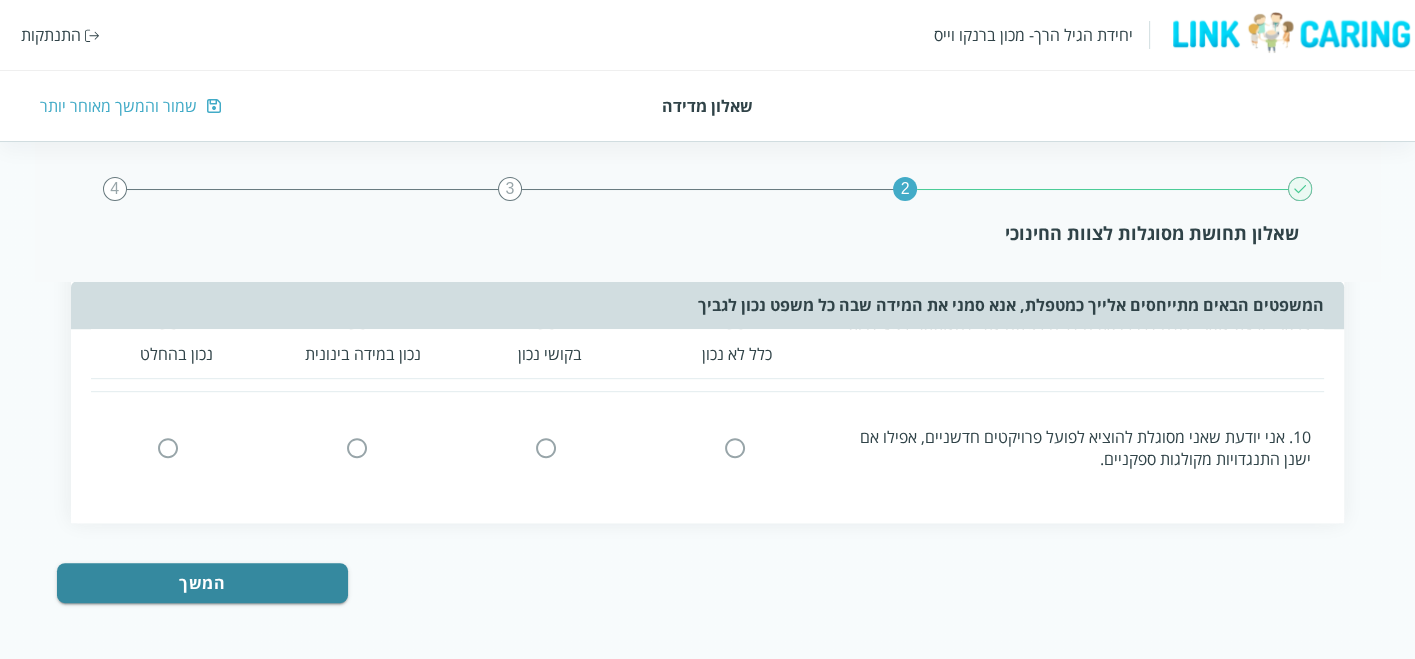 scroll, scrollTop: 0, scrollLeft: 0, axis: both 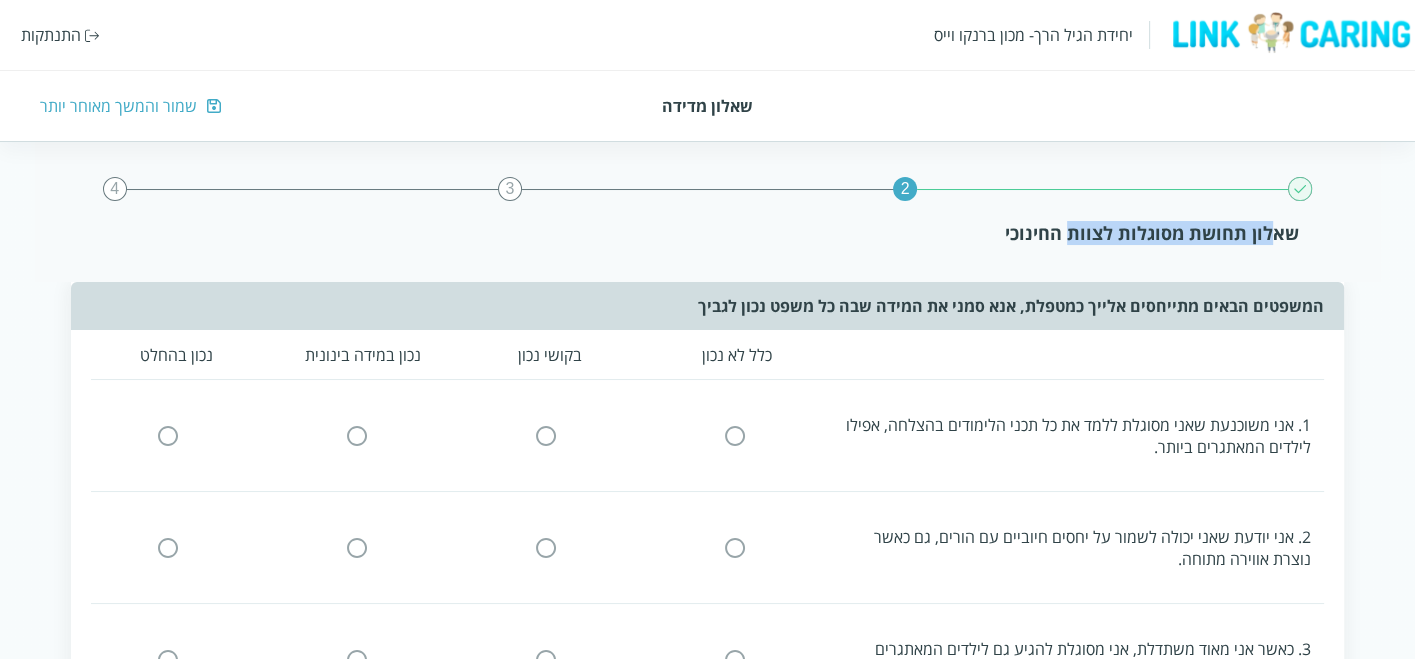 drag, startPoint x: 1275, startPoint y: 235, endPoint x: 981, endPoint y: 256, distance: 294.74905 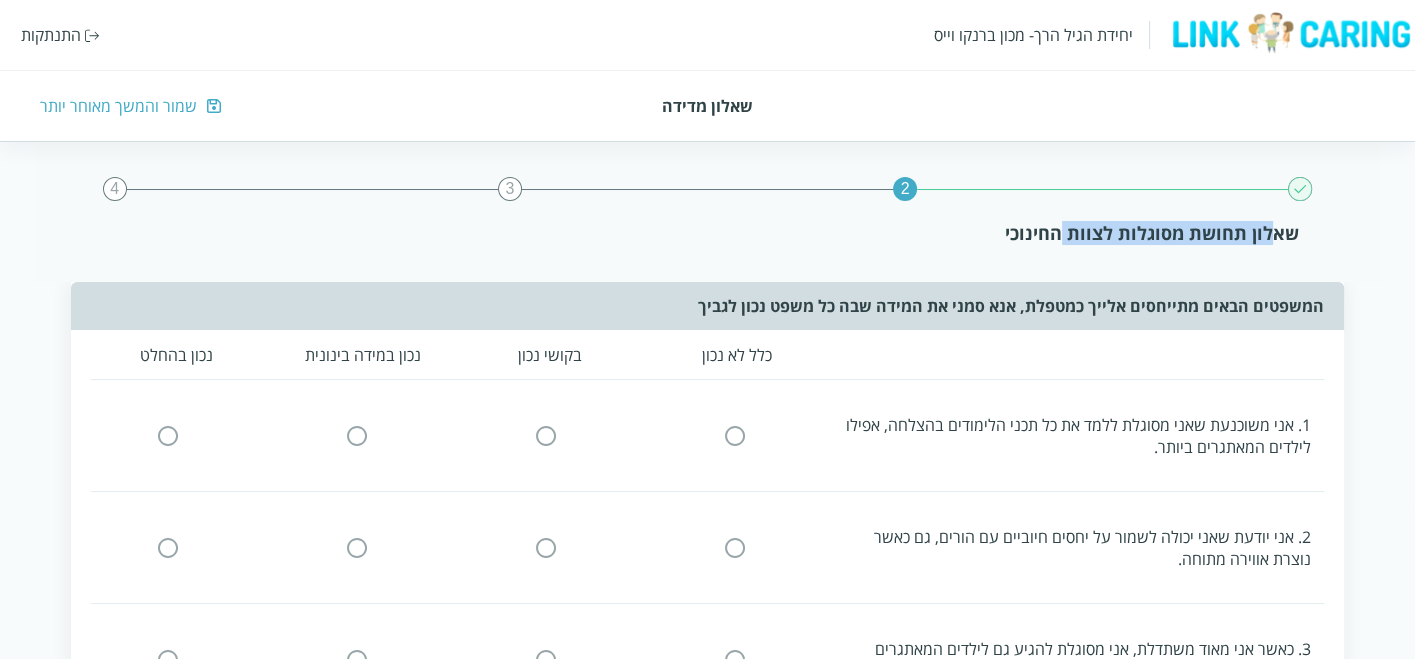 click at bounding box center [1300, 189] 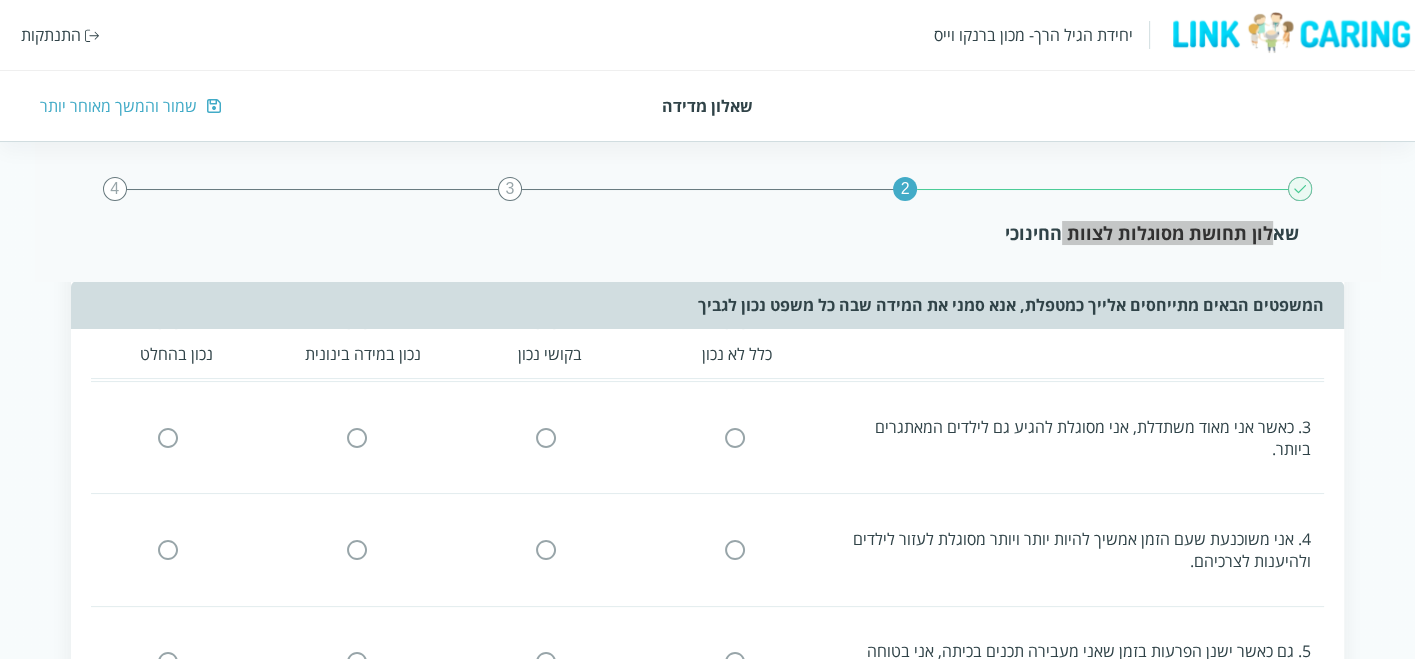 scroll, scrollTop: 0, scrollLeft: 0, axis: both 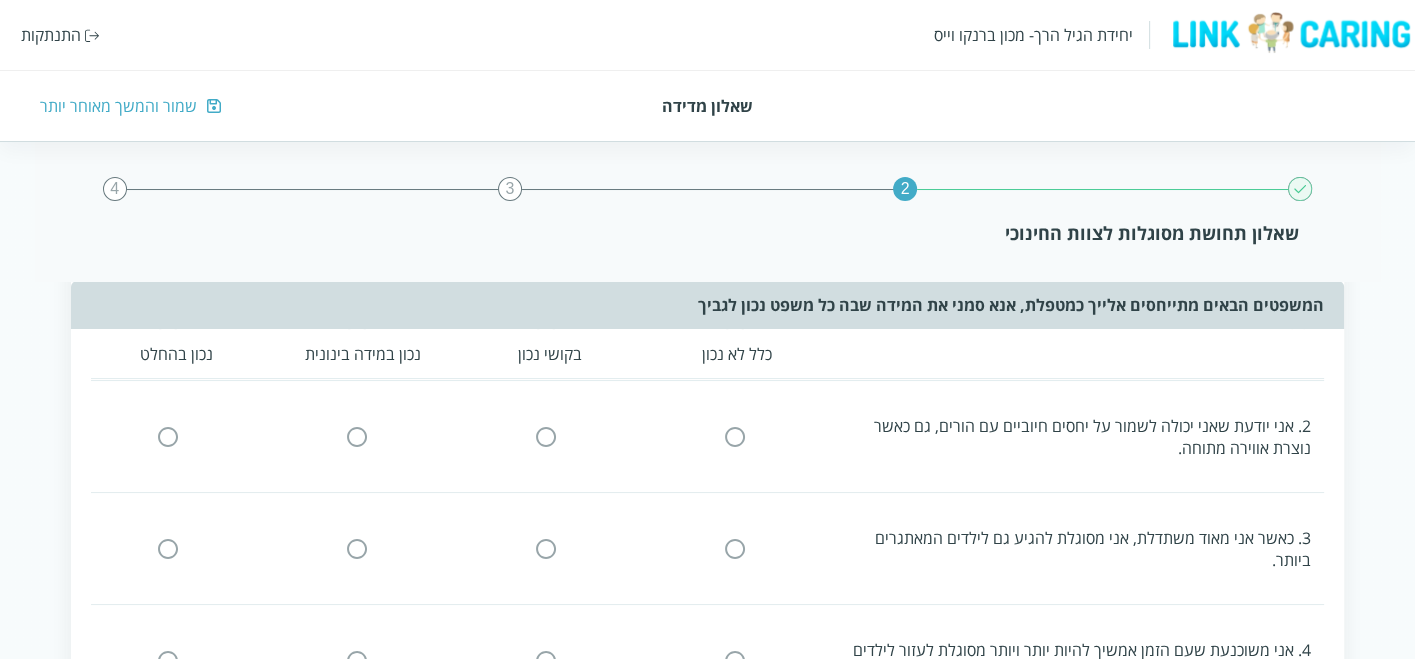 click on "2 3 4 שאלון תחושת מסוגלות לצוות החינוכי" at bounding box center [707, 211] 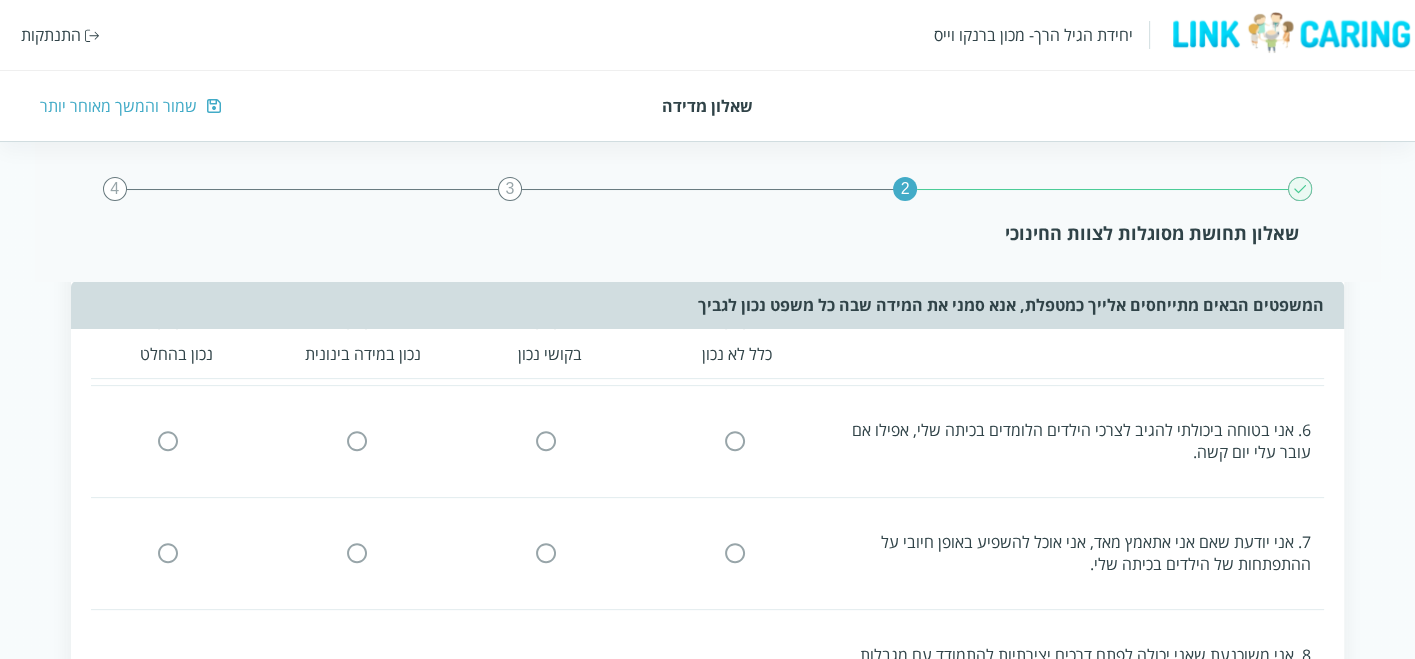 scroll, scrollTop: 0, scrollLeft: 0, axis: both 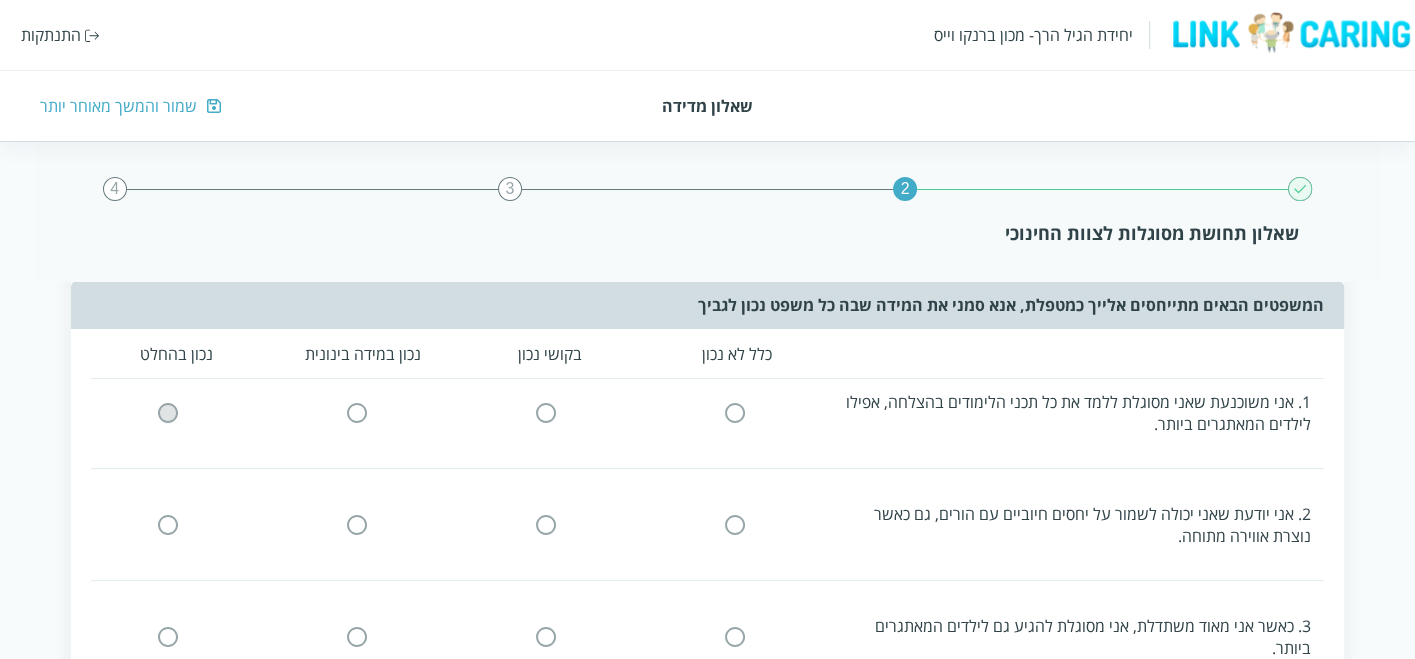 click at bounding box center [168, 412] 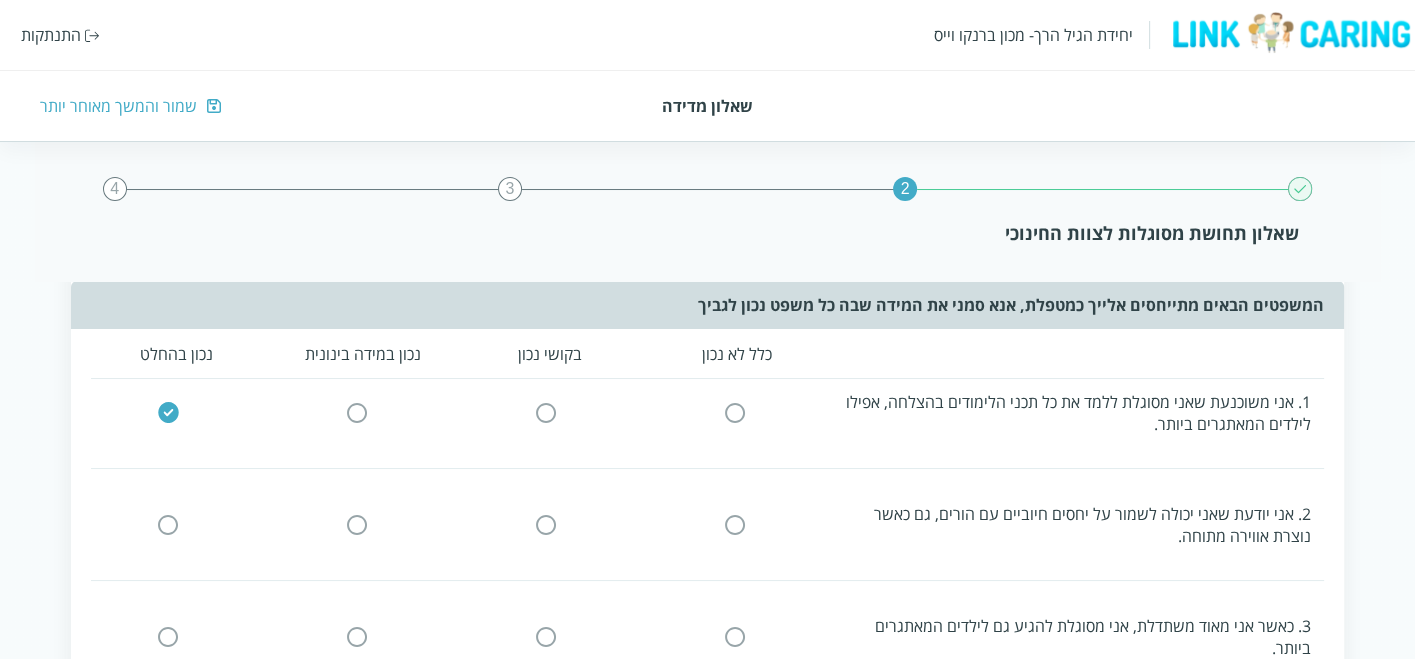click at bounding box center (357, 524) 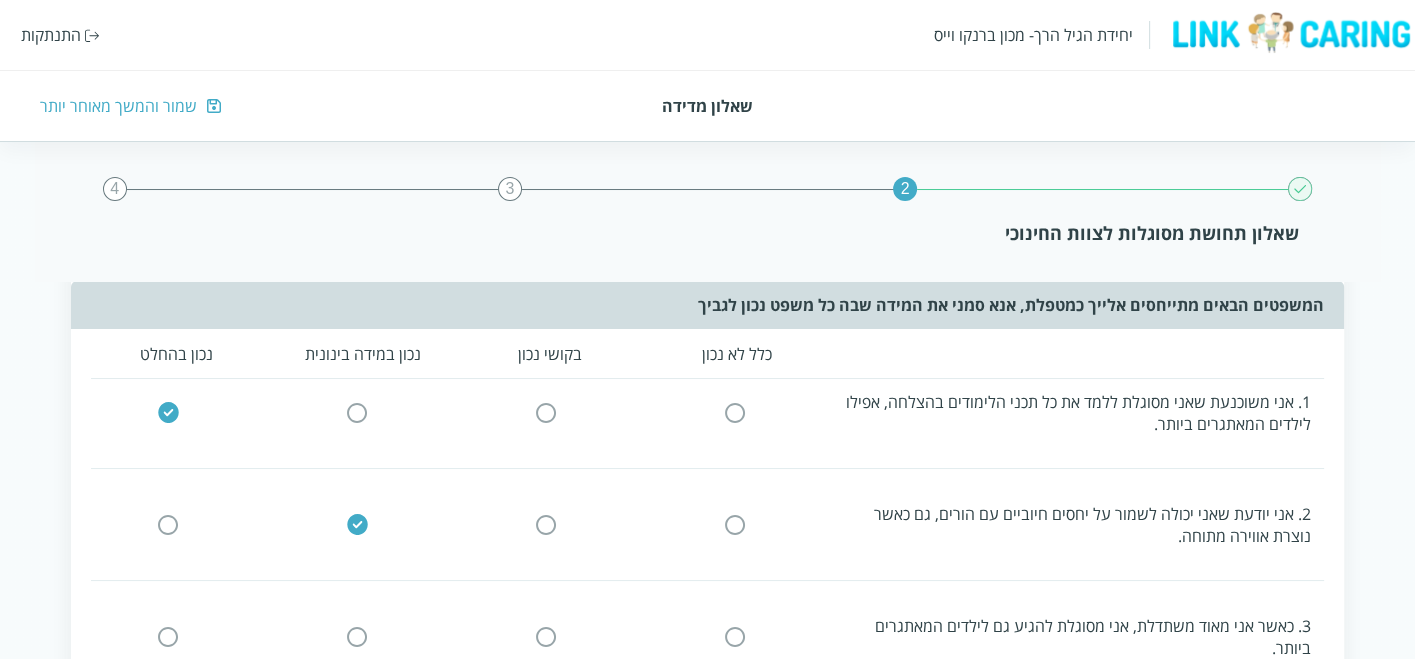 scroll, scrollTop: 134, scrollLeft: 0, axis: vertical 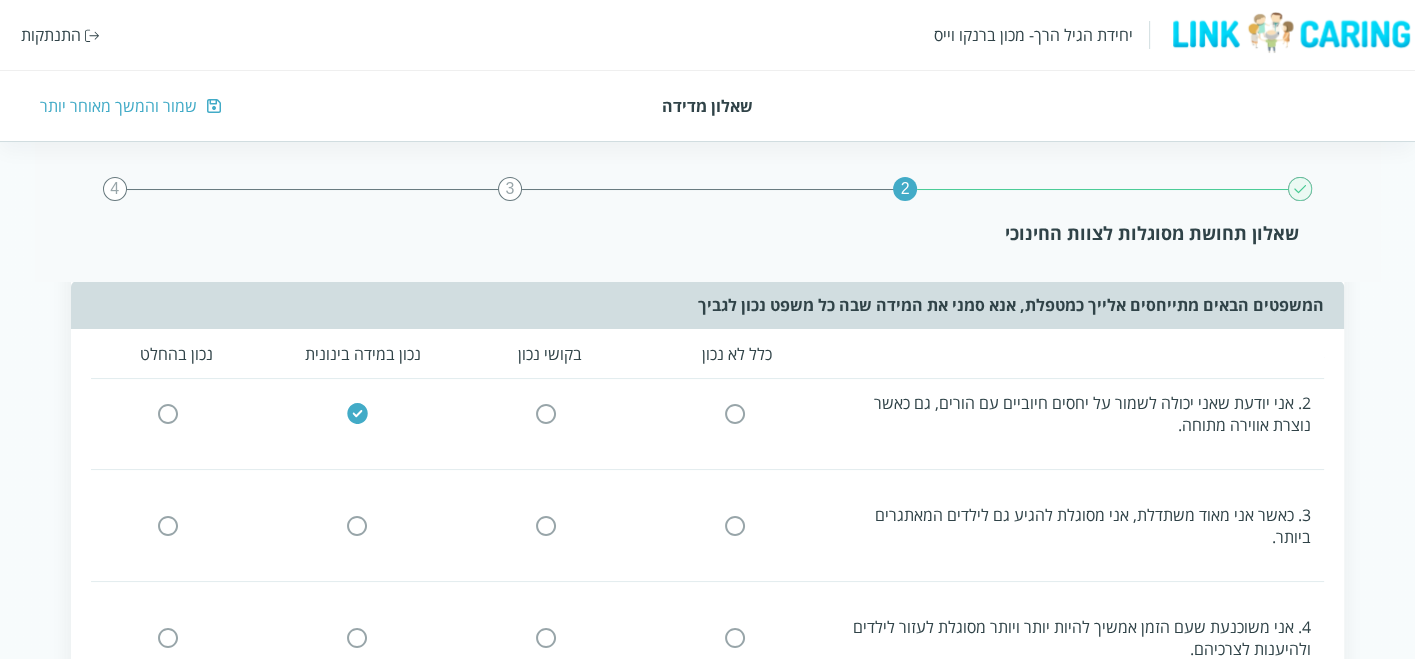 click at bounding box center [168, 525] 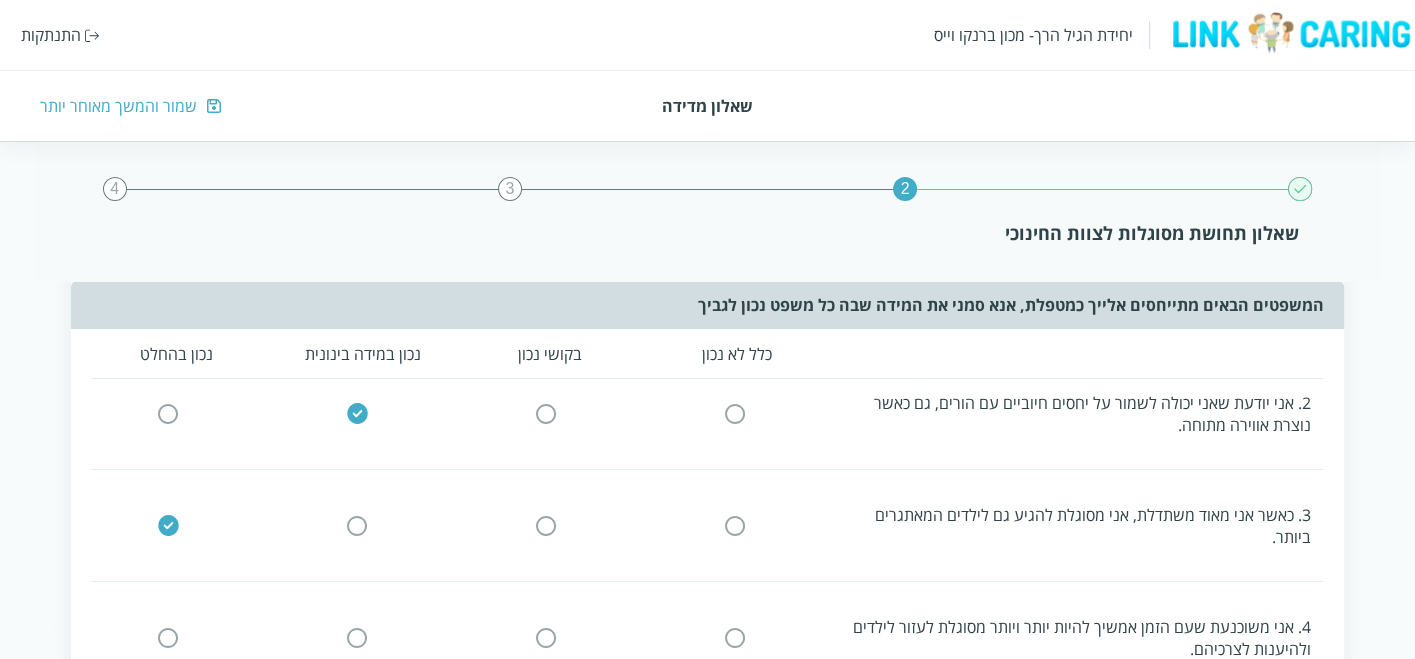 scroll, scrollTop: 357, scrollLeft: 0, axis: vertical 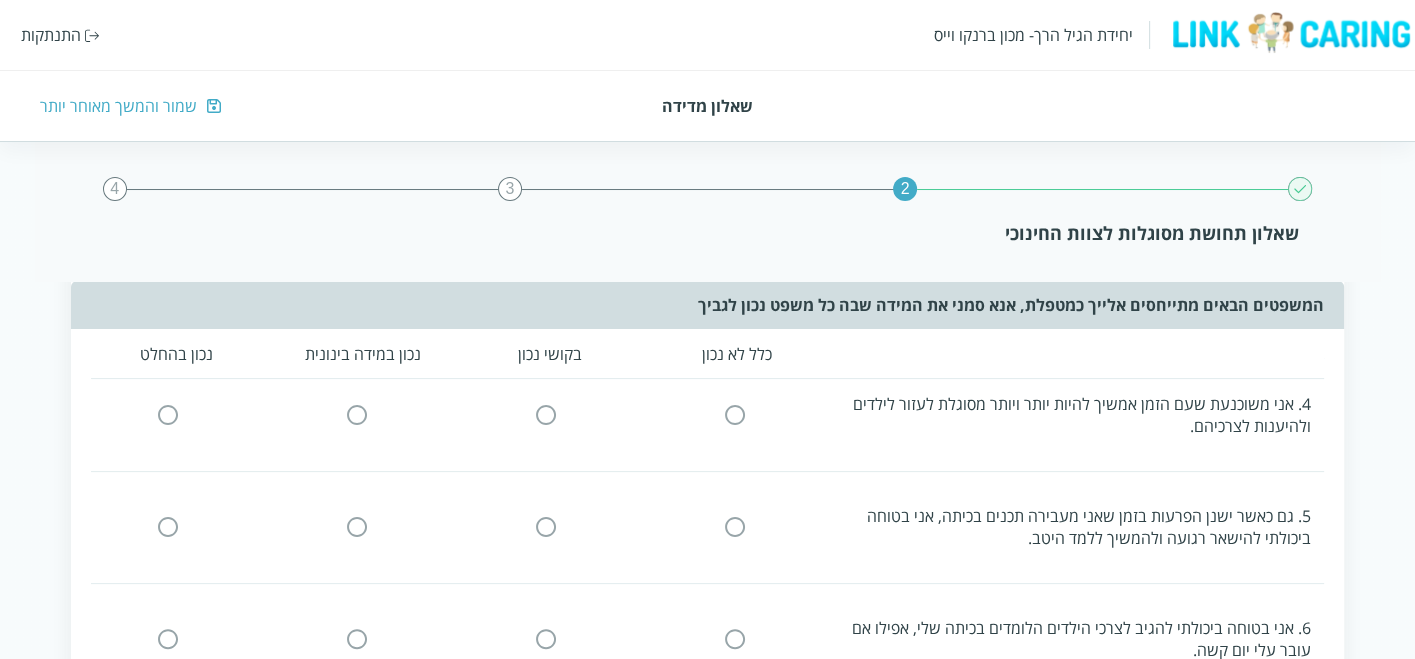 click at bounding box center (357, 415) 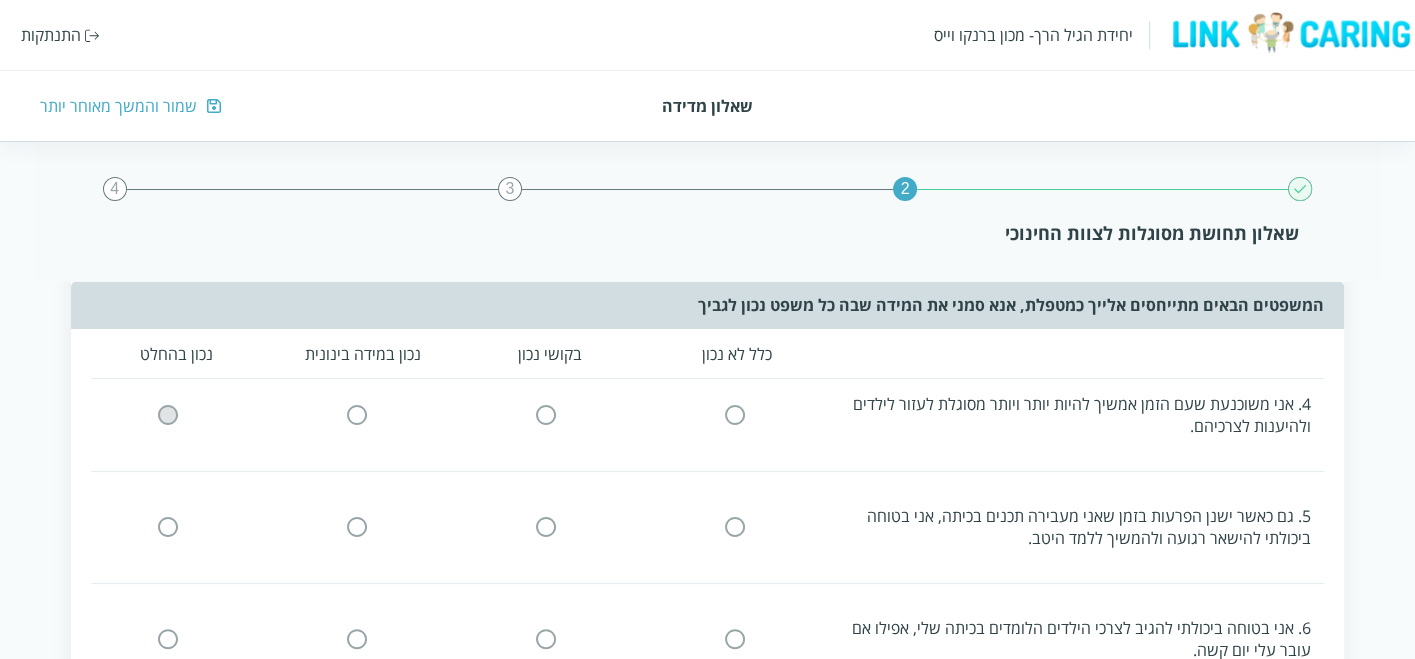 click at bounding box center (168, 415) 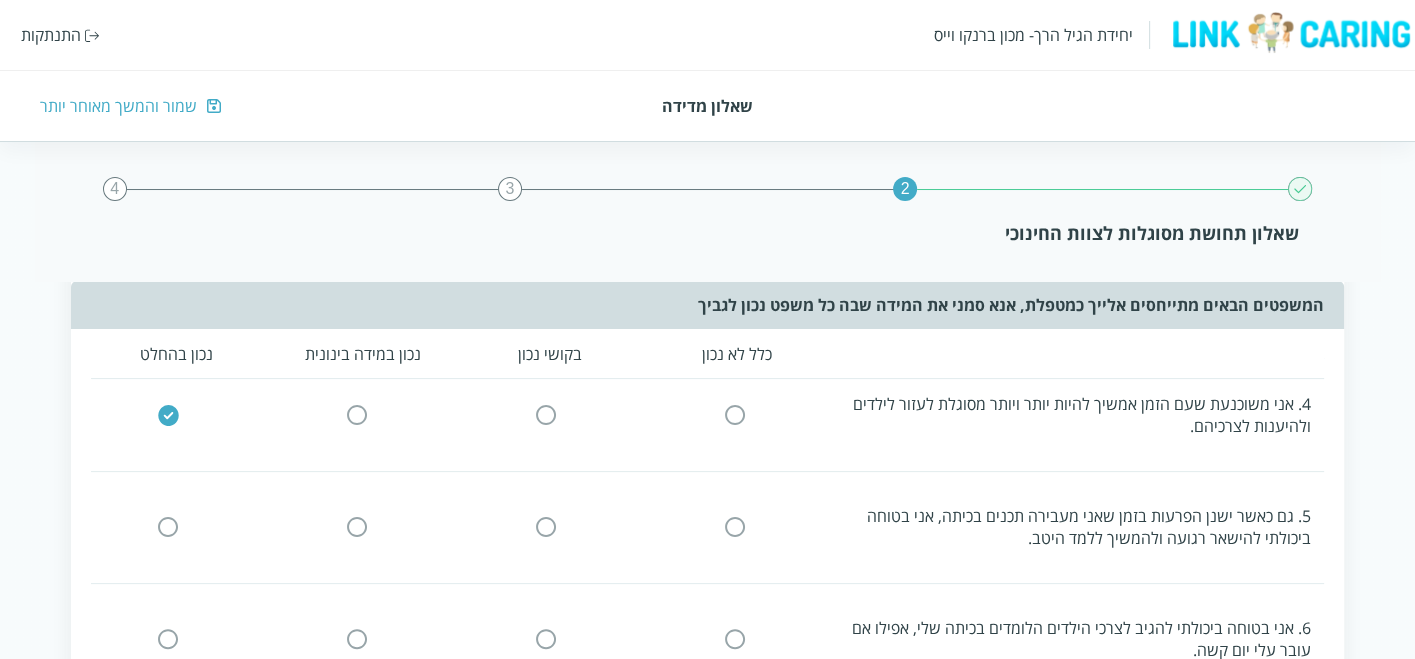 click at bounding box center (357, 527) 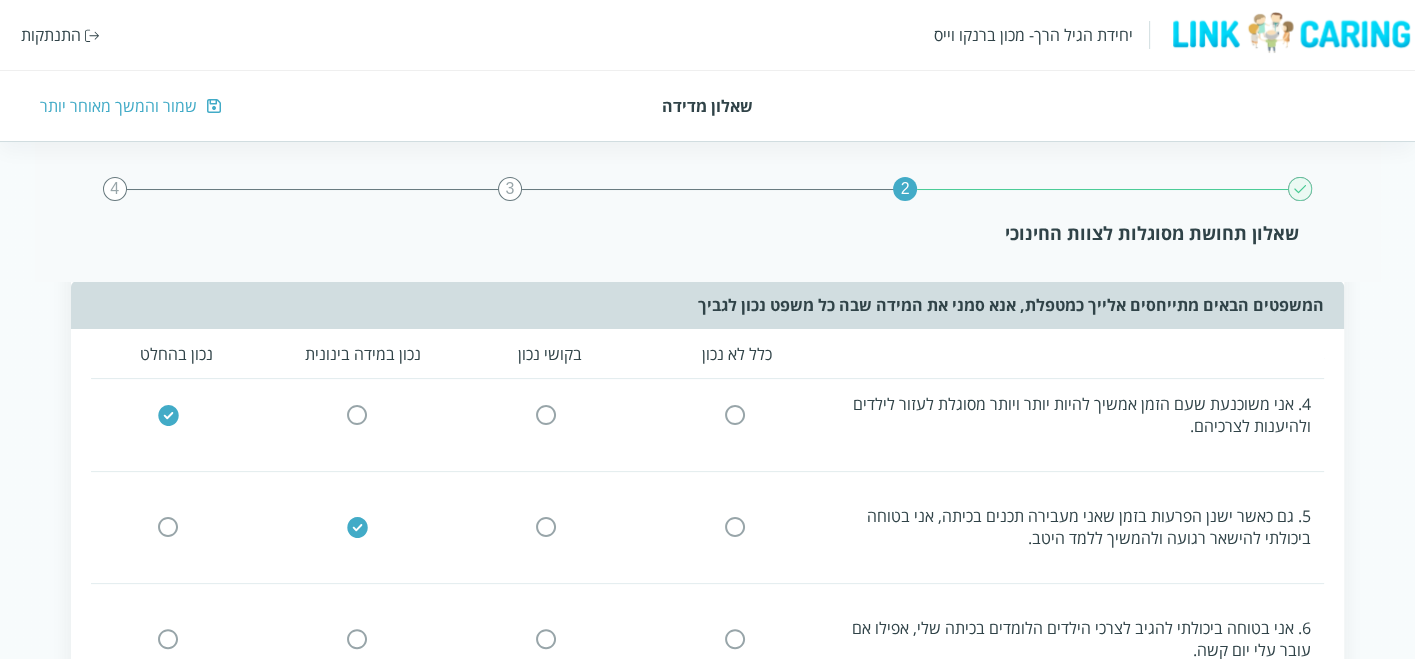 scroll, scrollTop: 468, scrollLeft: 0, axis: vertical 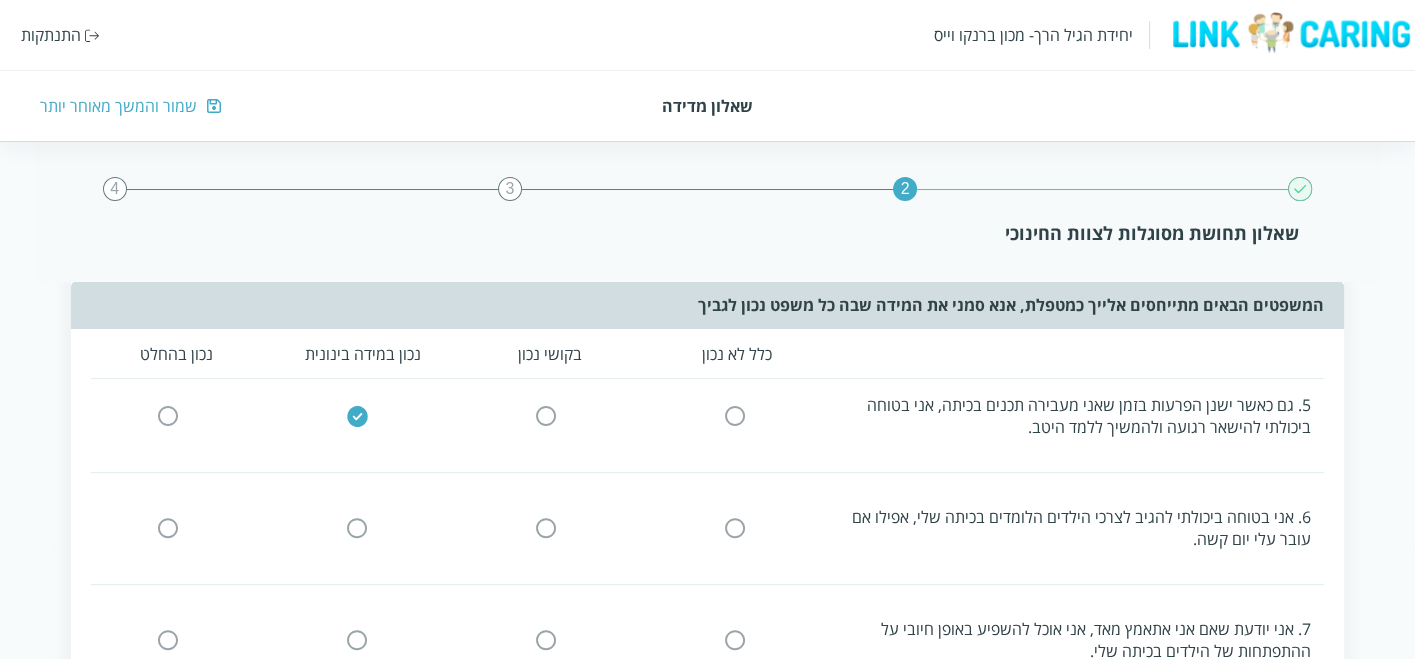 click 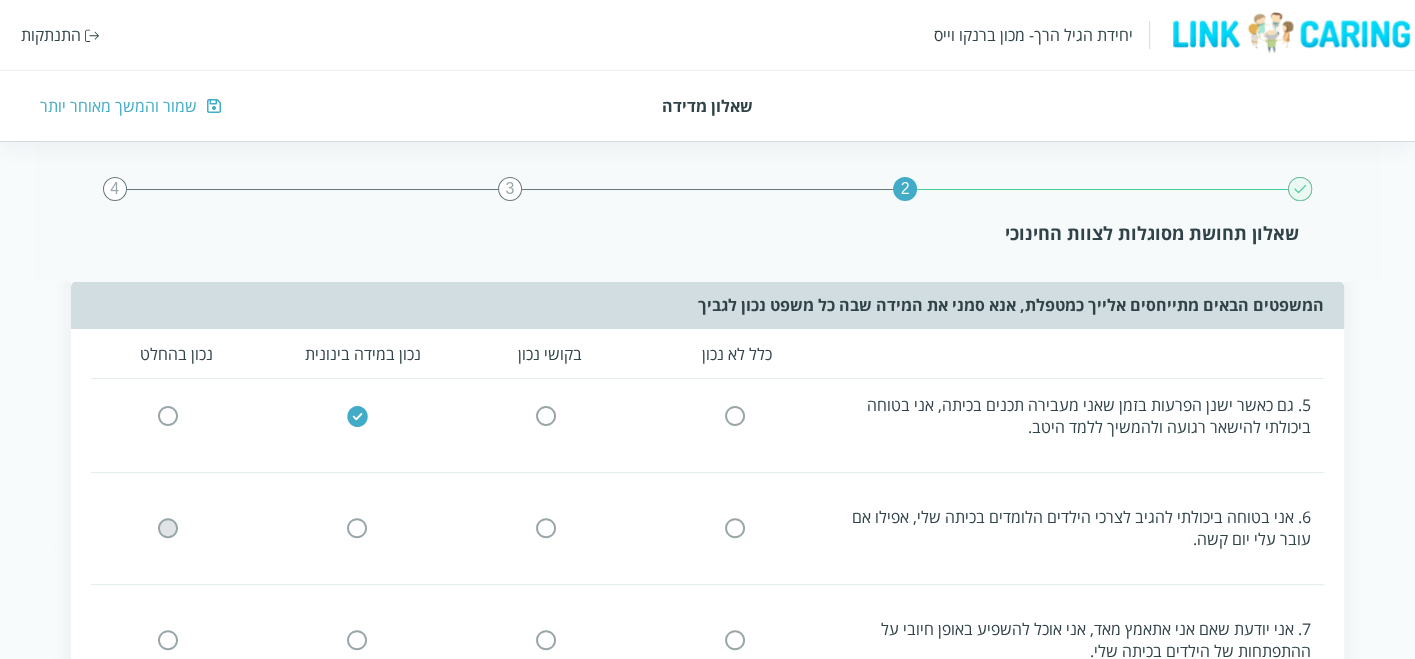 click at bounding box center (168, 528) 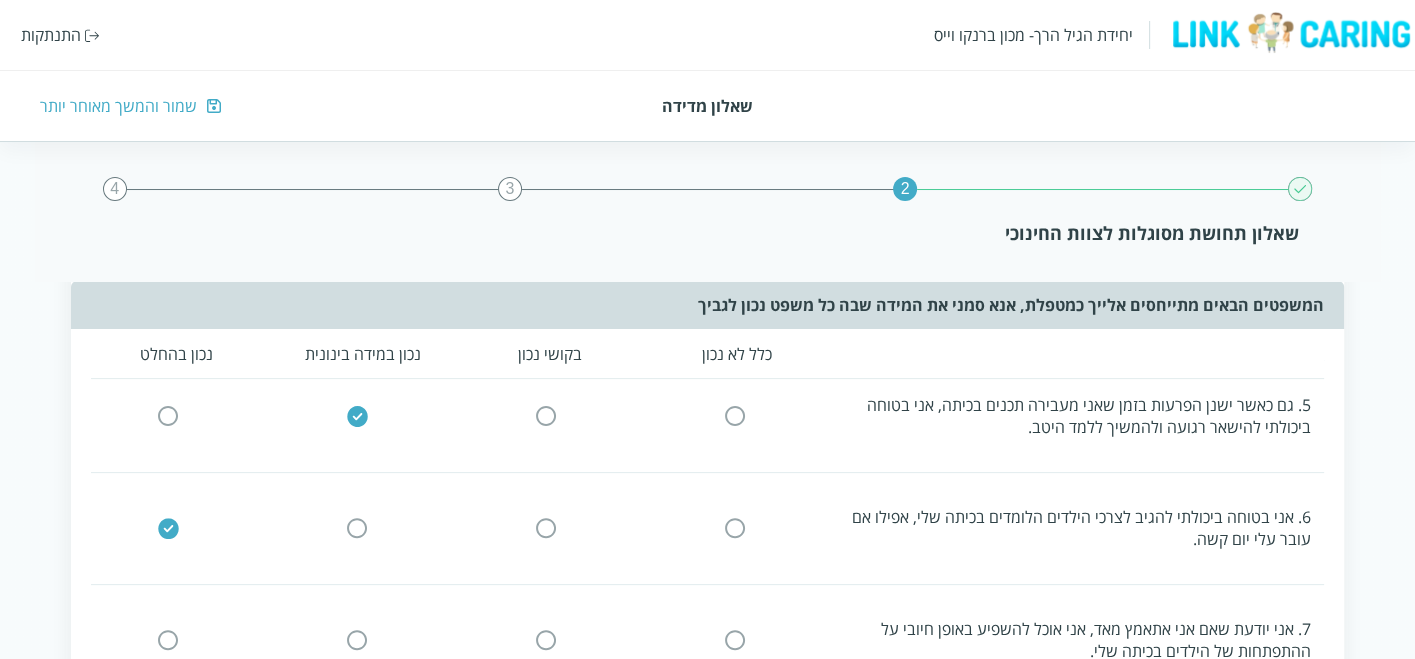 scroll, scrollTop: 579, scrollLeft: 0, axis: vertical 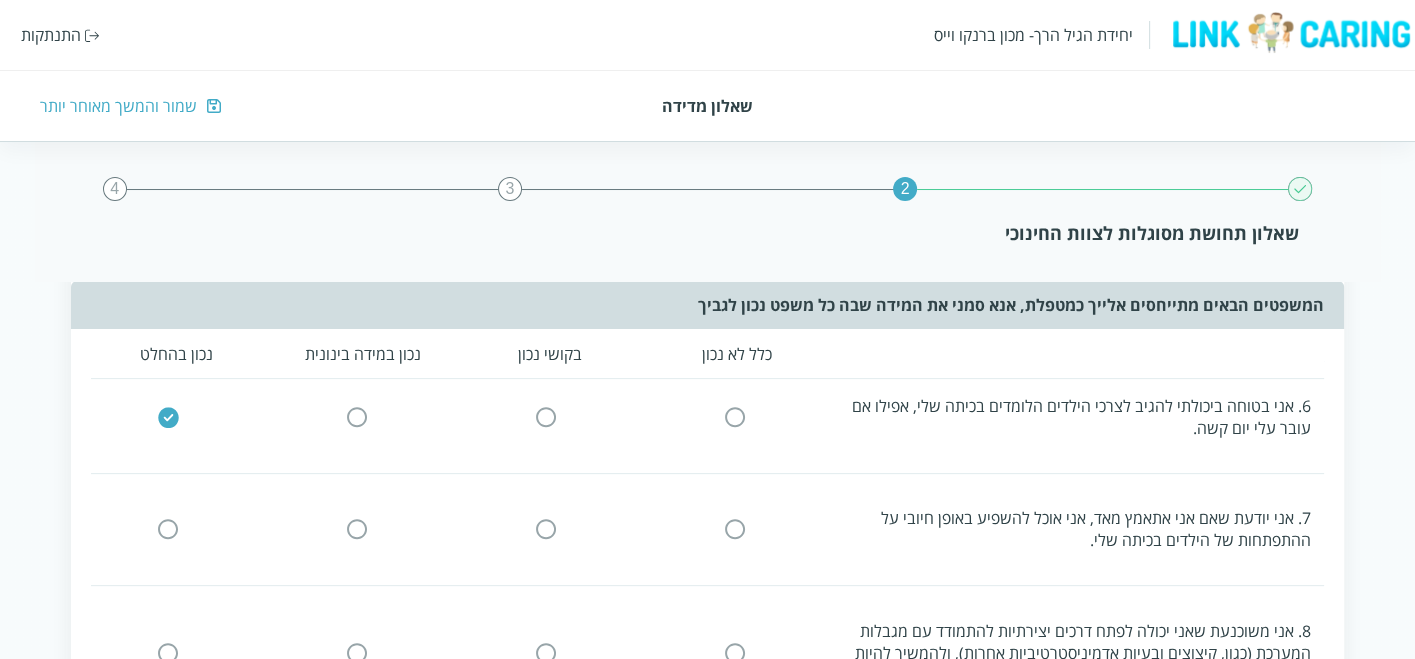 click at bounding box center [357, 529] 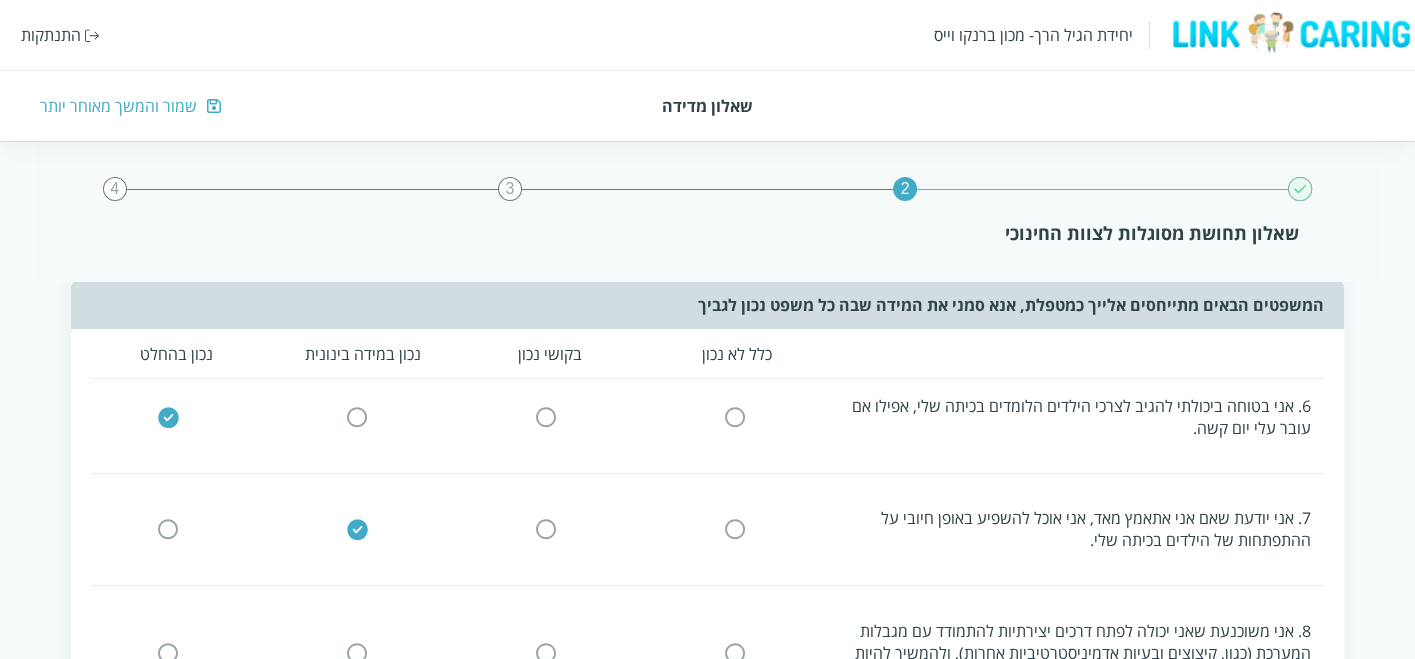 scroll, scrollTop: 690, scrollLeft: 0, axis: vertical 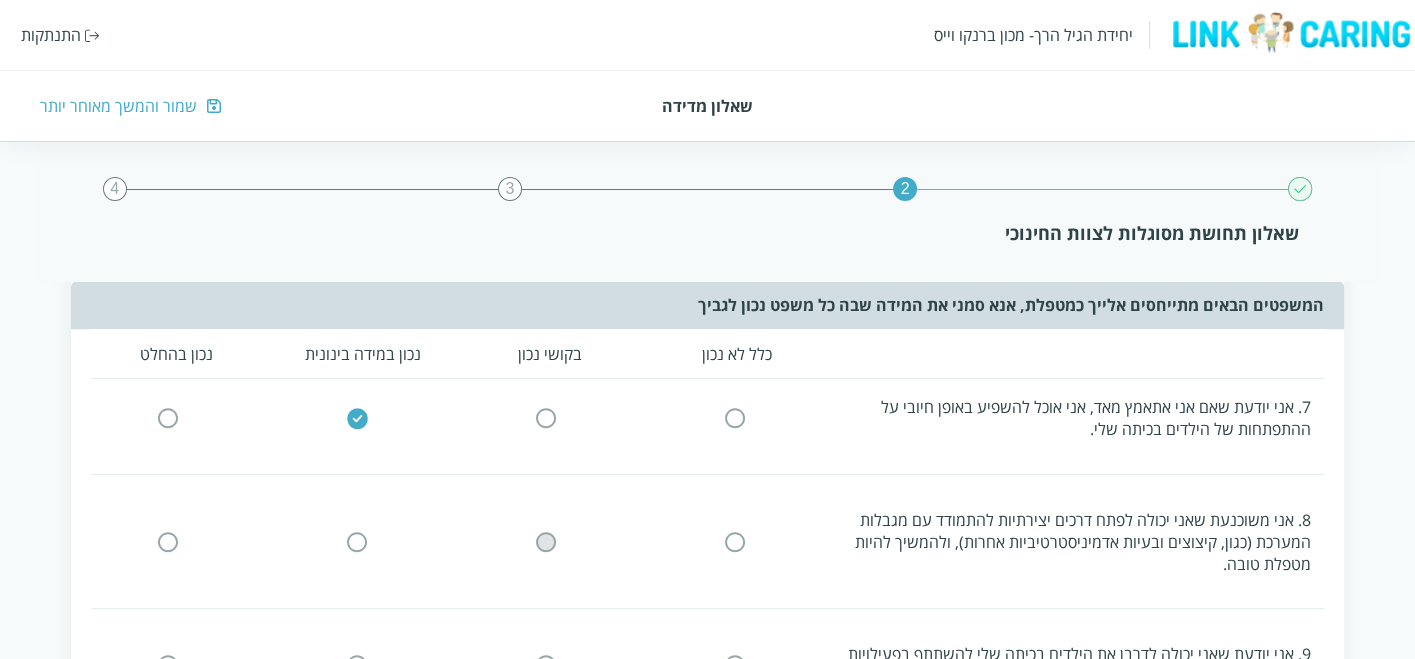 click at bounding box center (546, 541) 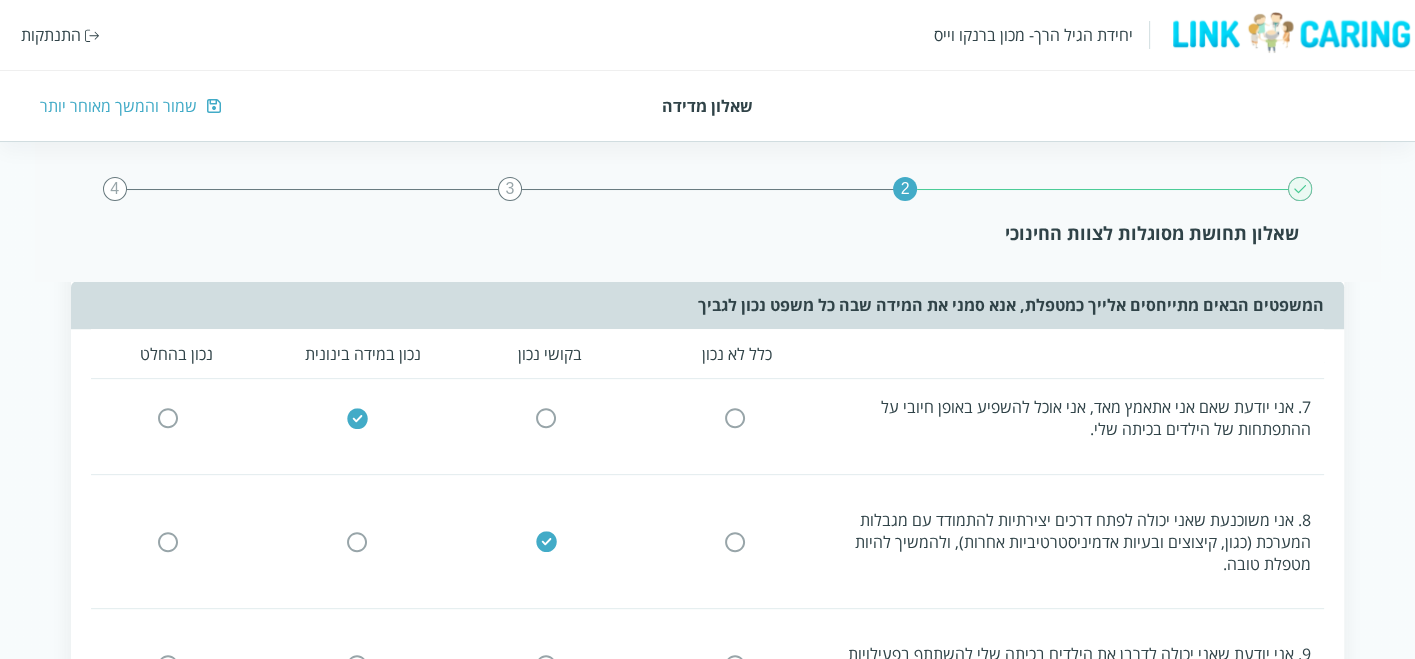 scroll, scrollTop: 801, scrollLeft: 0, axis: vertical 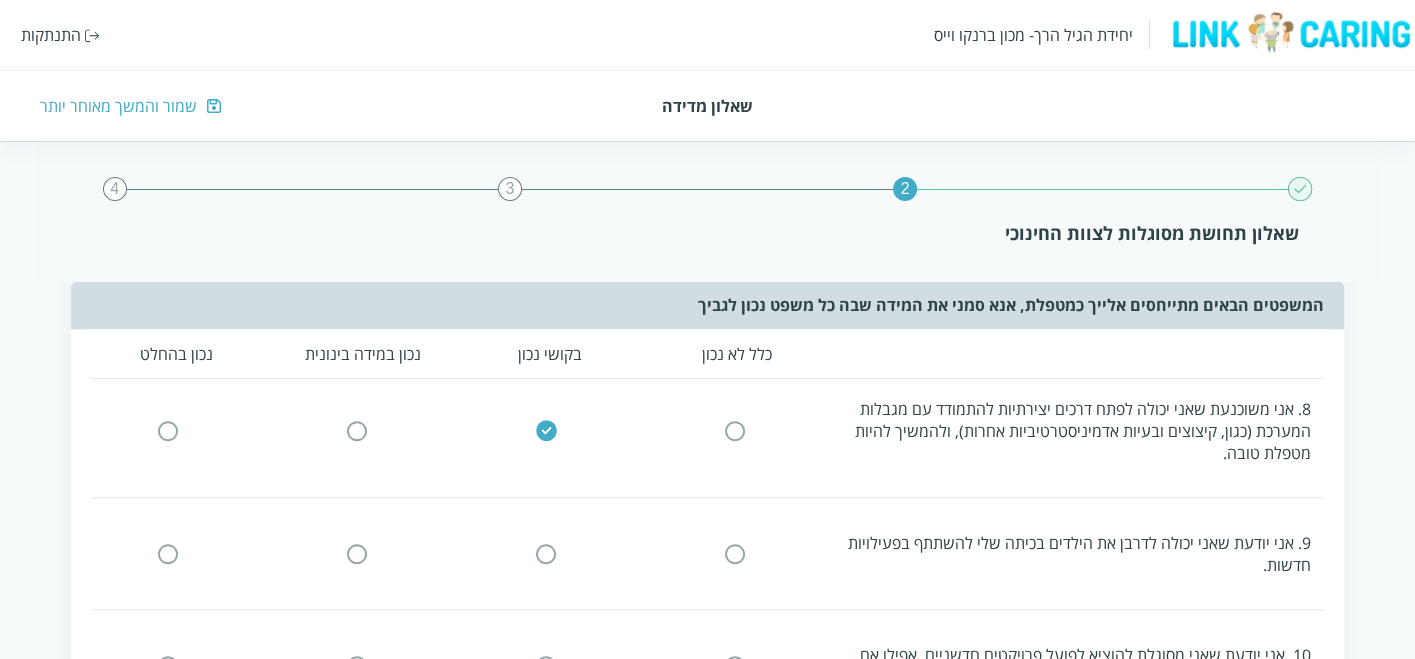 drag, startPoint x: 388, startPoint y: 550, endPoint x: 372, endPoint y: 541, distance: 18.35756 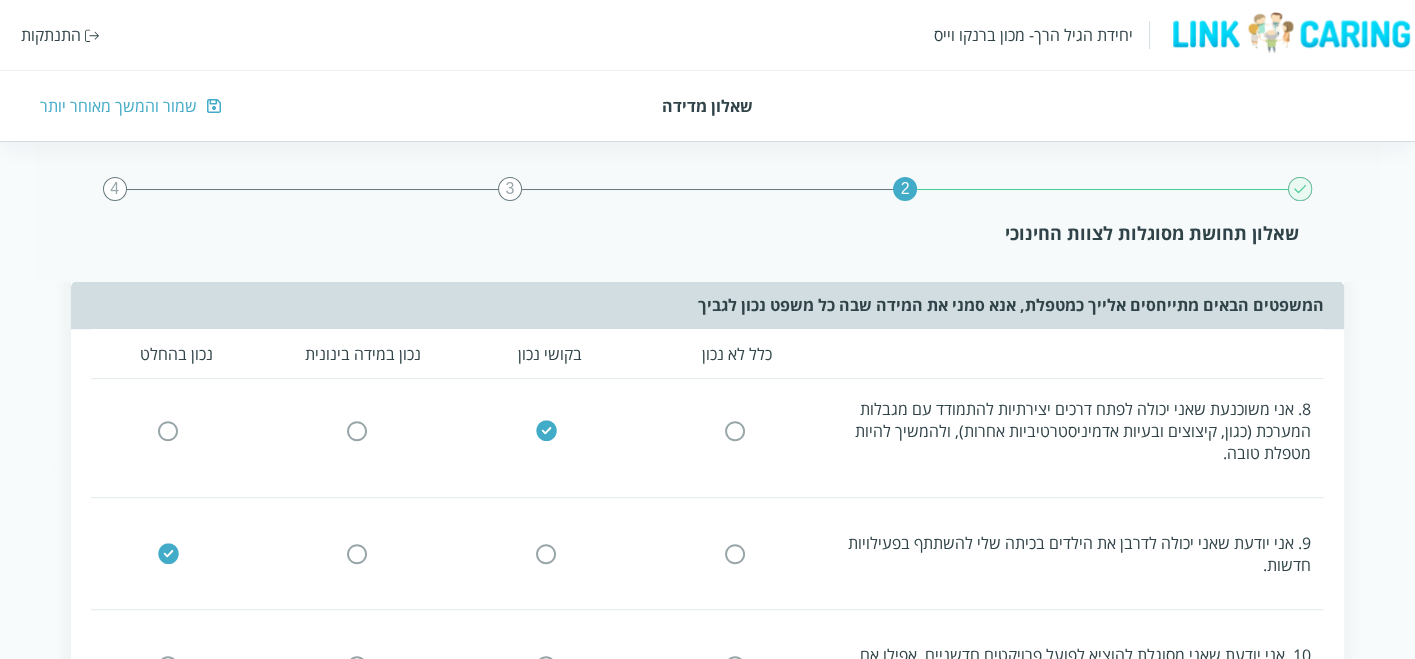 scroll, scrollTop: 912, scrollLeft: 0, axis: vertical 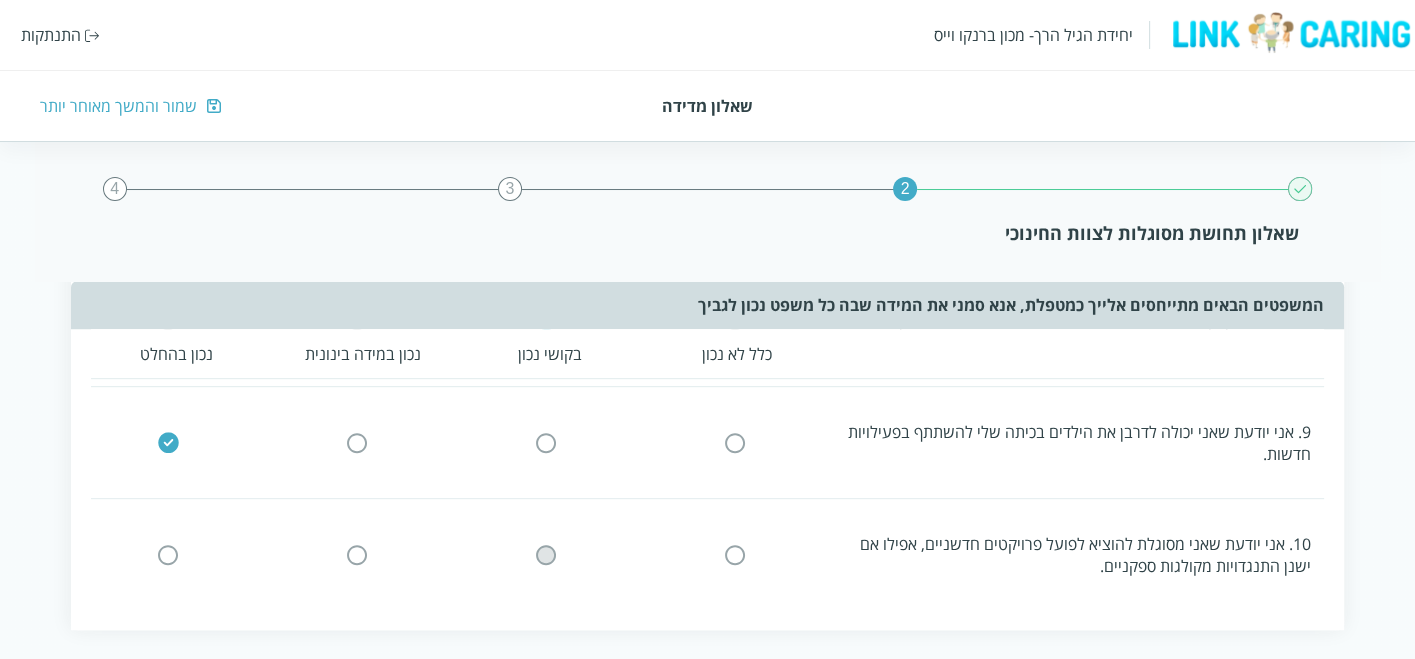 click at bounding box center [546, 554] 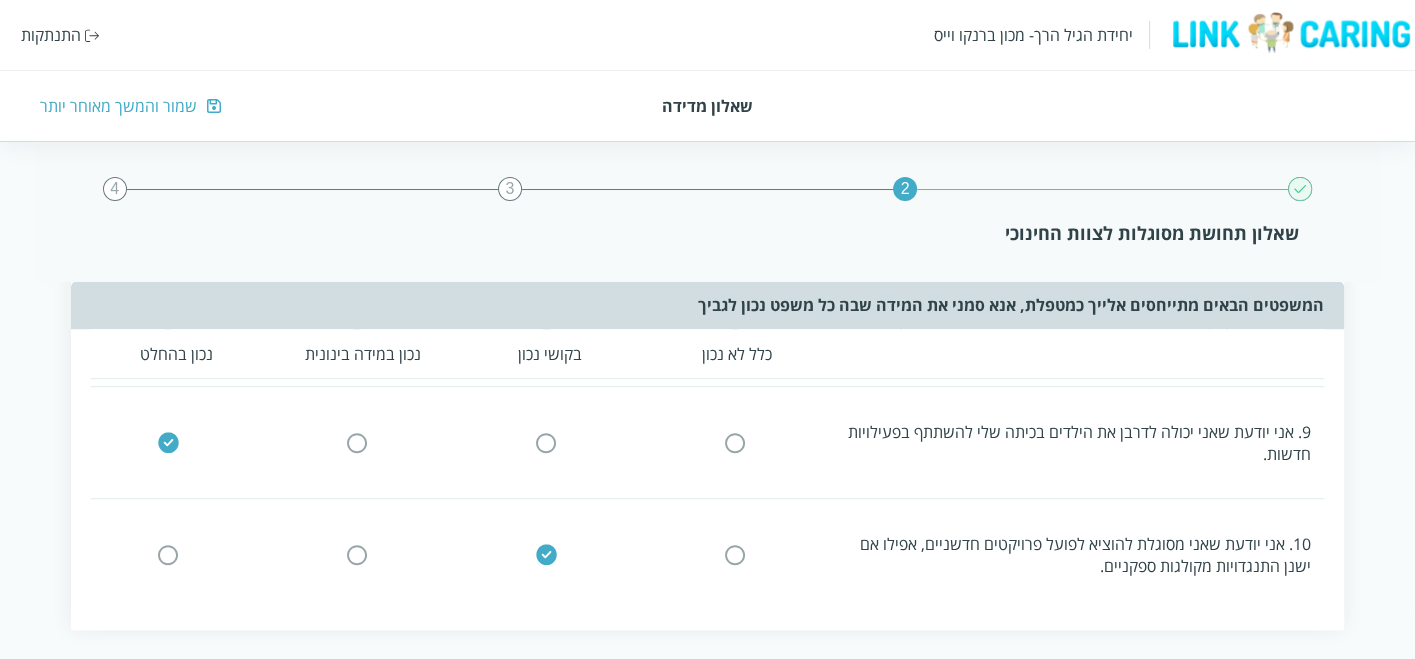 scroll, scrollTop: 1004, scrollLeft: 0, axis: vertical 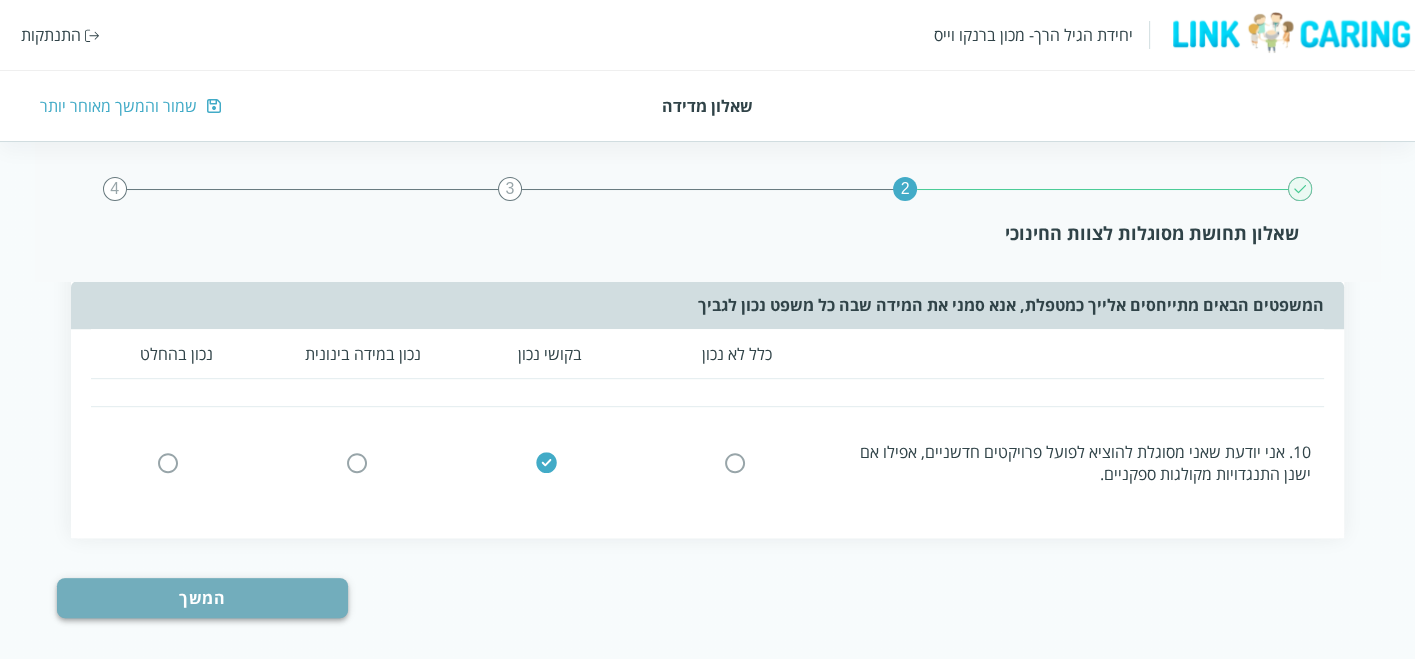 click on "המשך" at bounding box center [202, 598] 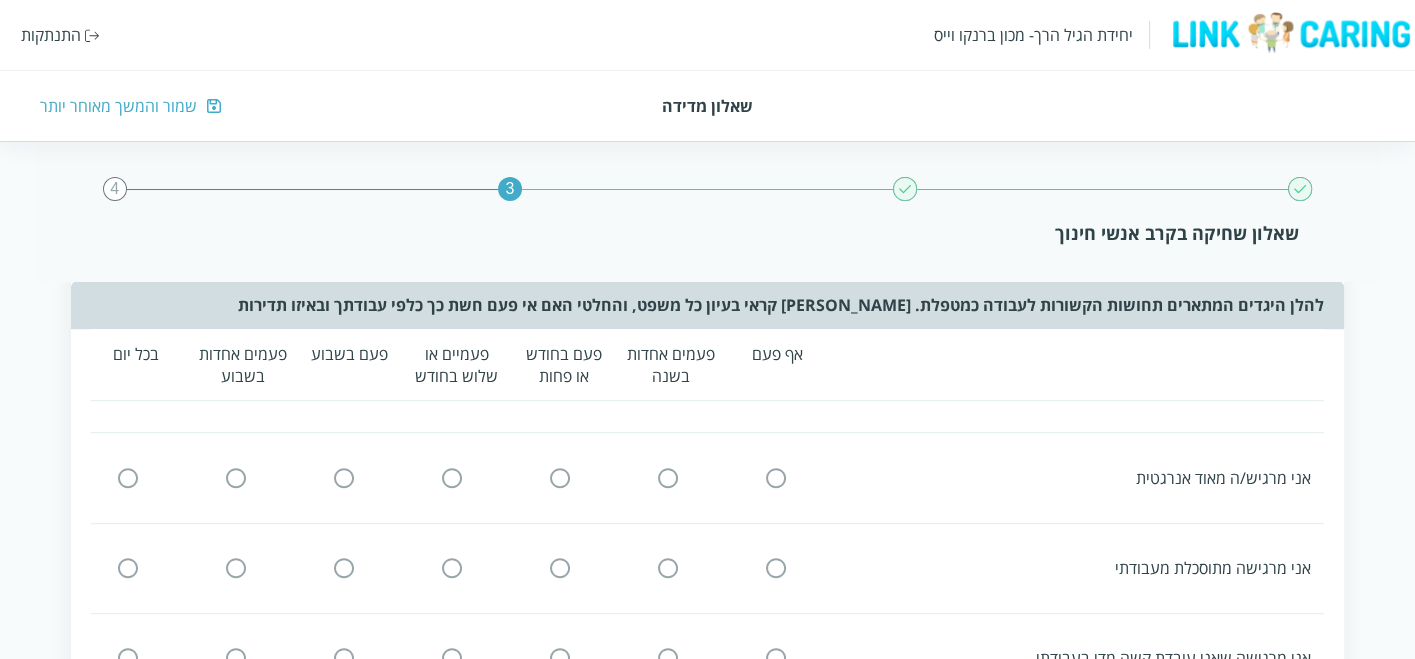 scroll, scrollTop: 0, scrollLeft: 0, axis: both 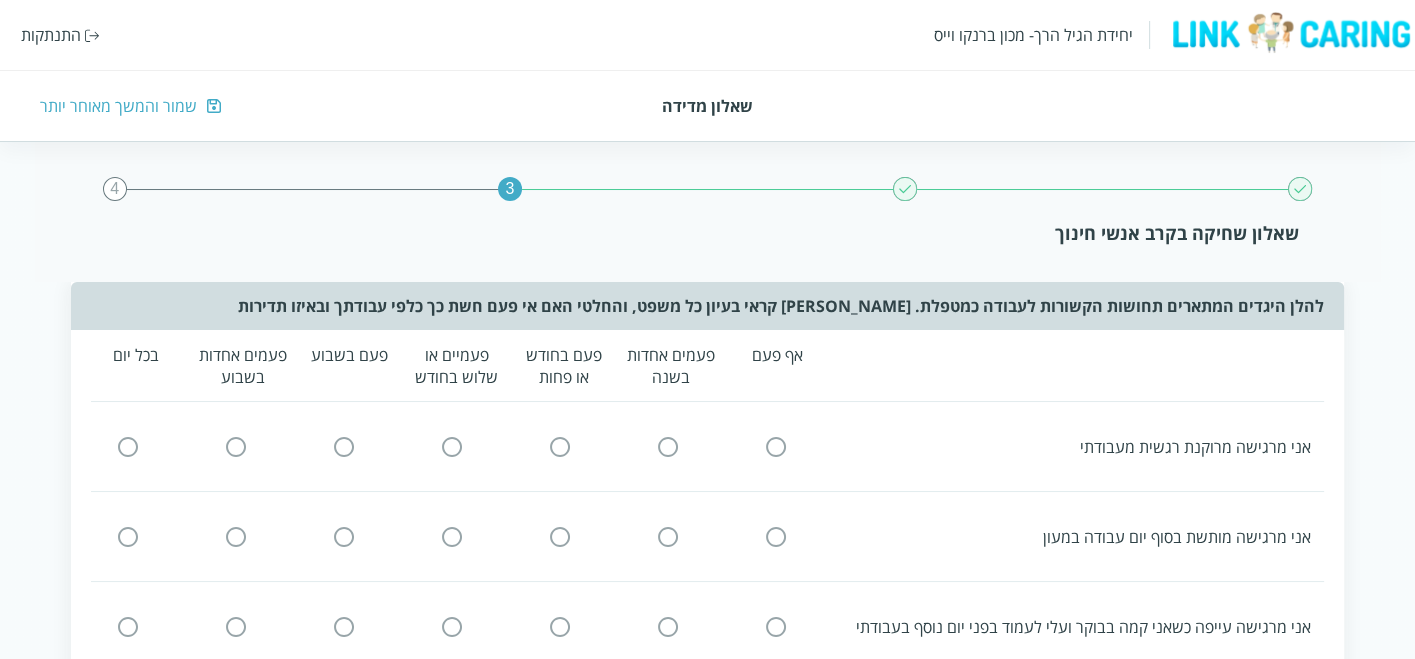 click at bounding box center (668, 446) 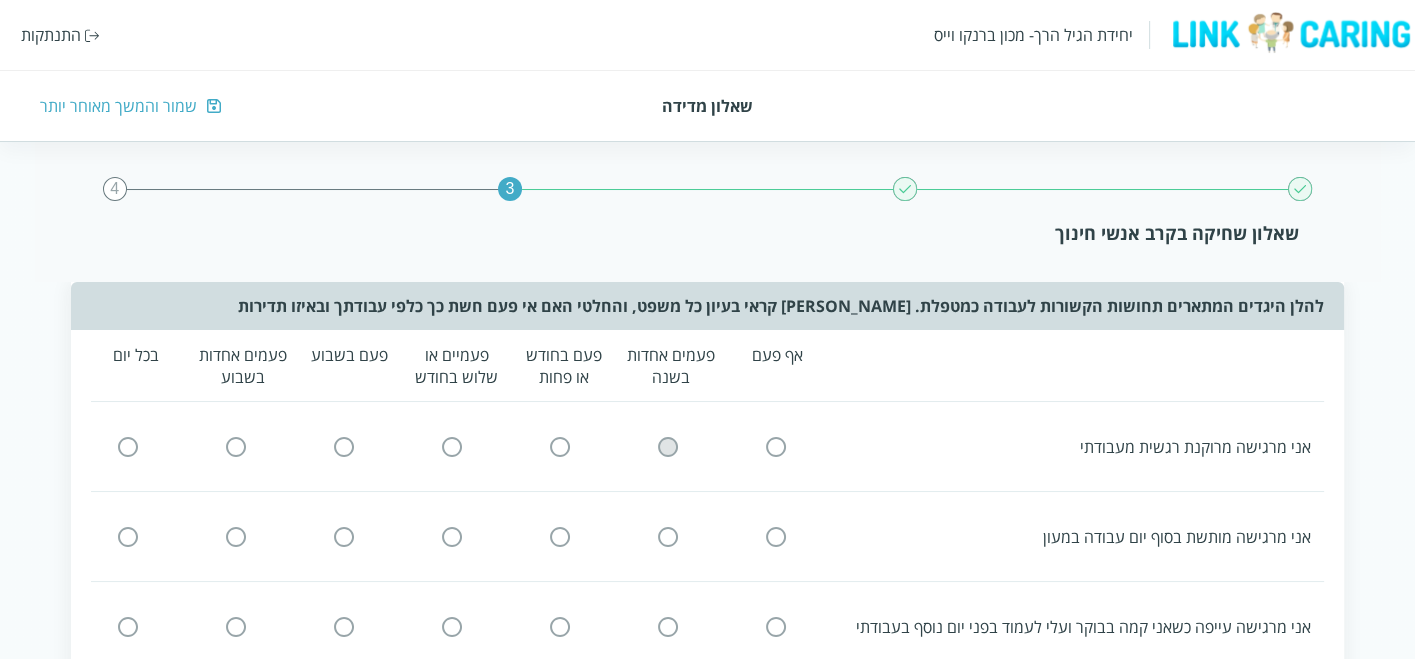 click at bounding box center [668, 446] 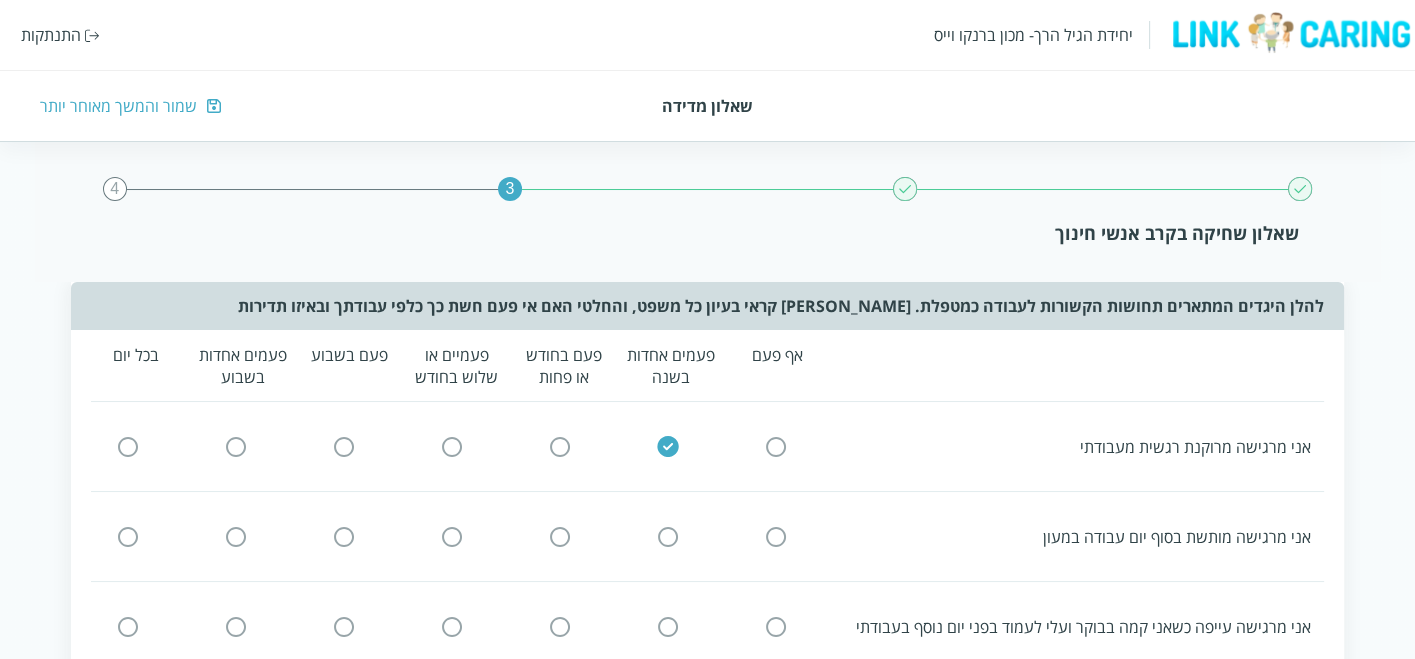 scroll, scrollTop: 111, scrollLeft: 0, axis: vertical 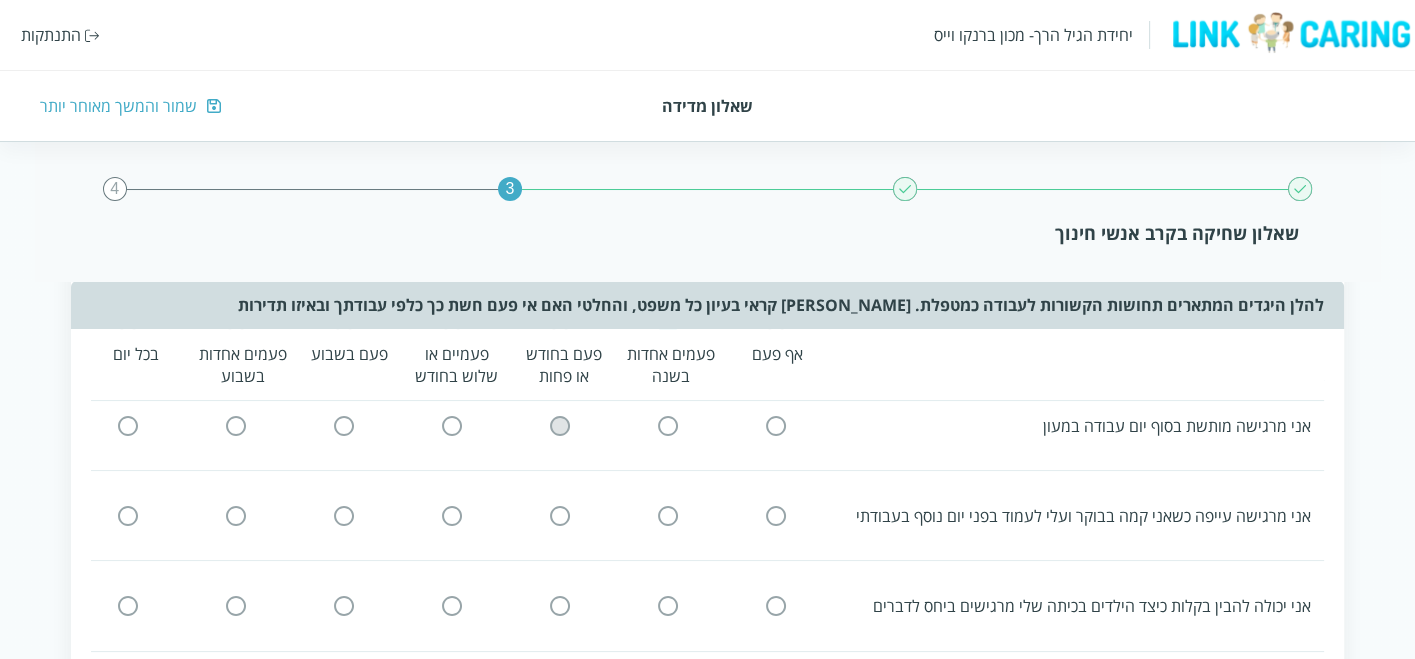 click at bounding box center [560, 425] 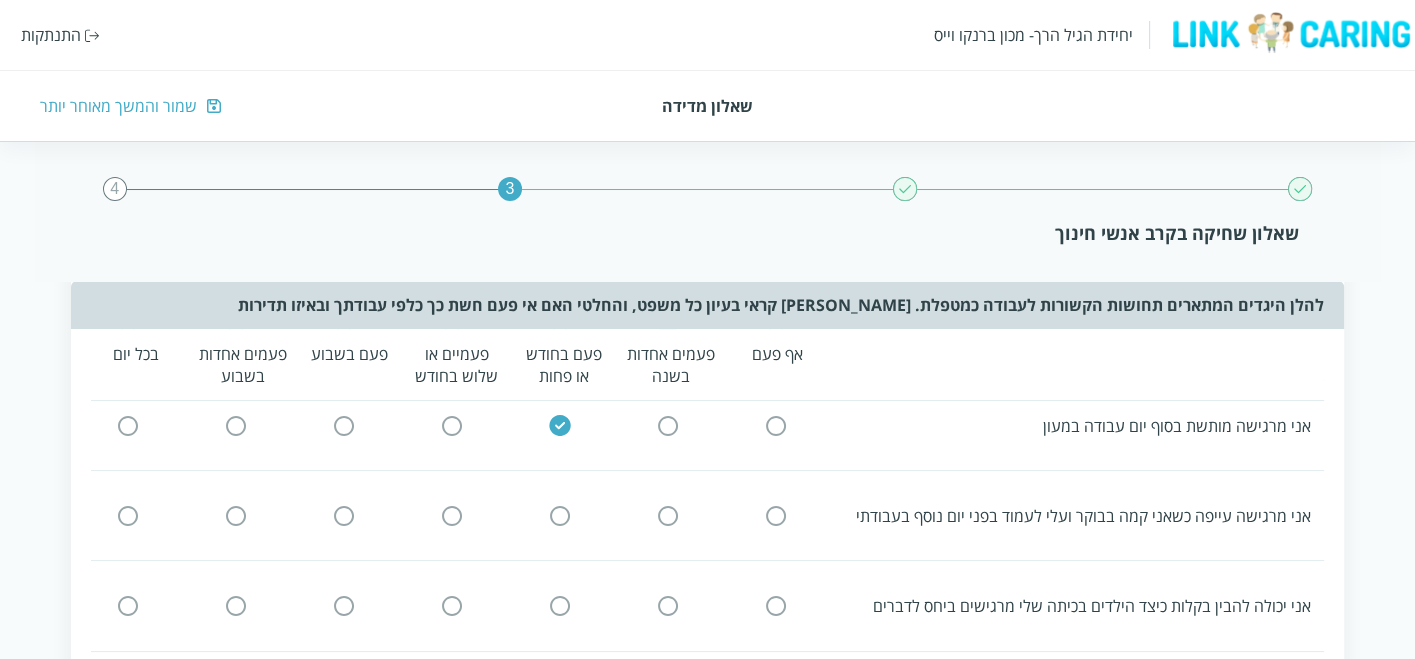 click at bounding box center [452, 515] 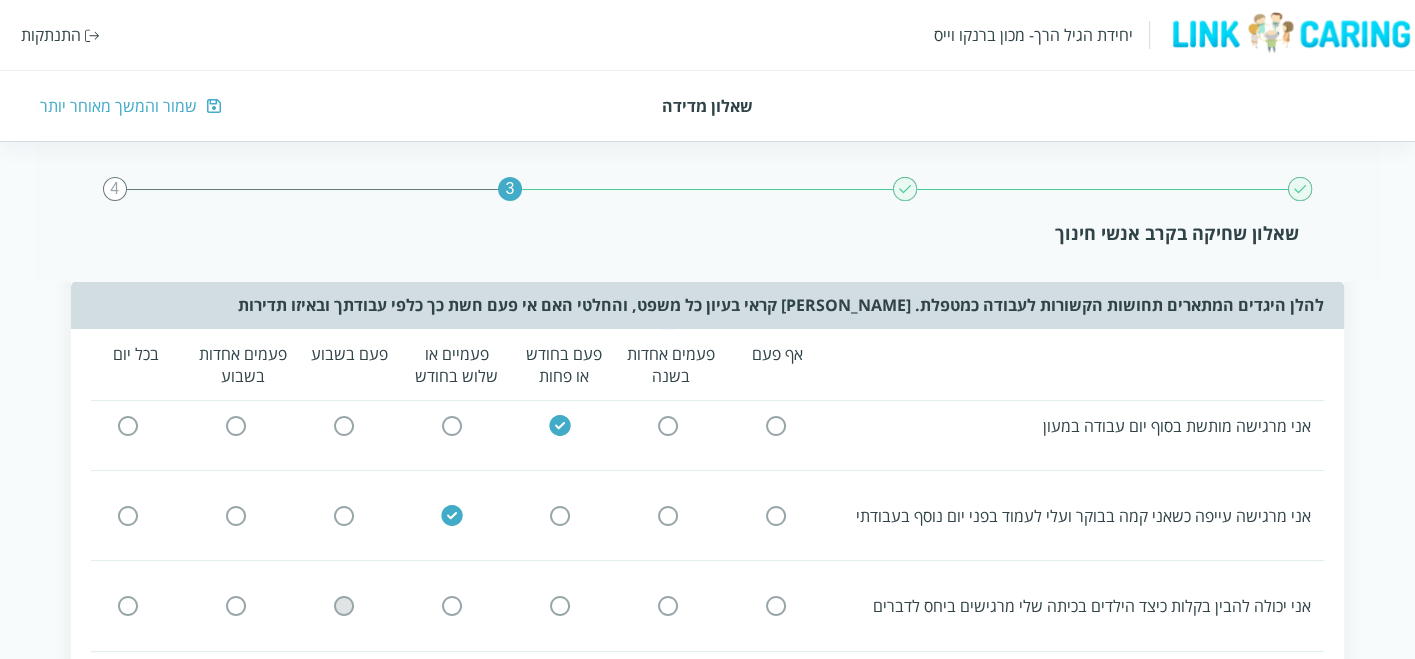 click 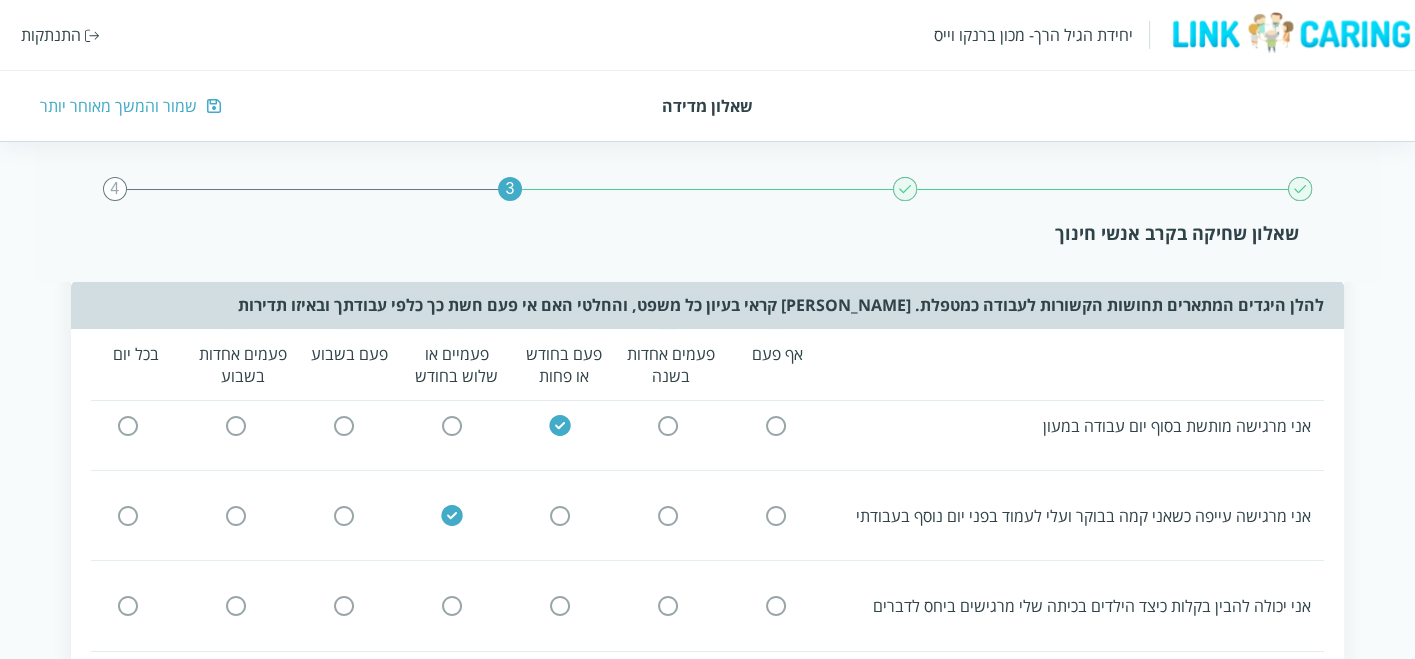 click at bounding box center (344, 606) 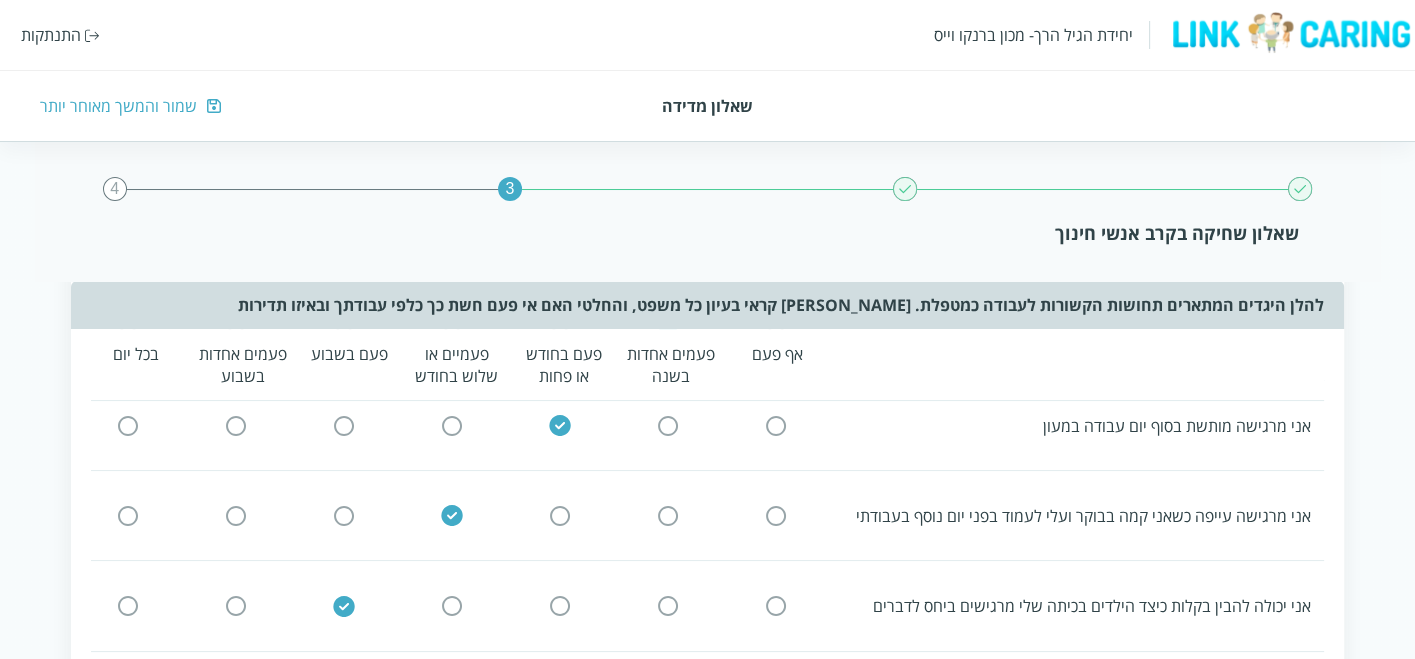 scroll, scrollTop: 222, scrollLeft: 0, axis: vertical 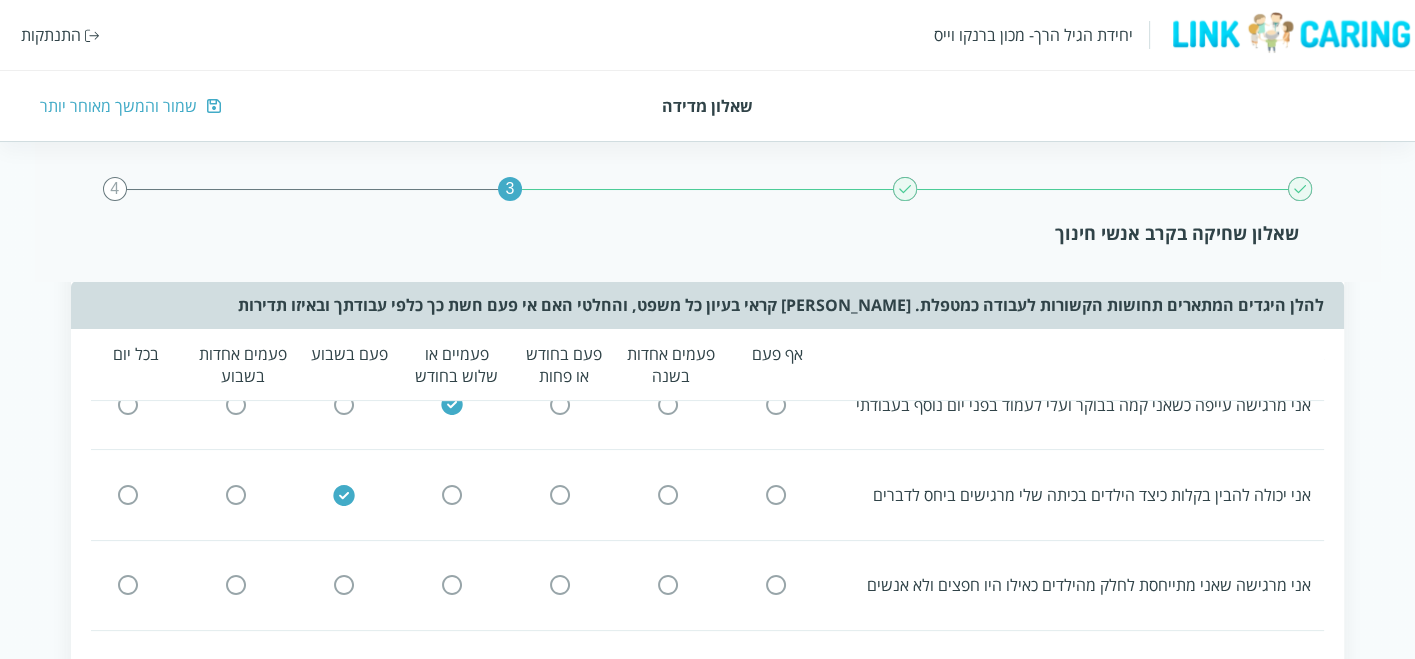 click 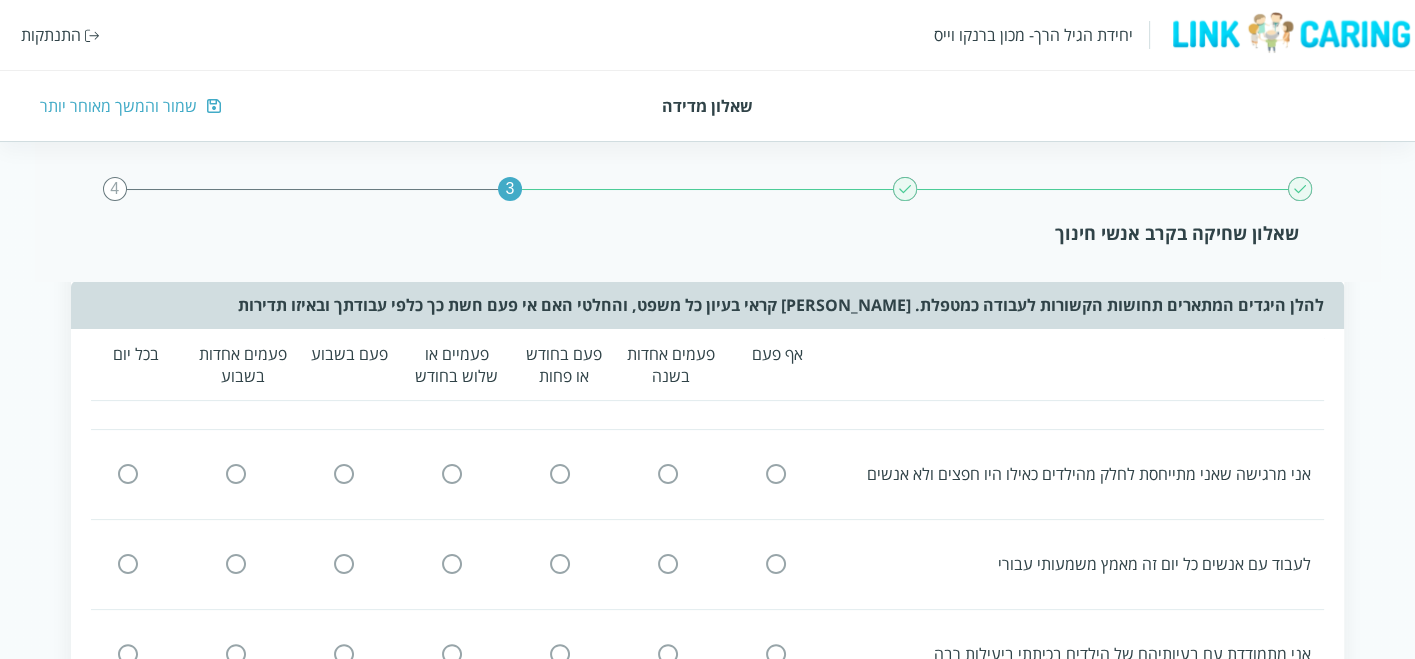 click at bounding box center (776, 564) 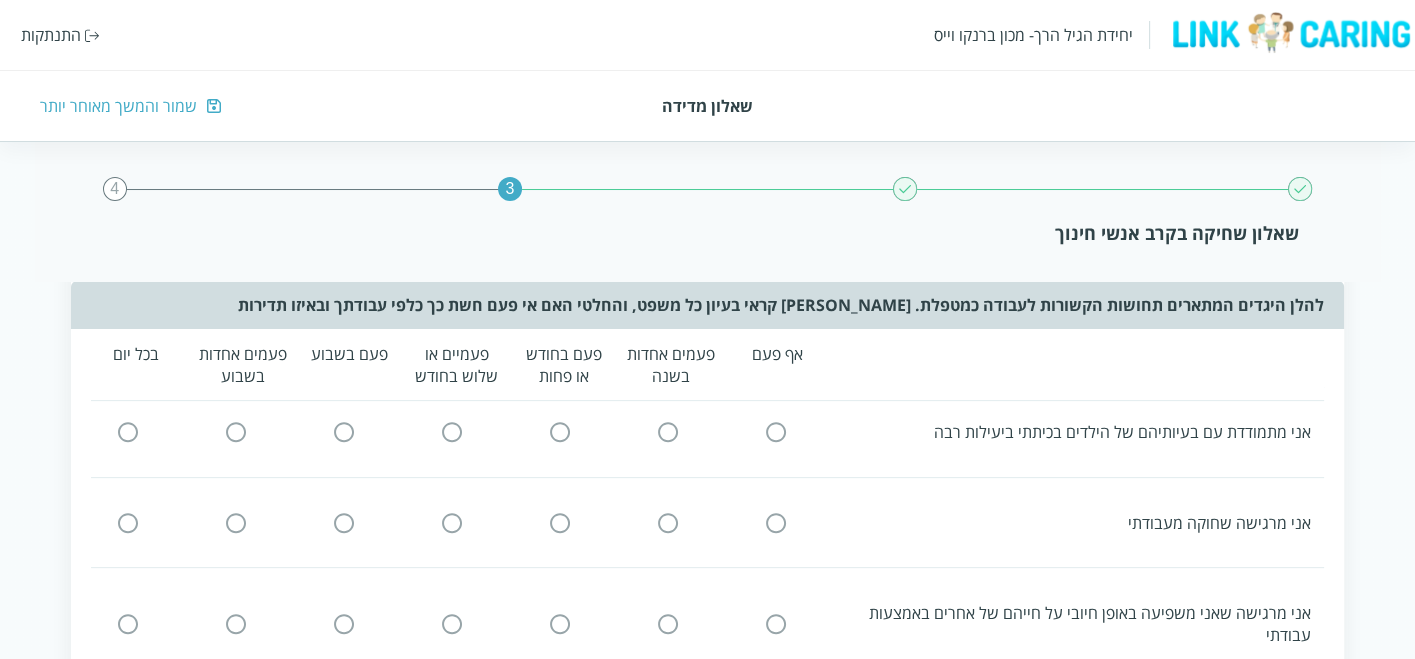 scroll, scrollTop: 444, scrollLeft: 0, axis: vertical 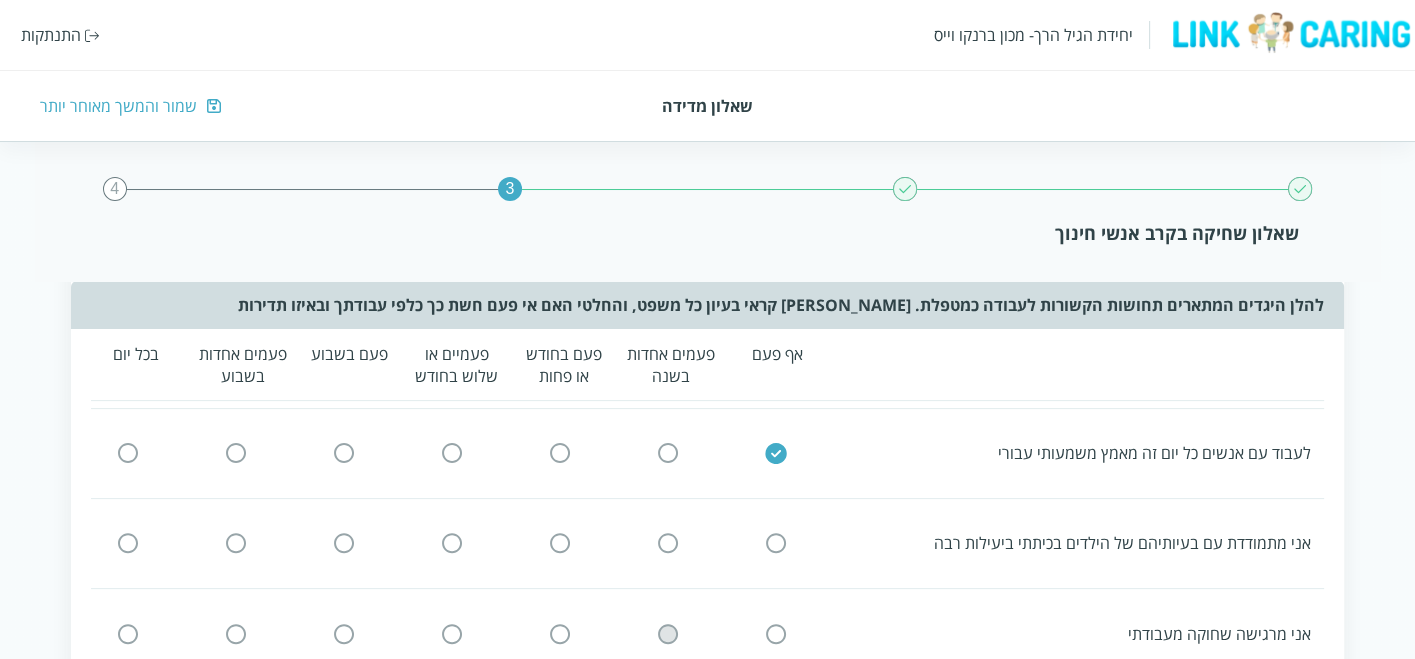 click 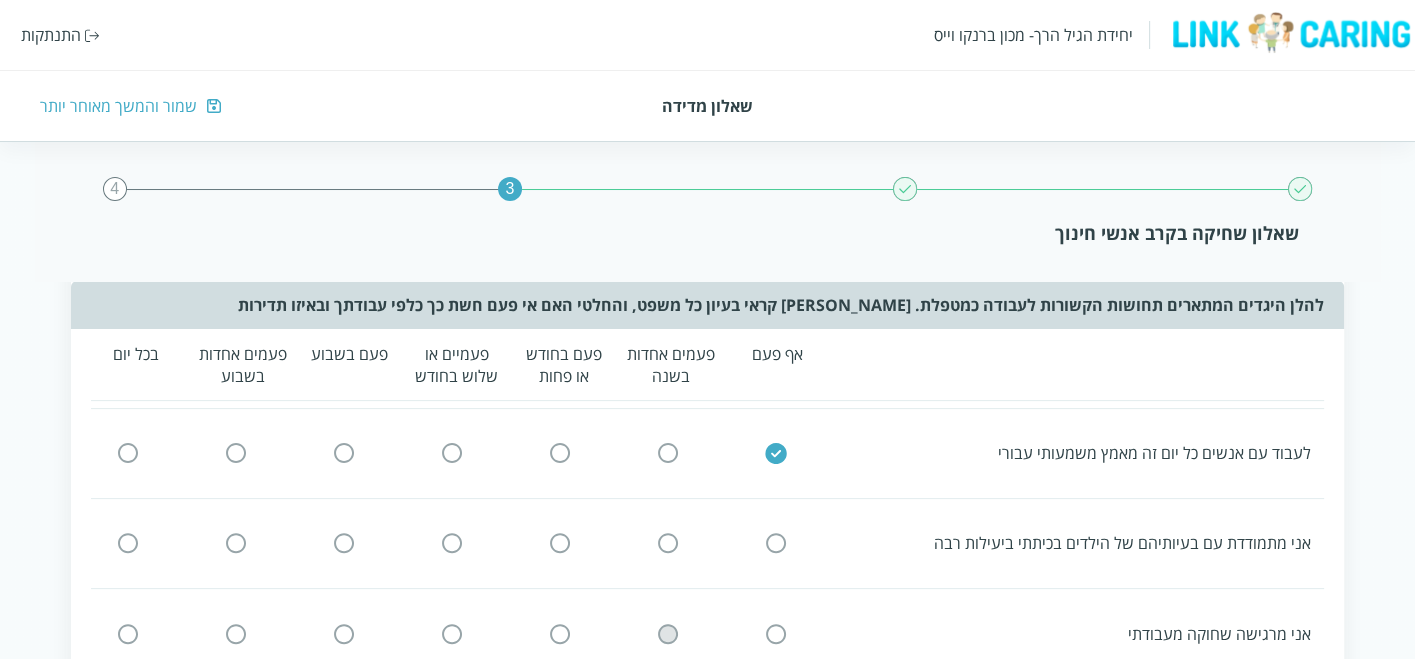 click at bounding box center [668, 633] 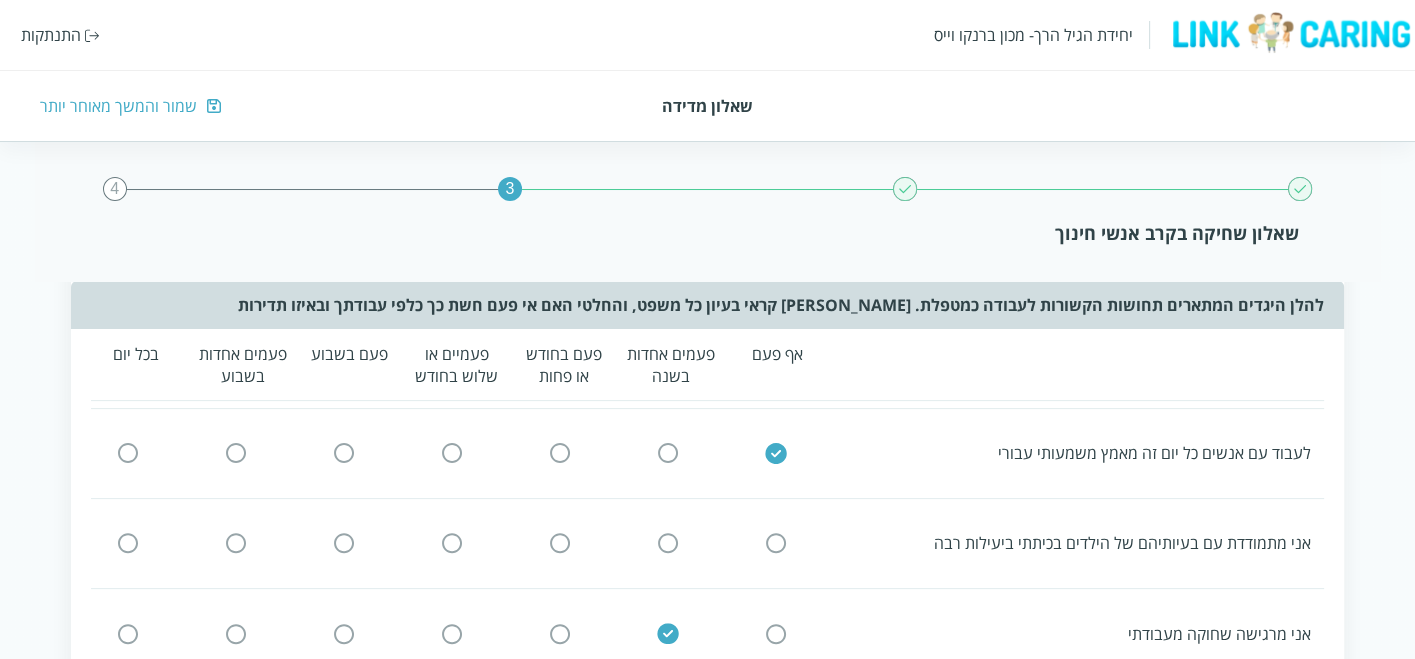 click at bounding box center (560, 543) 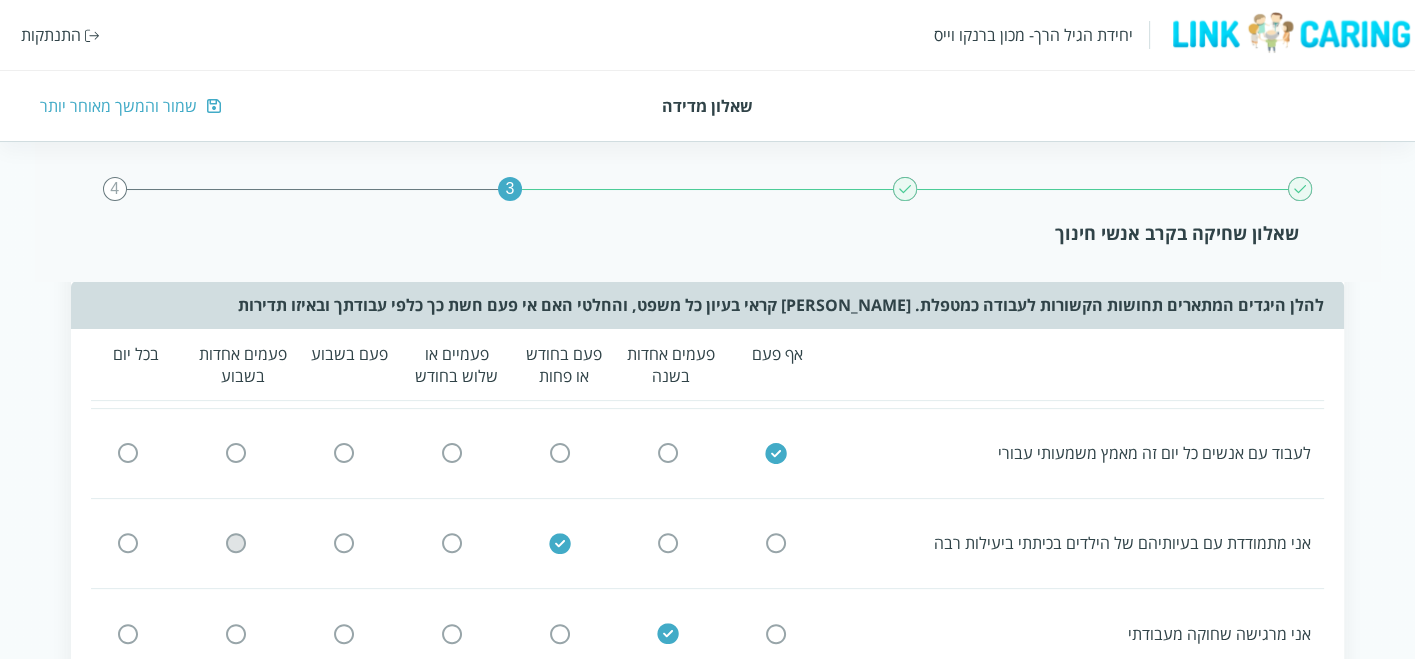 click at bounding box center [236, 543] 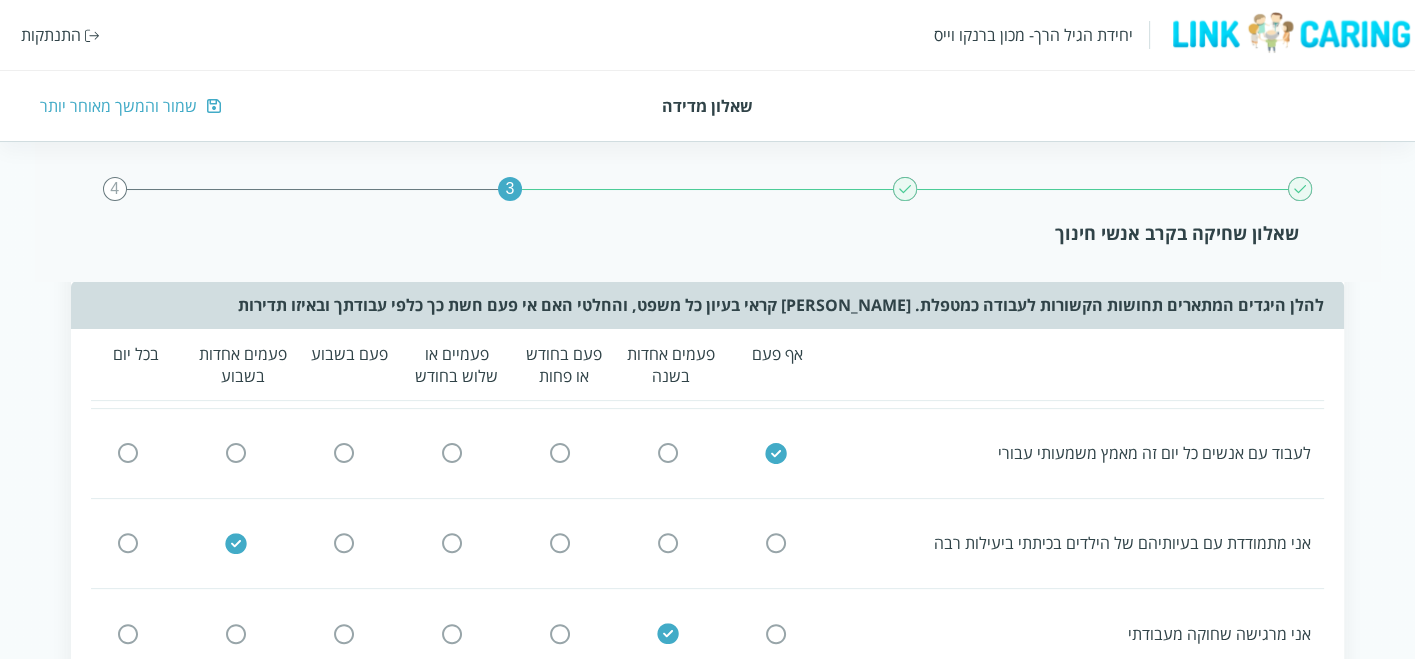 scroll, scrollTop: 555, scrollLeft: 0, axis: vertical 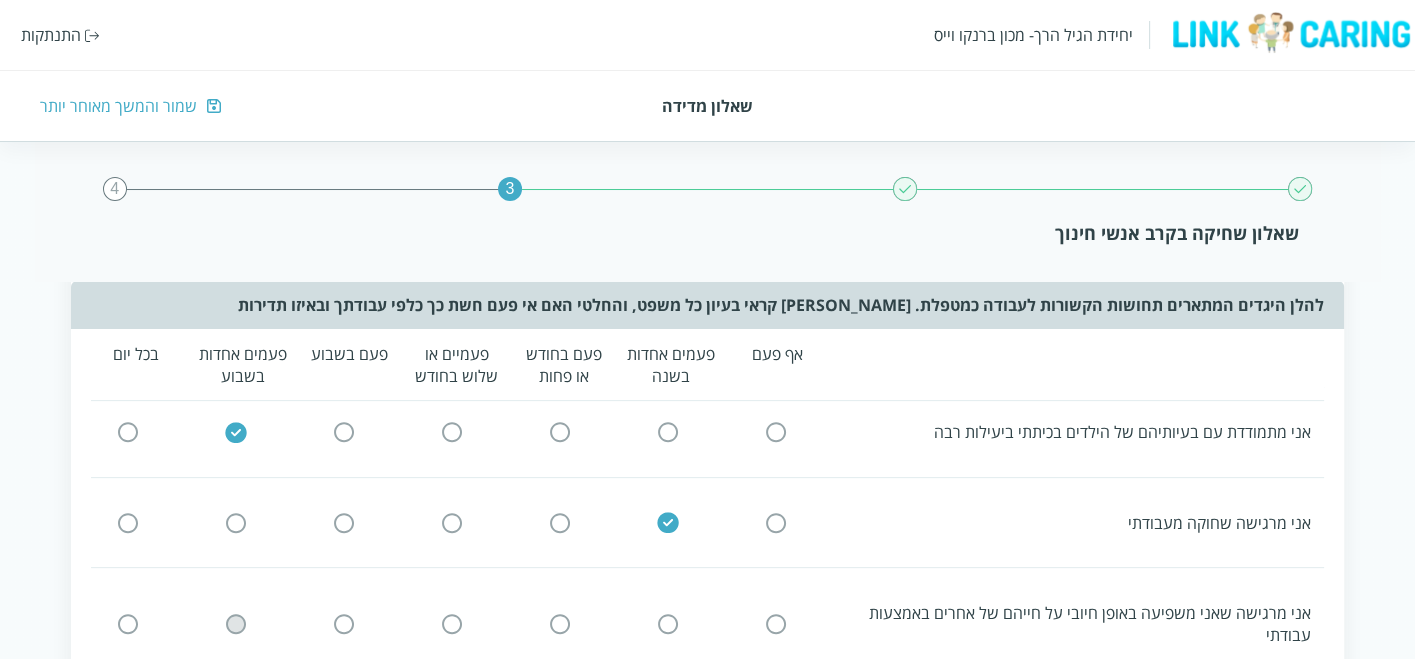 click at bounding box center [236, 623] 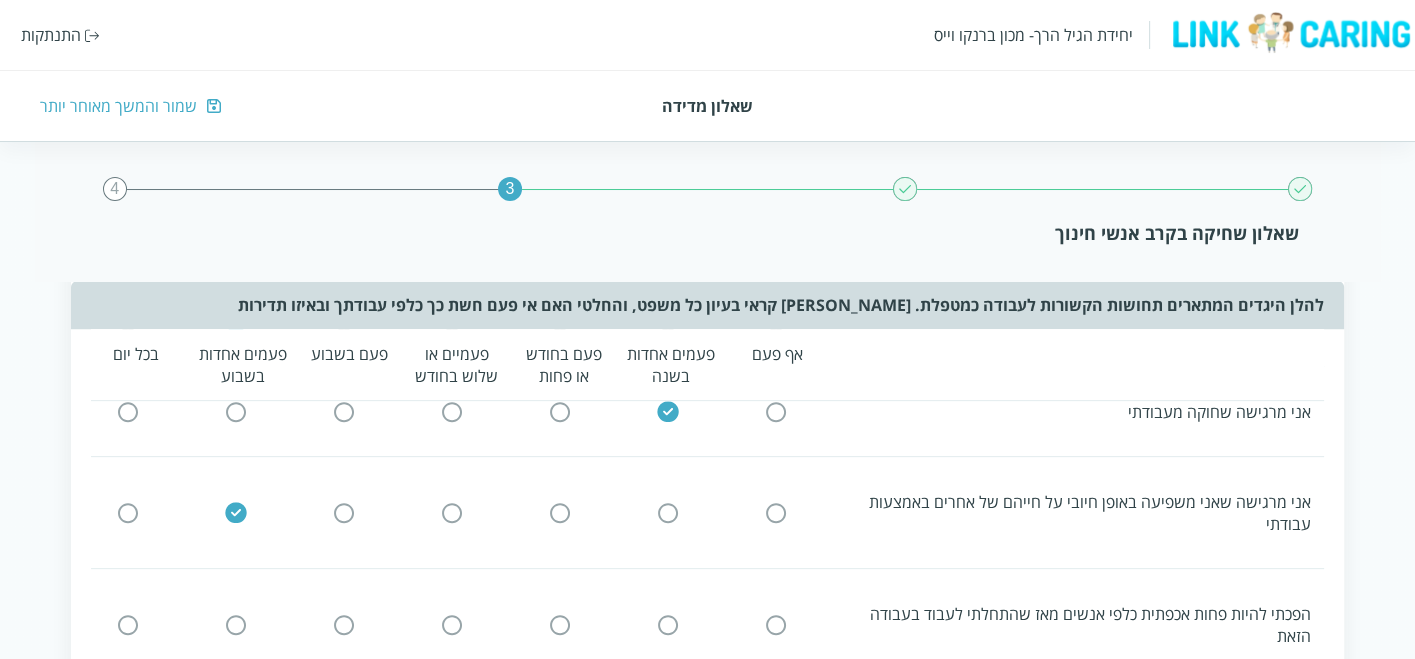 scroll, scrollTop: 777, scrollLeft: 0, axis: vertical 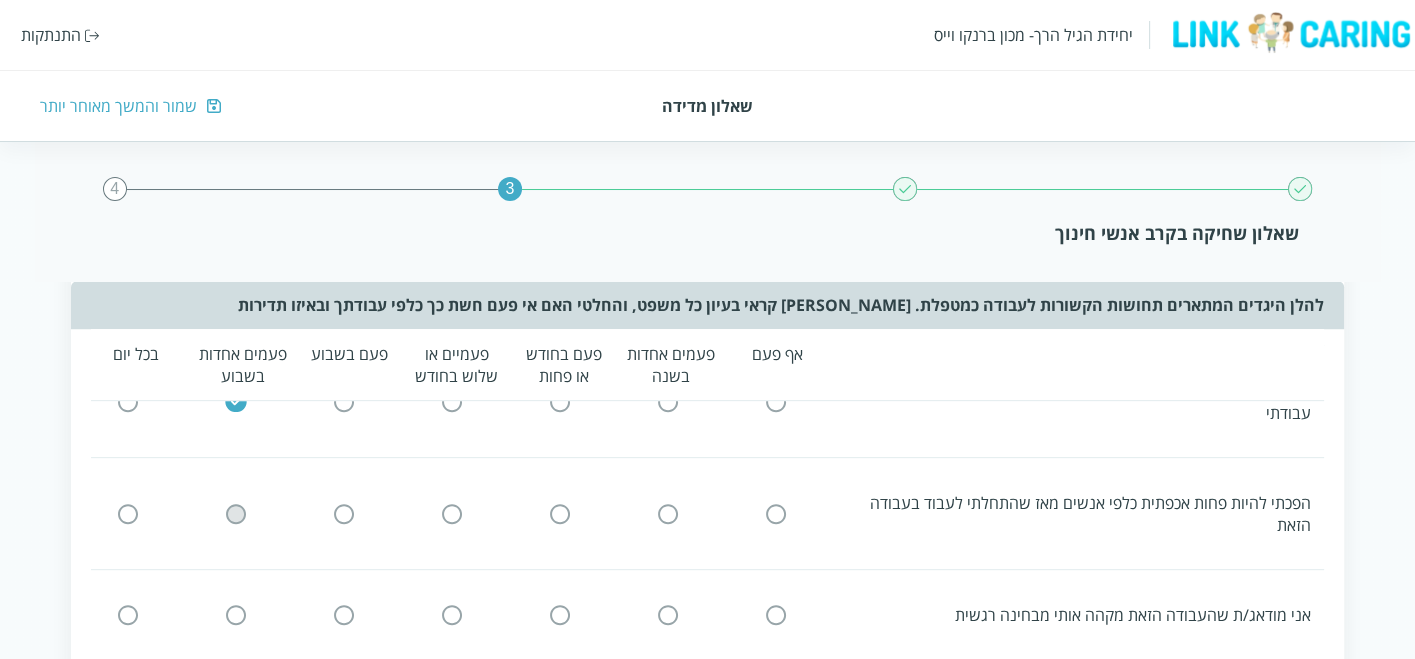click at bounding box center (236, 513) 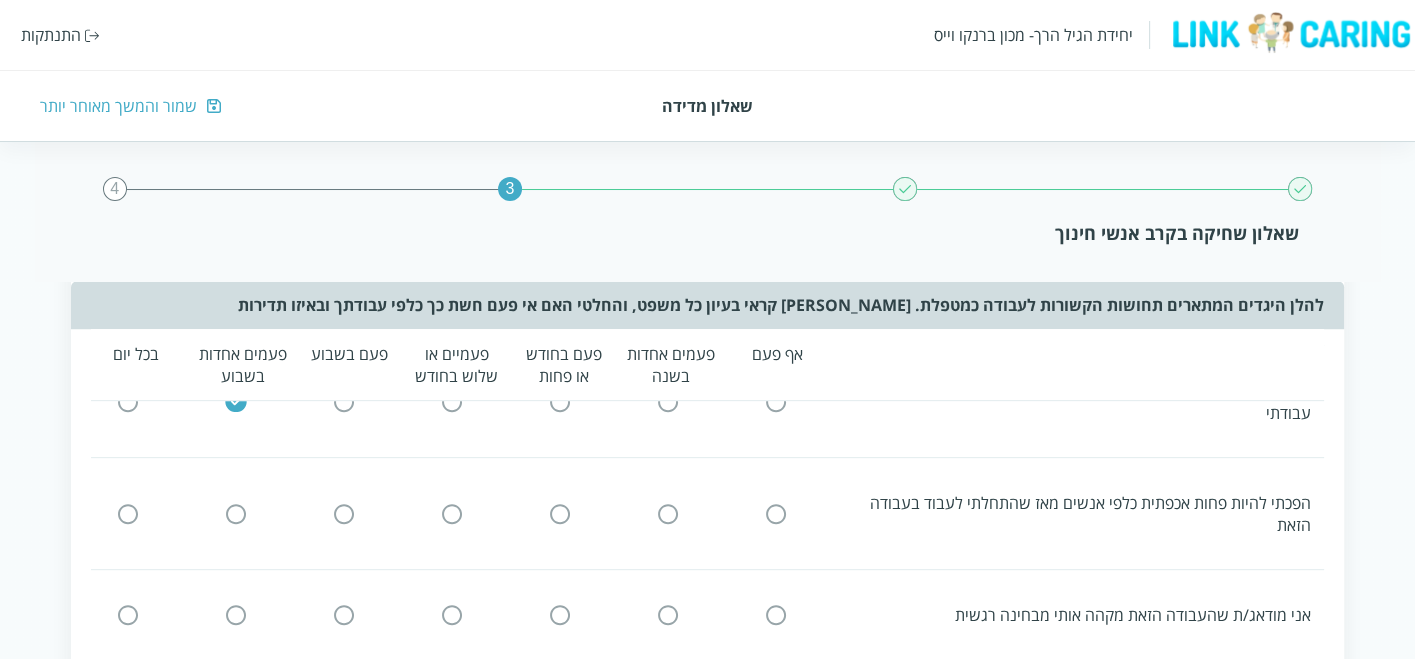 click at bounding box center [236, 513] 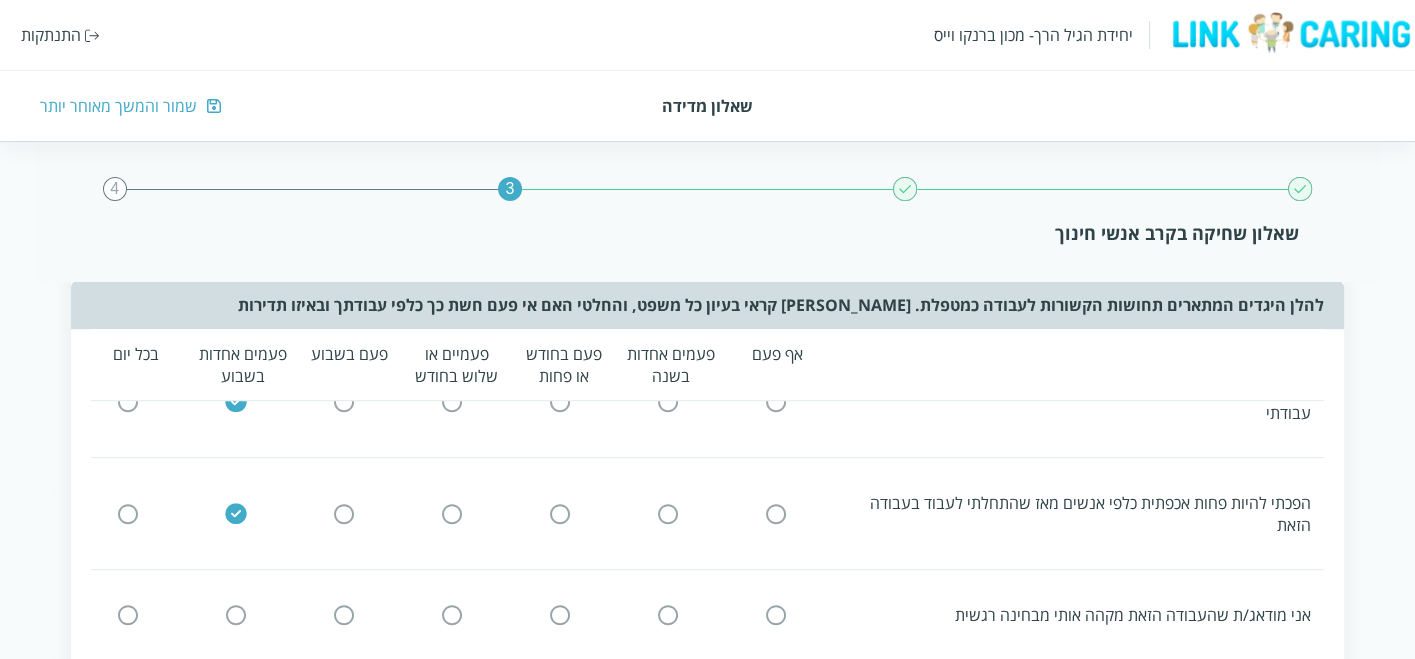 scroll, scrollTop: 888, scrollLeft: 0, axis: vertical 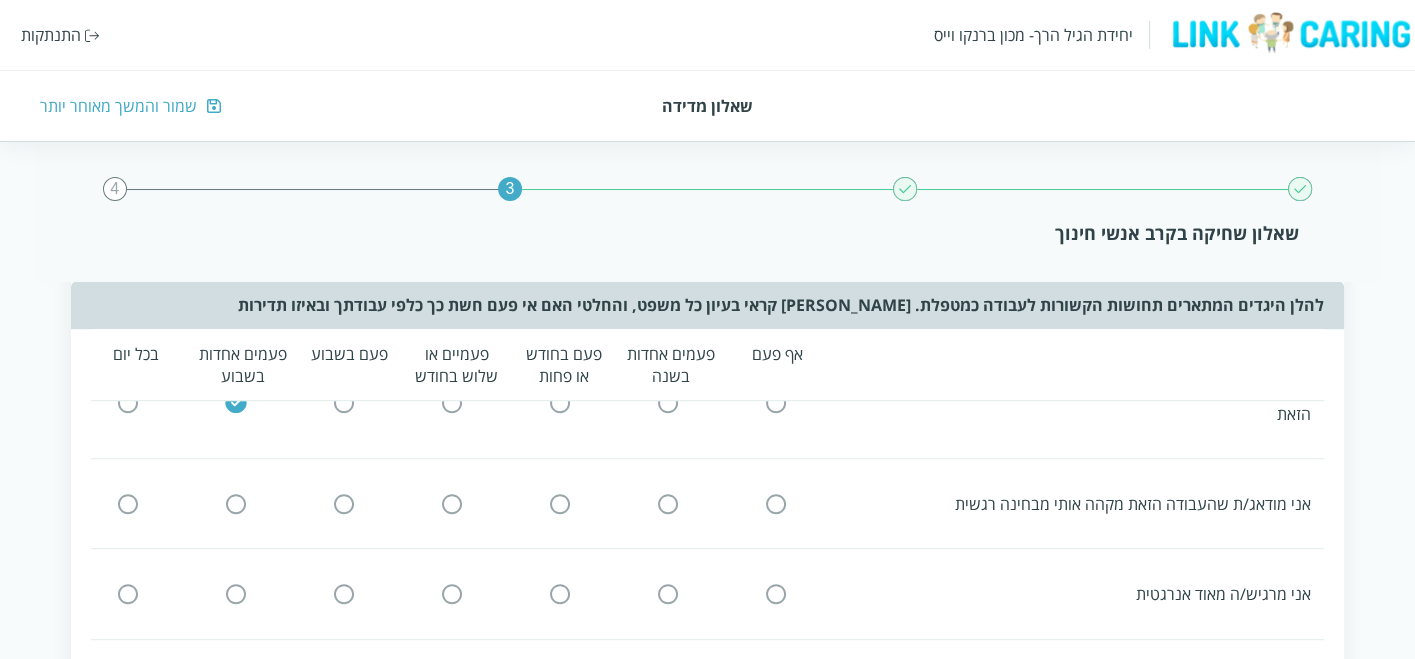 click at bounding box center (776, 503) 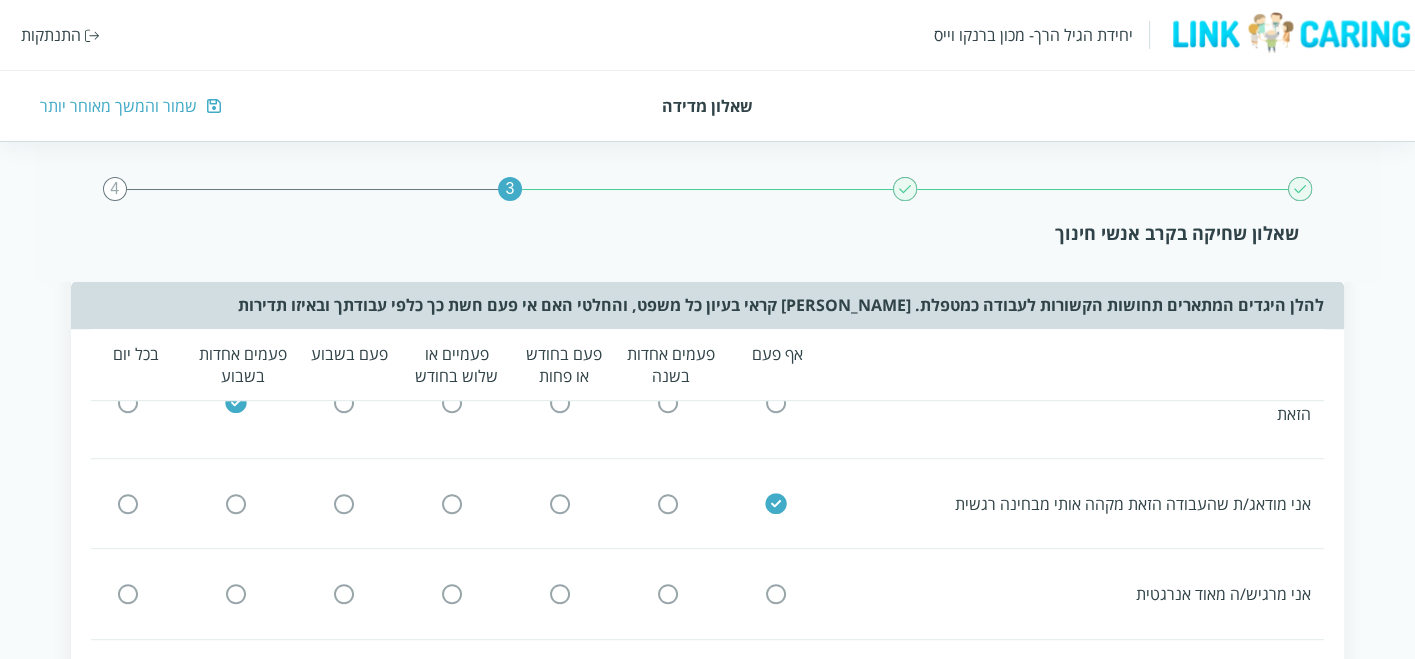 click at bounding box center (236, 594) 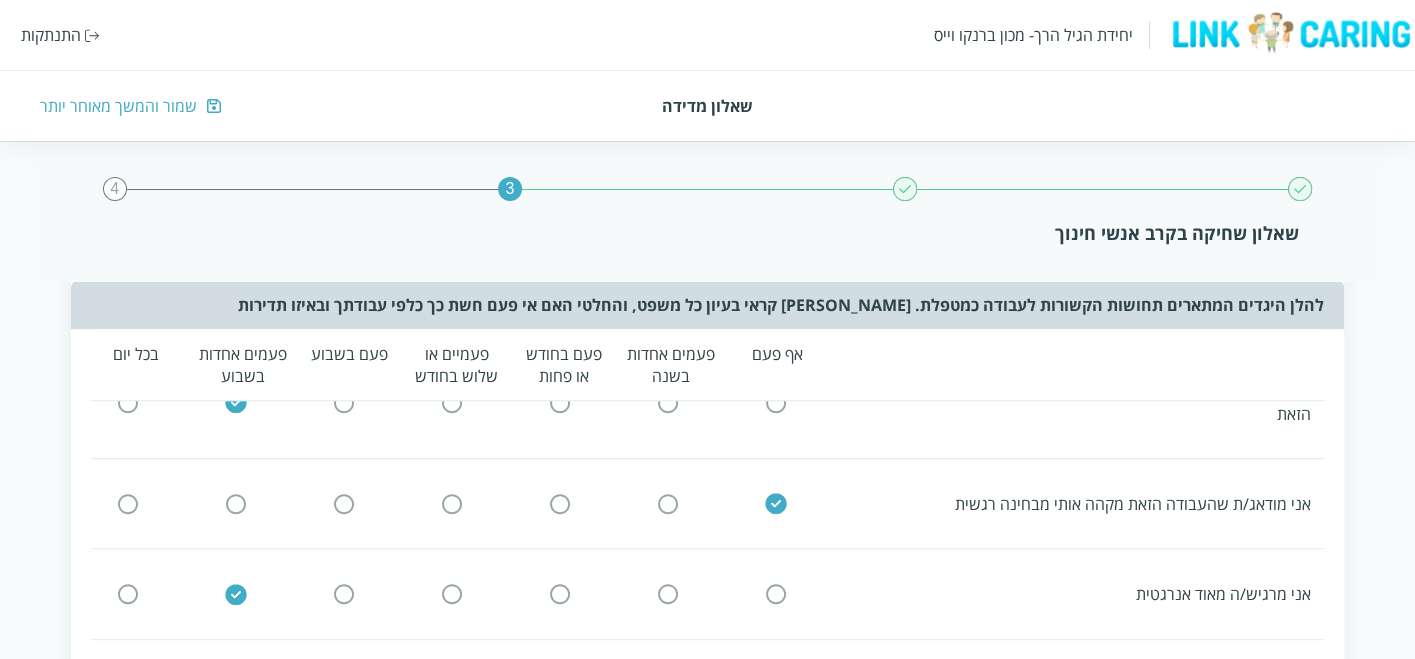 scroll, scrollTop: 1000, scrollLeft: 0, axis: vertical 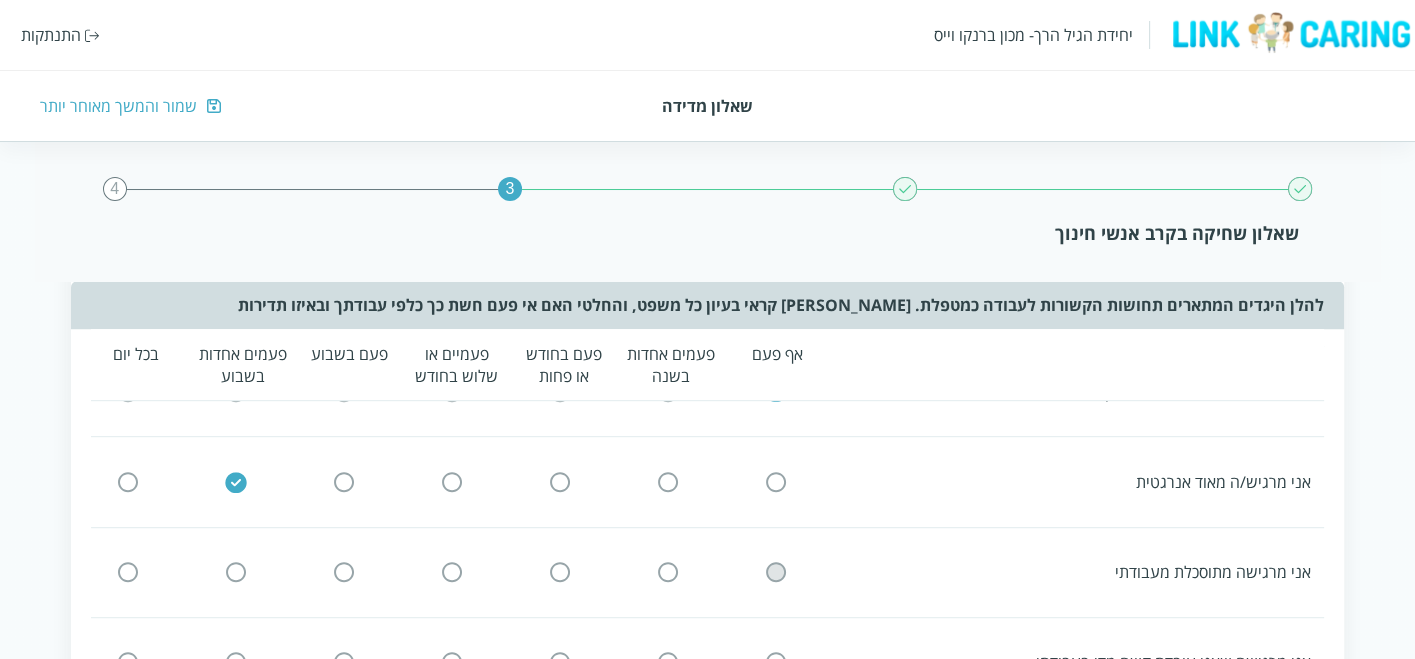 click at bounding box center (776, 572) 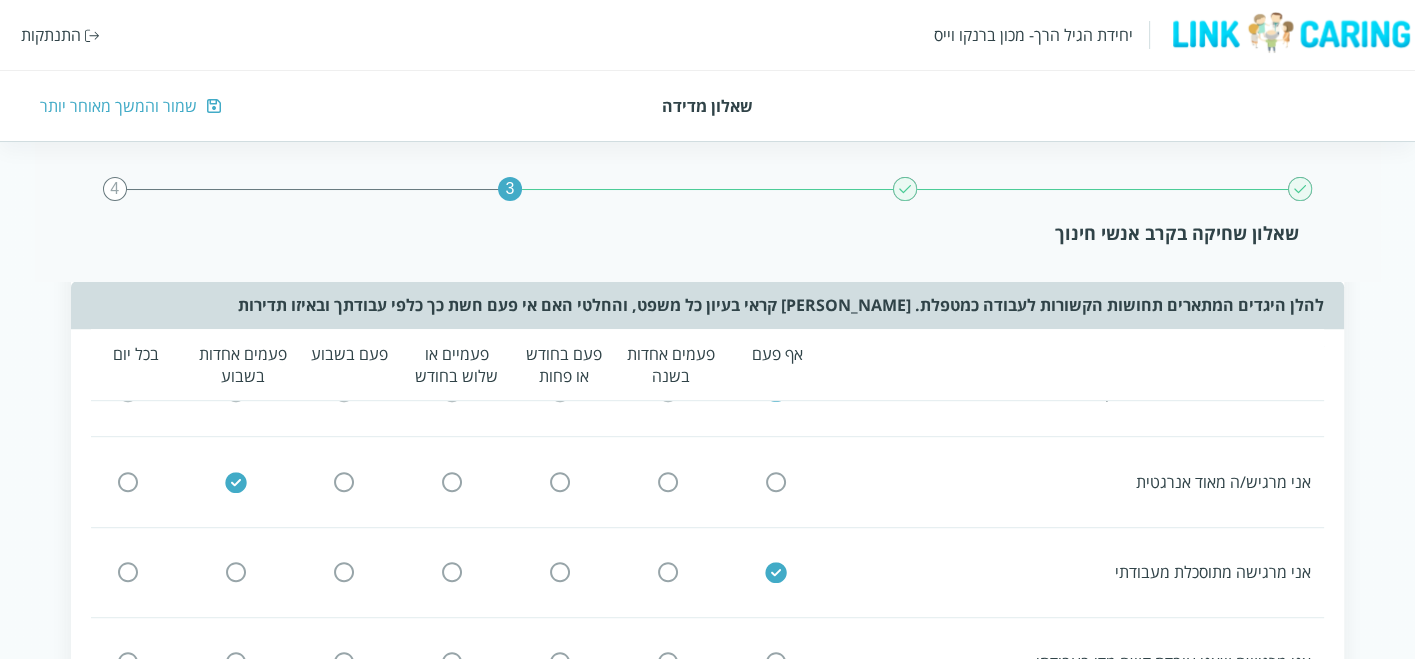 scroll, scrollTop: 1111, scrollLeft: 0, axis: vertical 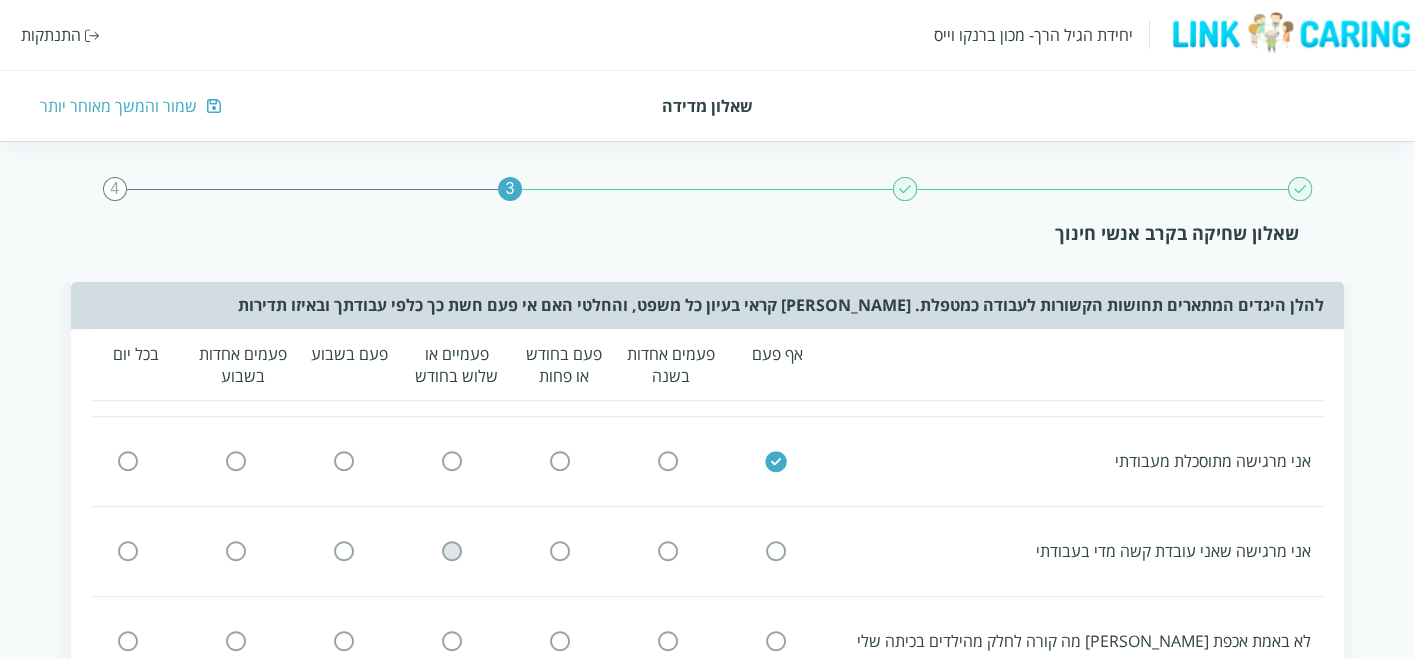 click 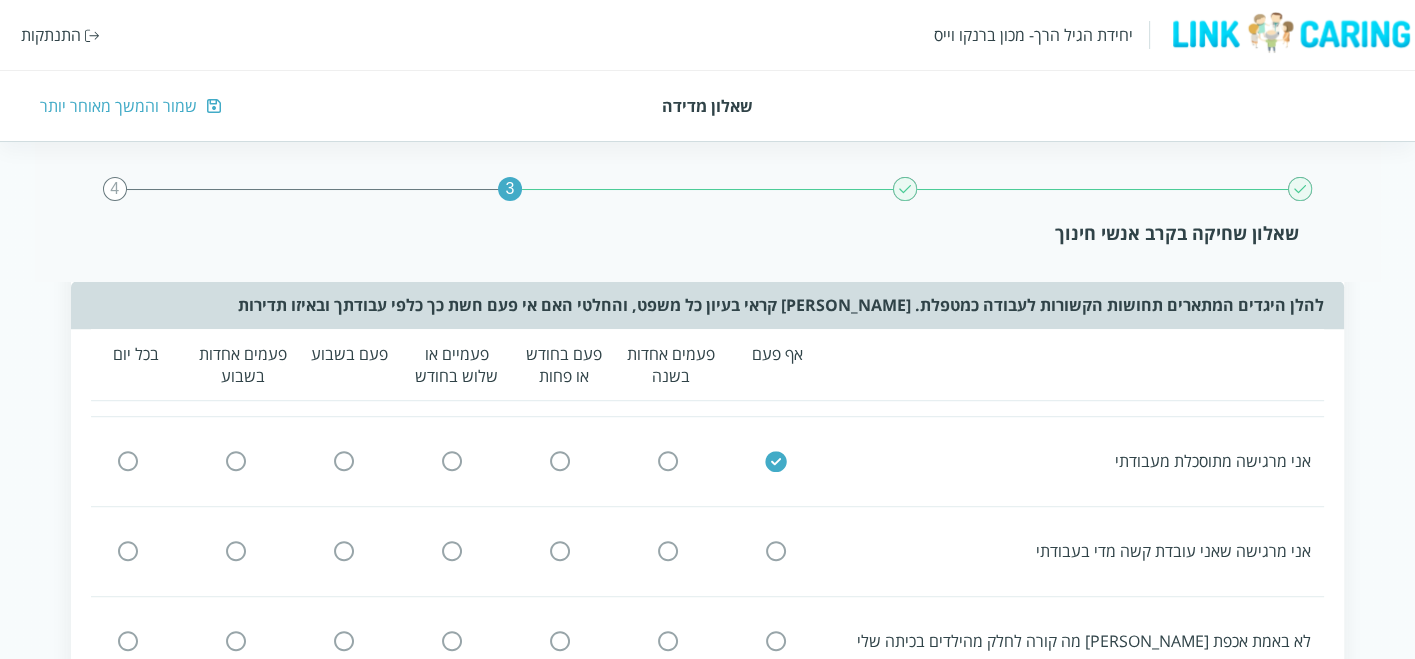 click at bounding box center [452, 551] 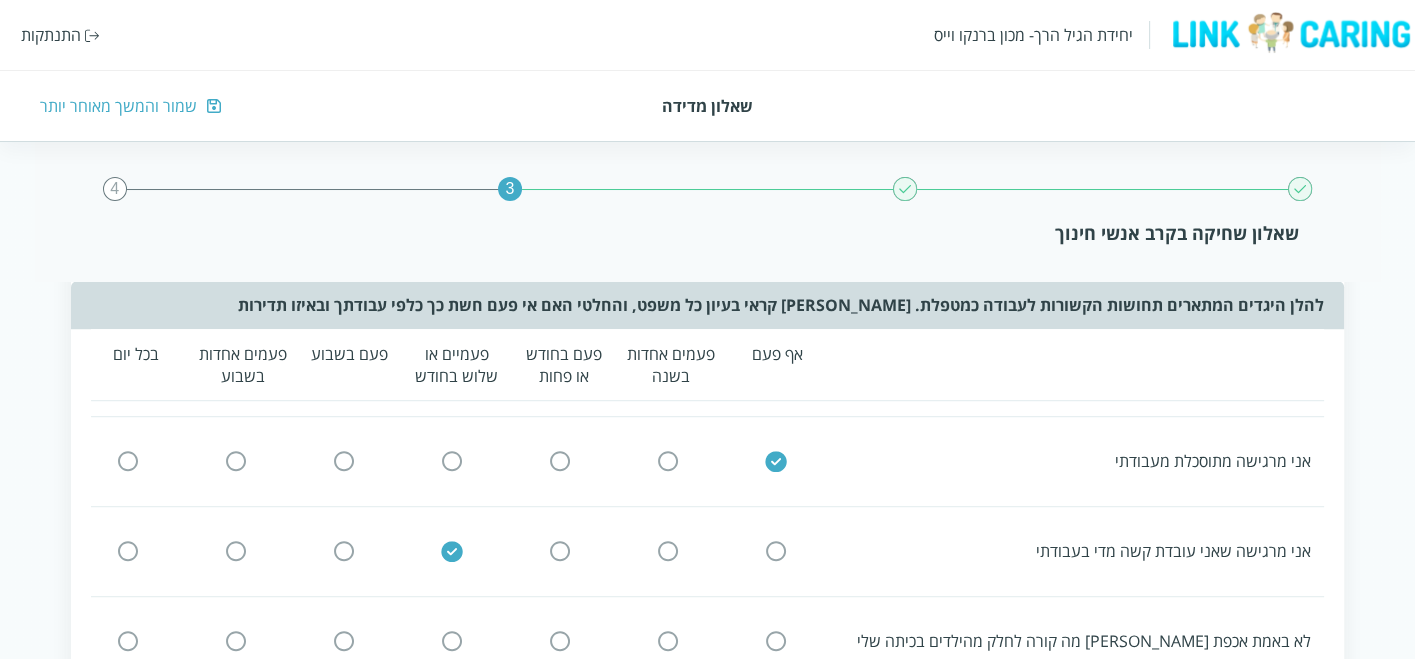 scroll, scrollTop: 1222, scrollLeft: 0, axis: vertical 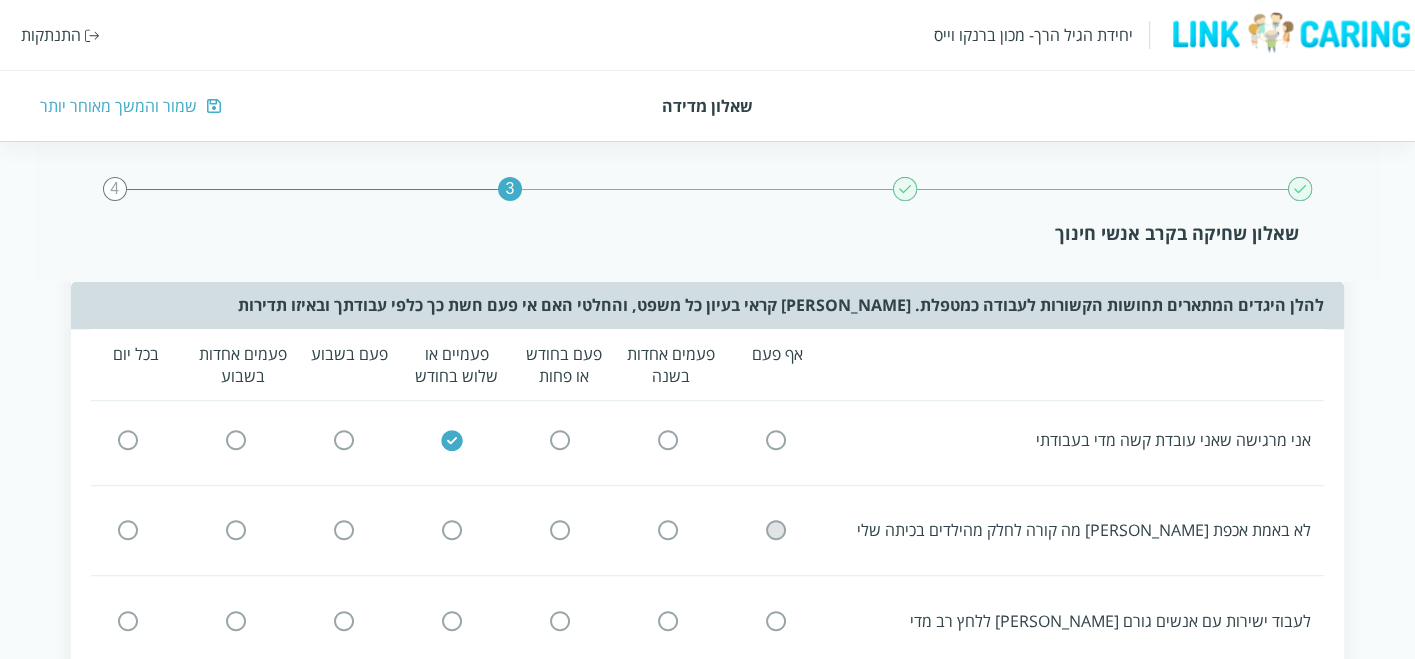click at bounding box center (776, 530) 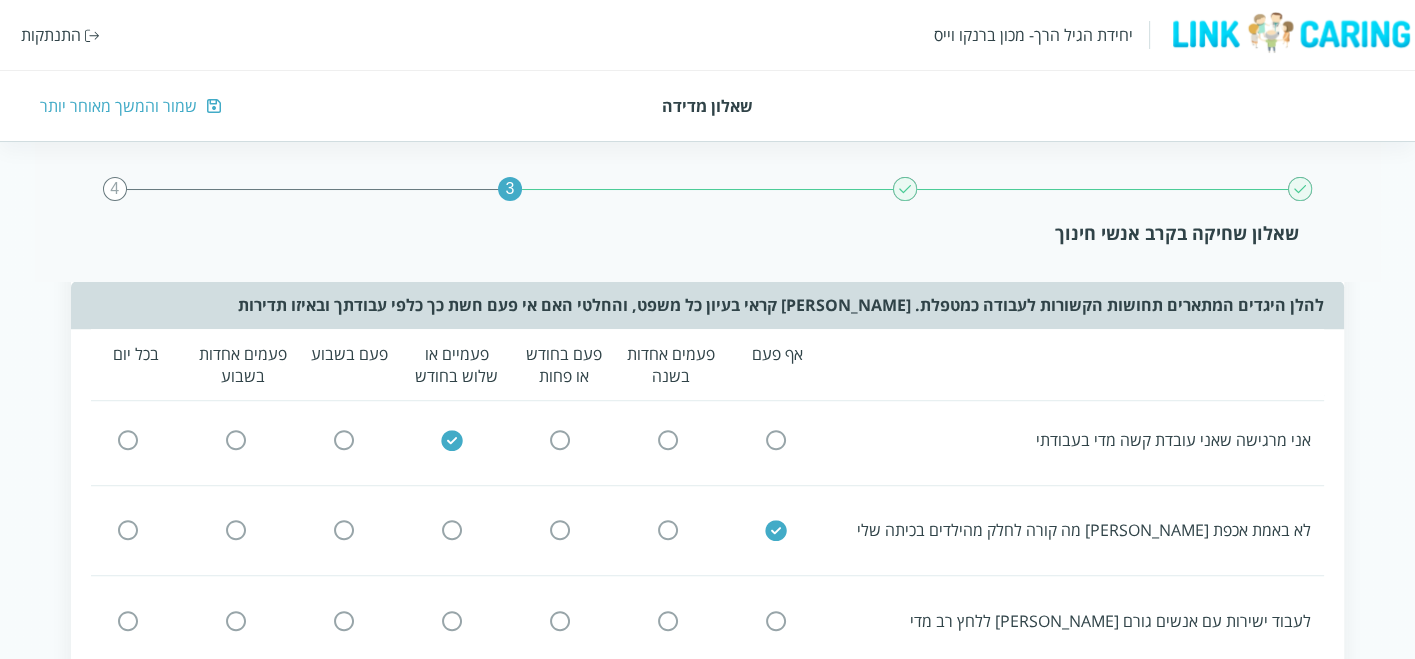 click at bounding box center [776, 620] 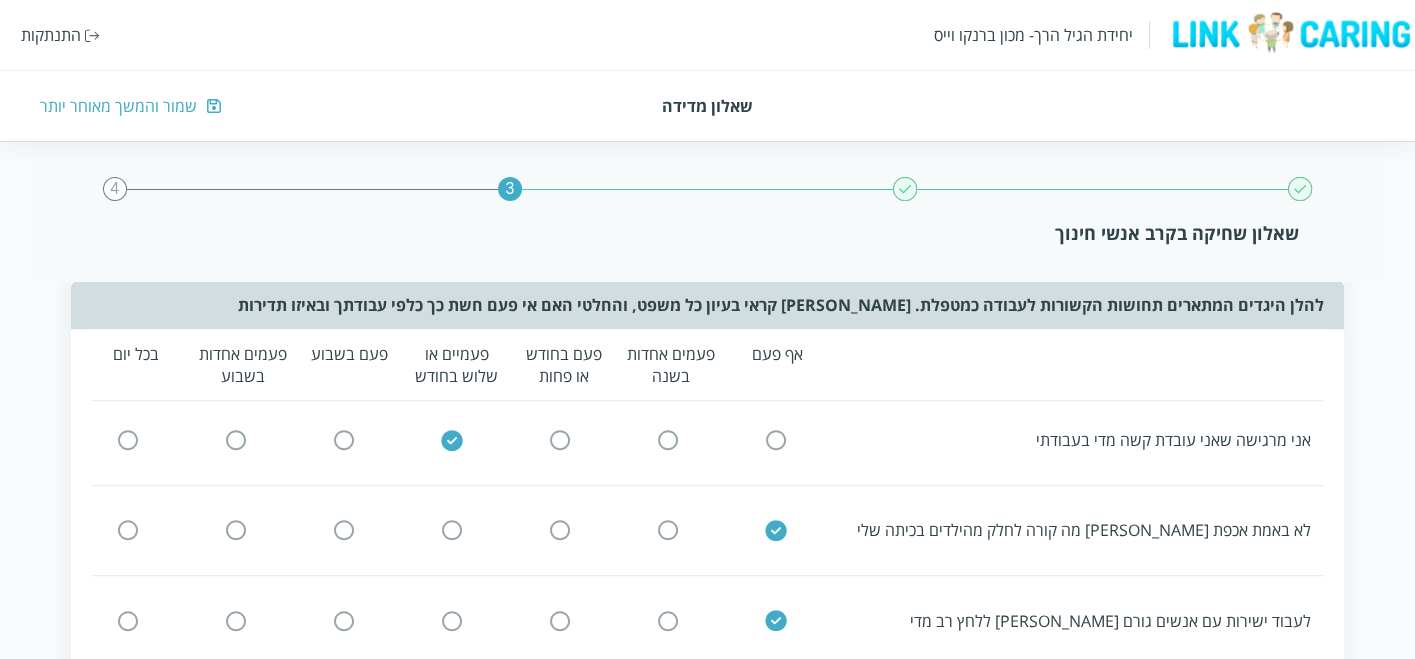 scroll, scrollTop: 1333, scrollLeft: 0, axis: vertical 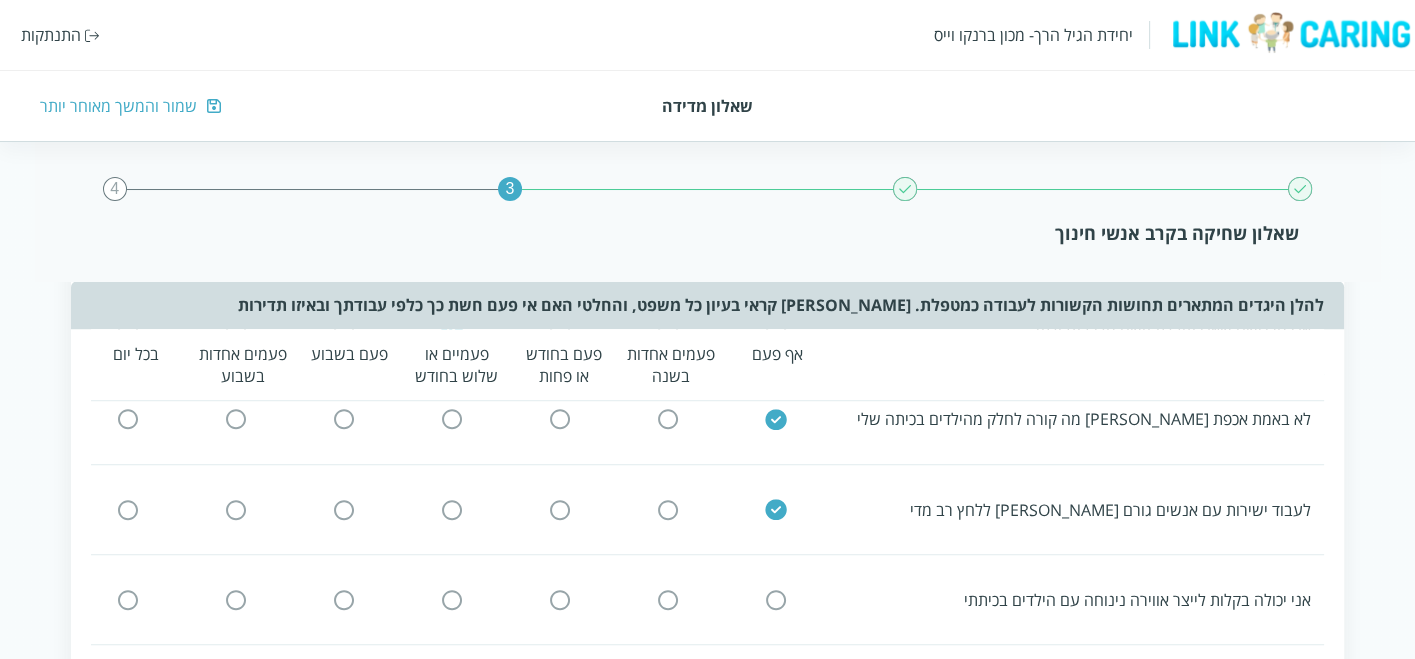 drag, startPoint x: 251, startPoint y: 586, endPoint x: 240, endPoint y: 582, distance: 11.7046995 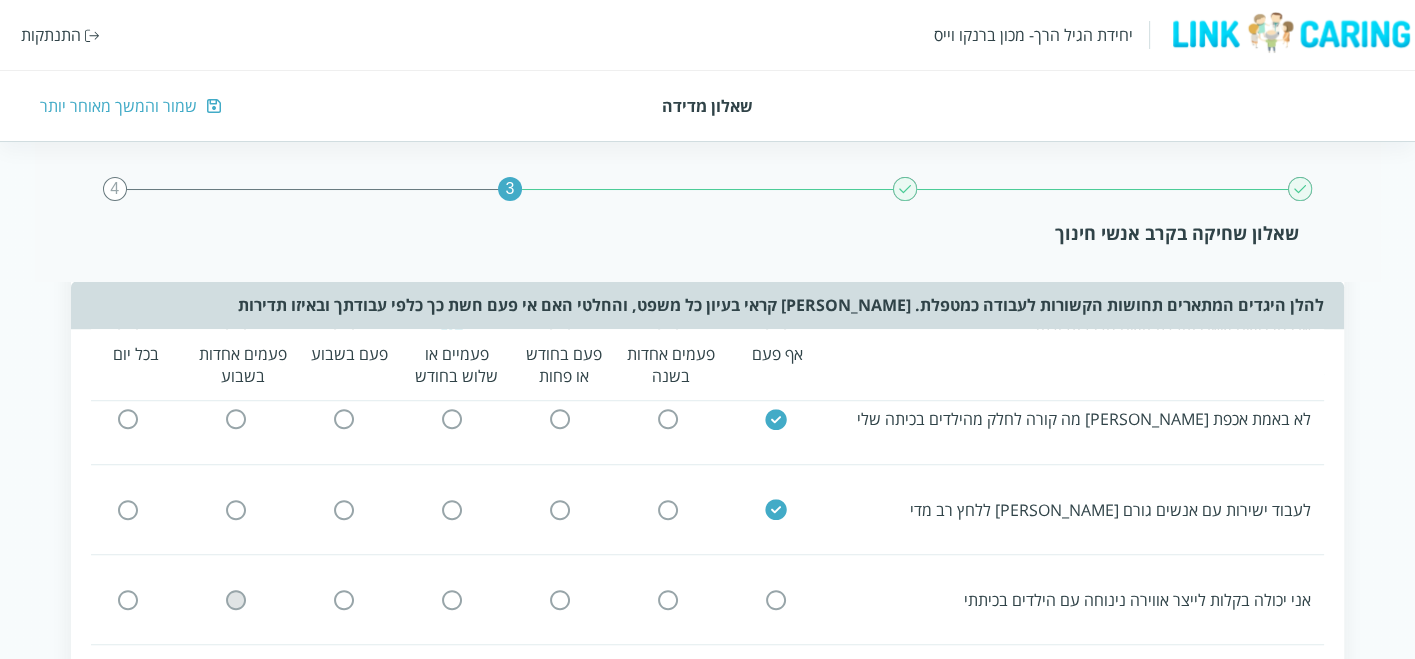 click at bounding box center (236, 599) 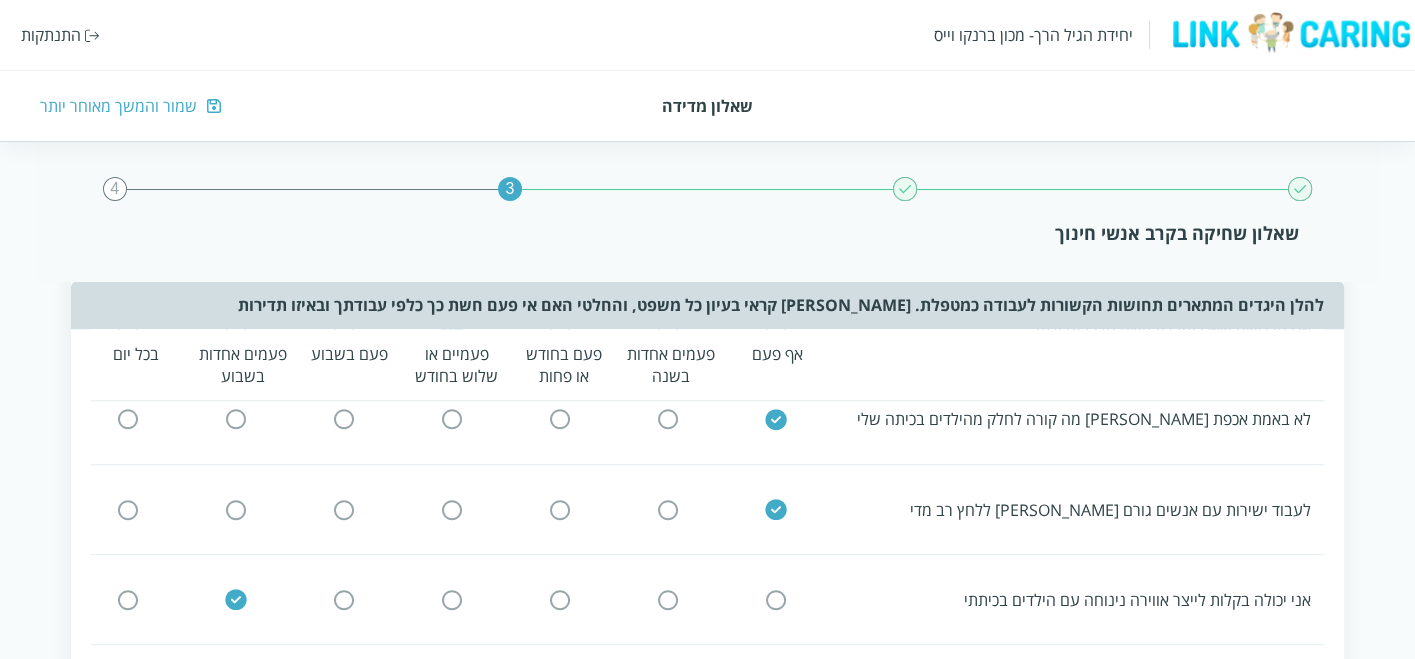 scroll, scrollTop: 1444, scrollLeft: 0, axis: vertical 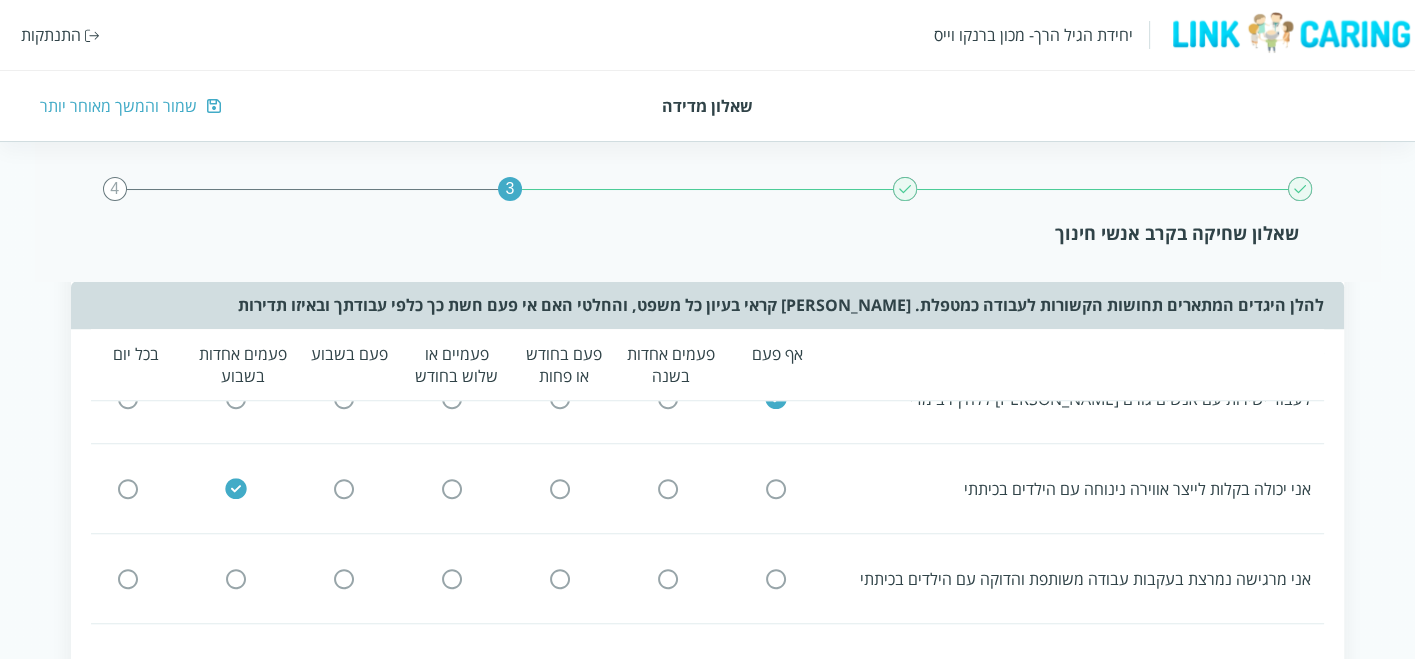 click at bounding box center (128, 578) 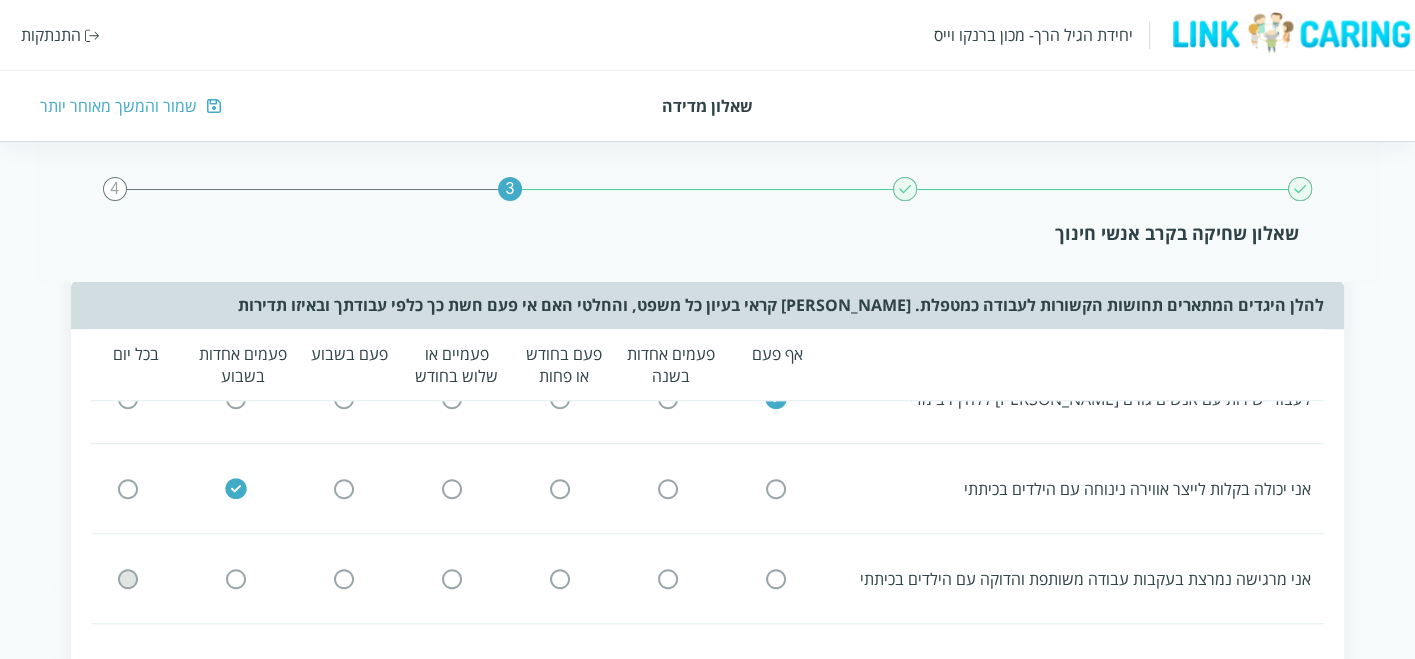 click at bounding box center (128, 578) 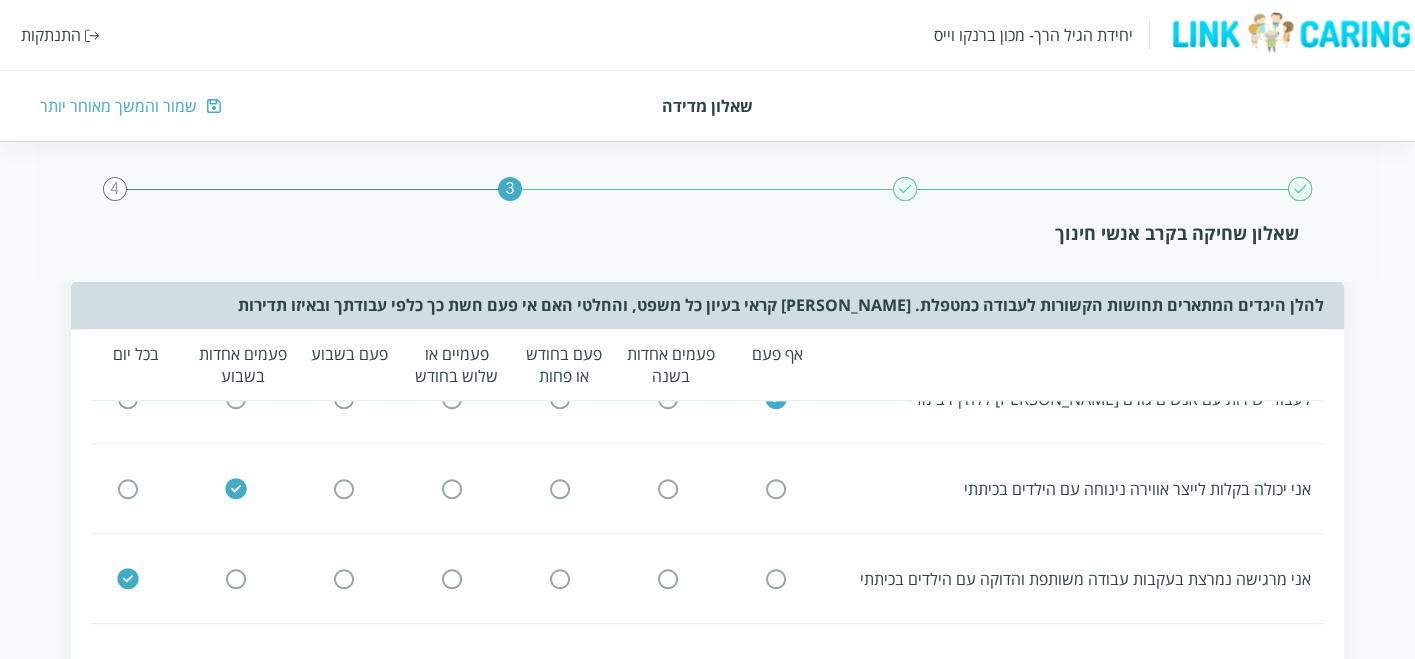 scroll, scrollTop: 1555, scrollLeft: 0, axis: vertical 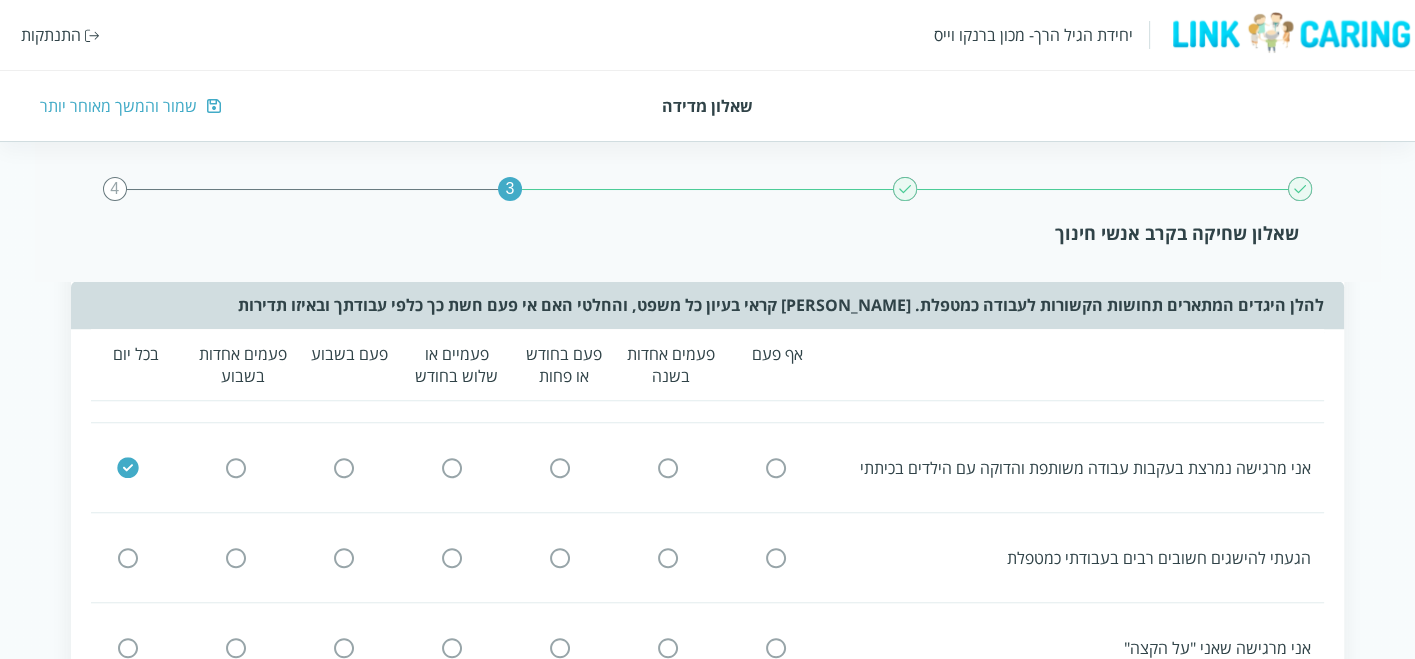 drag, startPoint x: 108, startPoint y: 540, endPoint x: 131, endPoint y: 546, distance: 23.769728 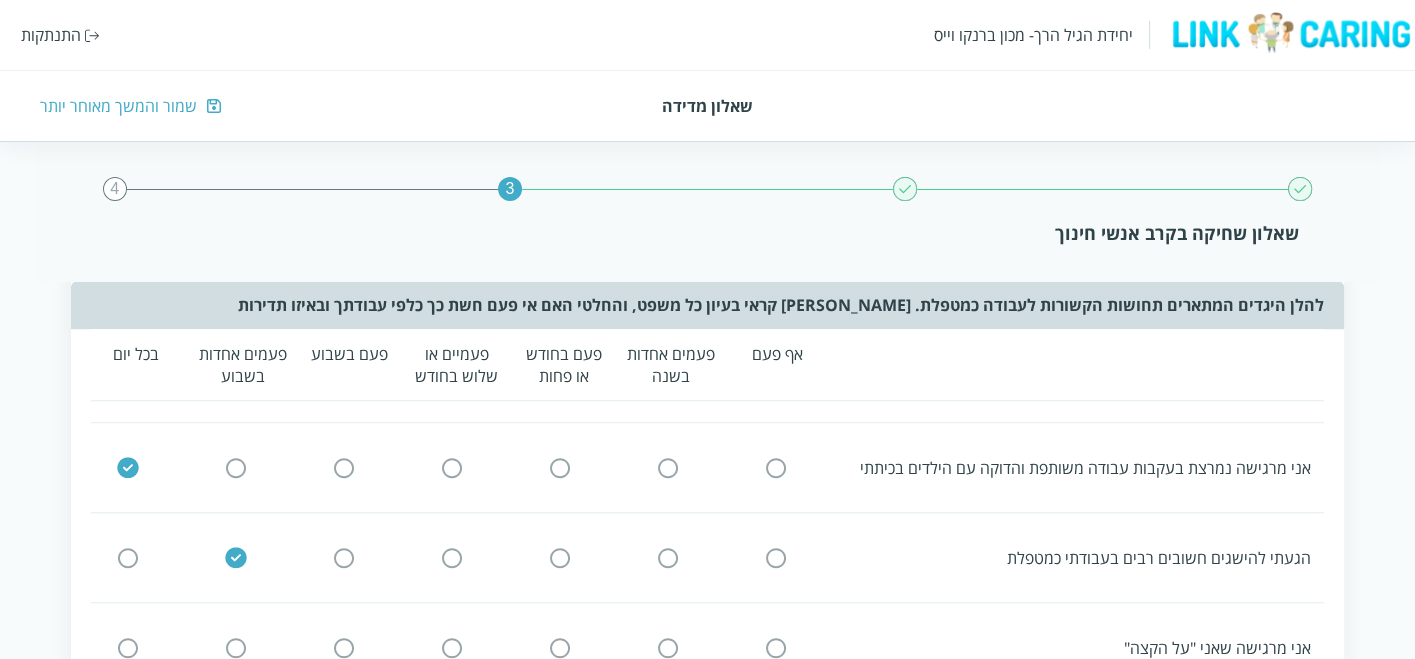 scroll, scrollTop: 1666, scrollLeft: 0, axis: vertical 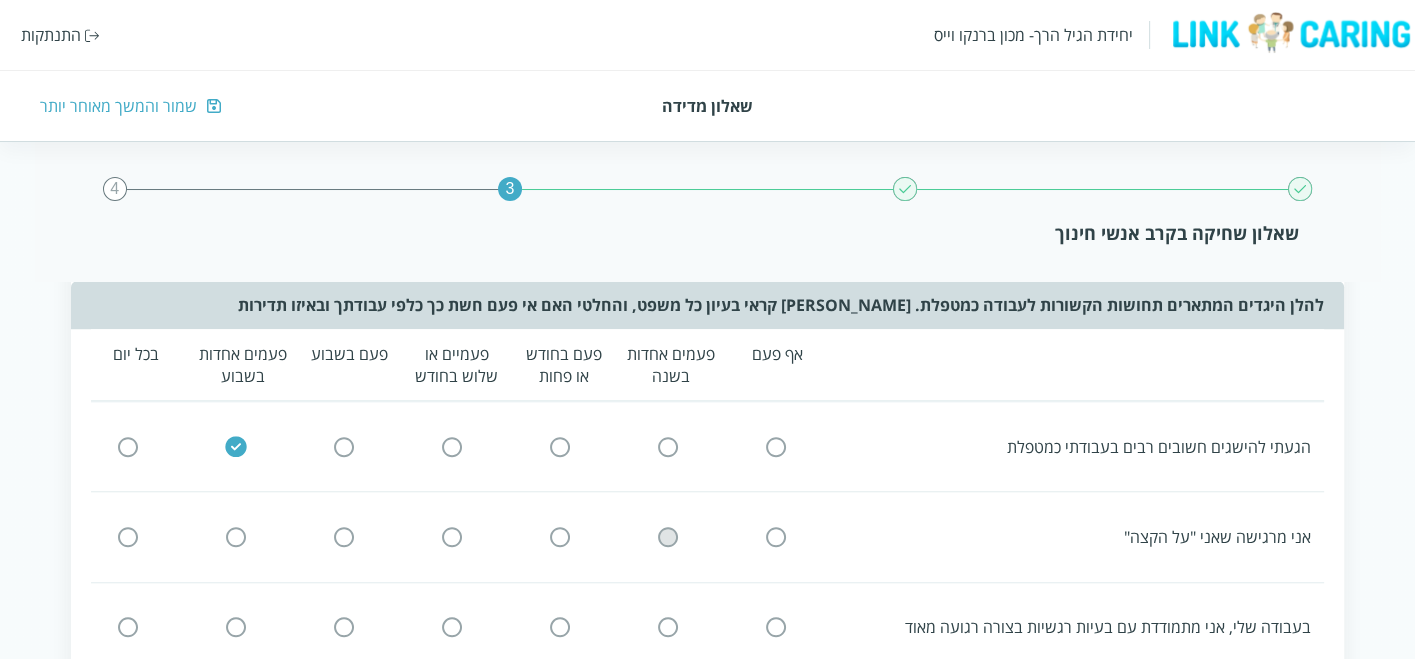 click at bounding box center [668, 537] 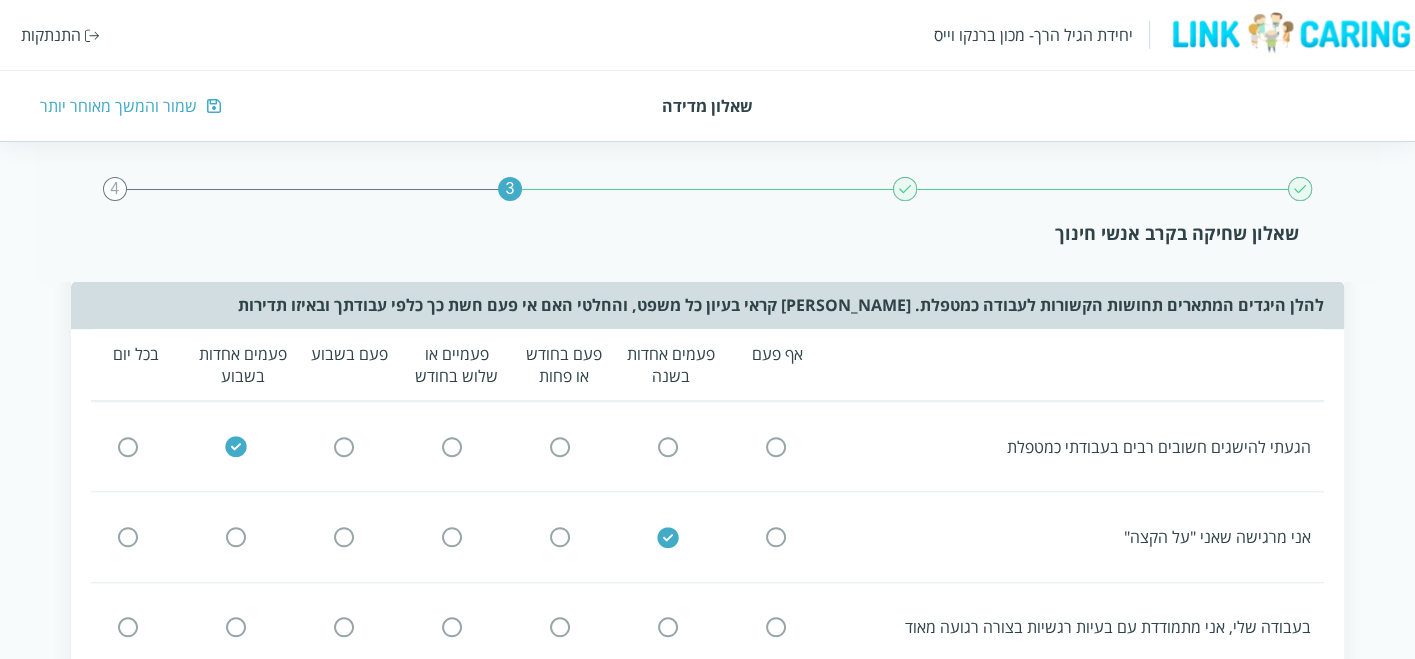 scroll, scrollTop: 1777, scrollLeft: 0, axis: vertical 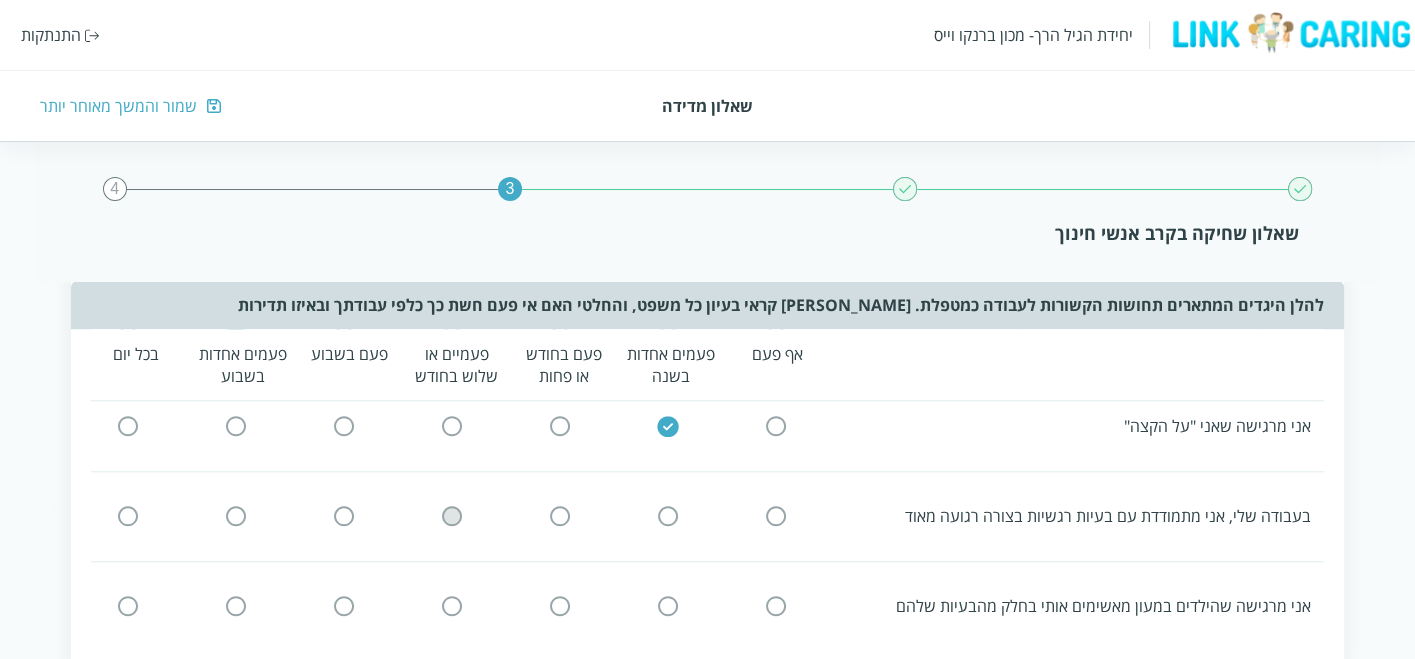 click at bounding box center (452, 516) 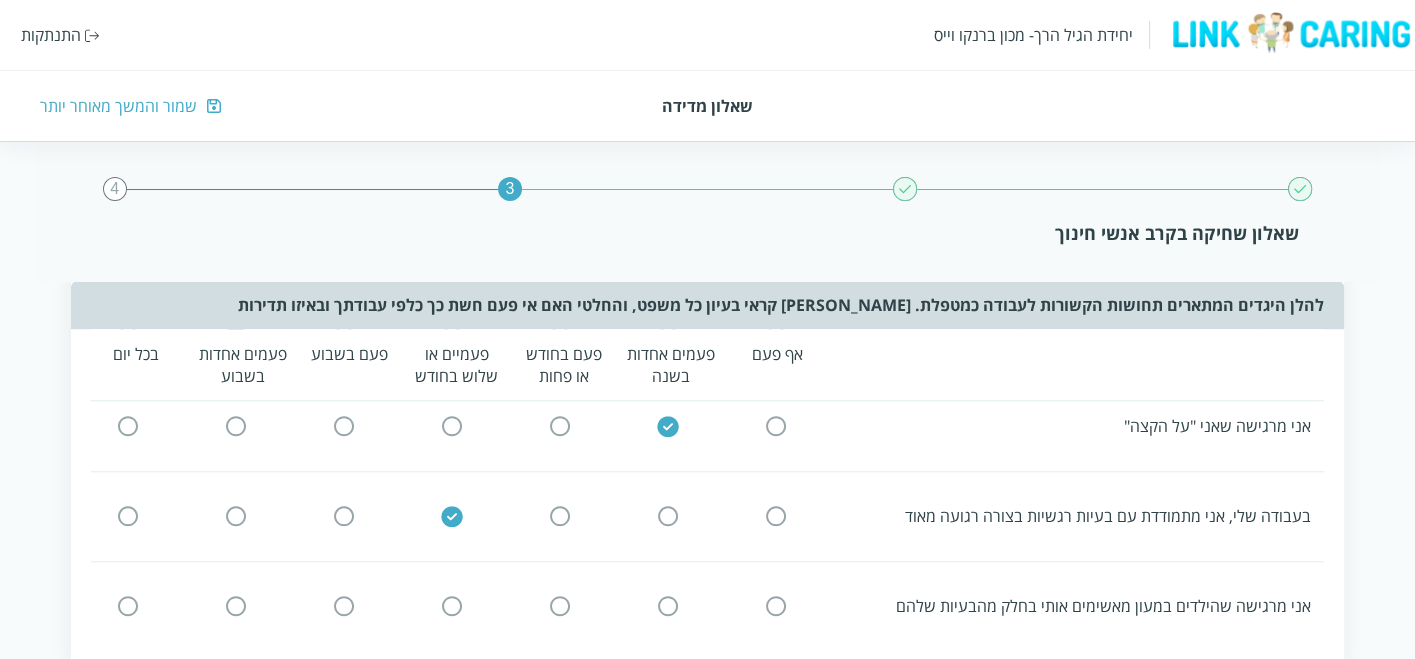 click on "בעבודה שלי, אני מתמודדת עם בעיות רגשיות בצורה רגועה מאוד" at bounding box center [700, 516] 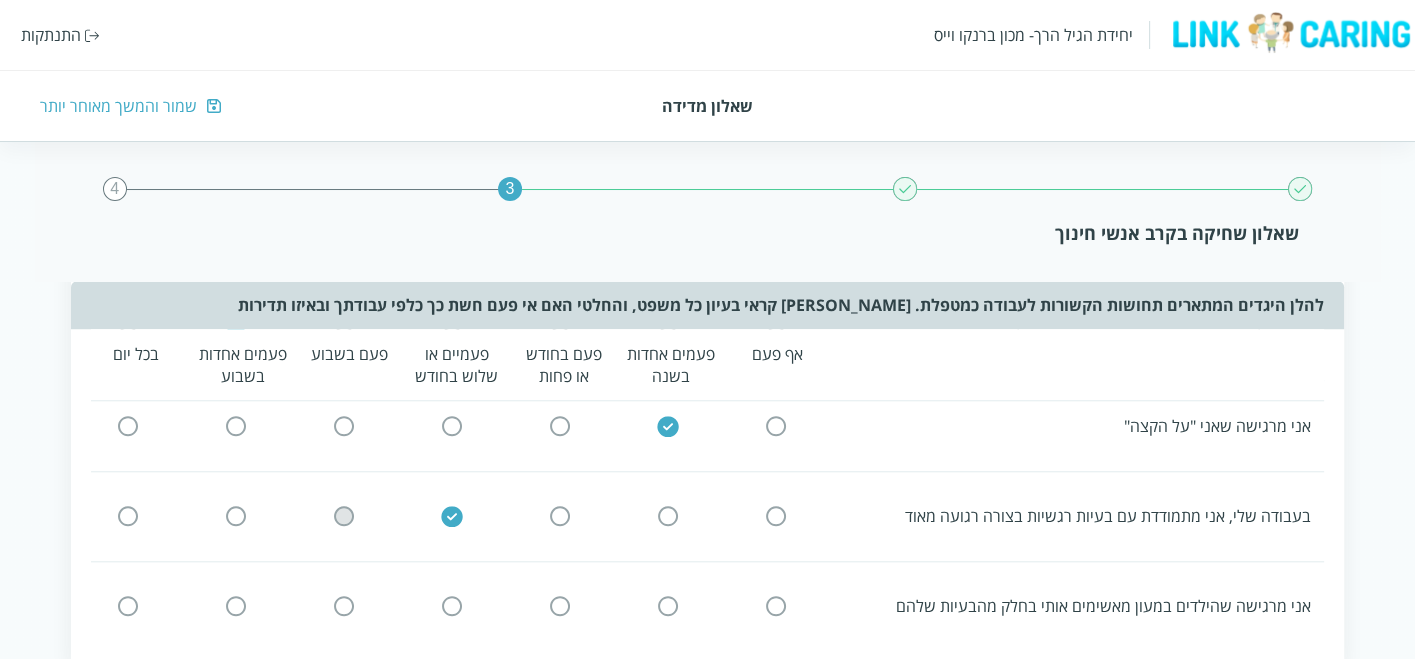 click at bounding box center (344, 516) 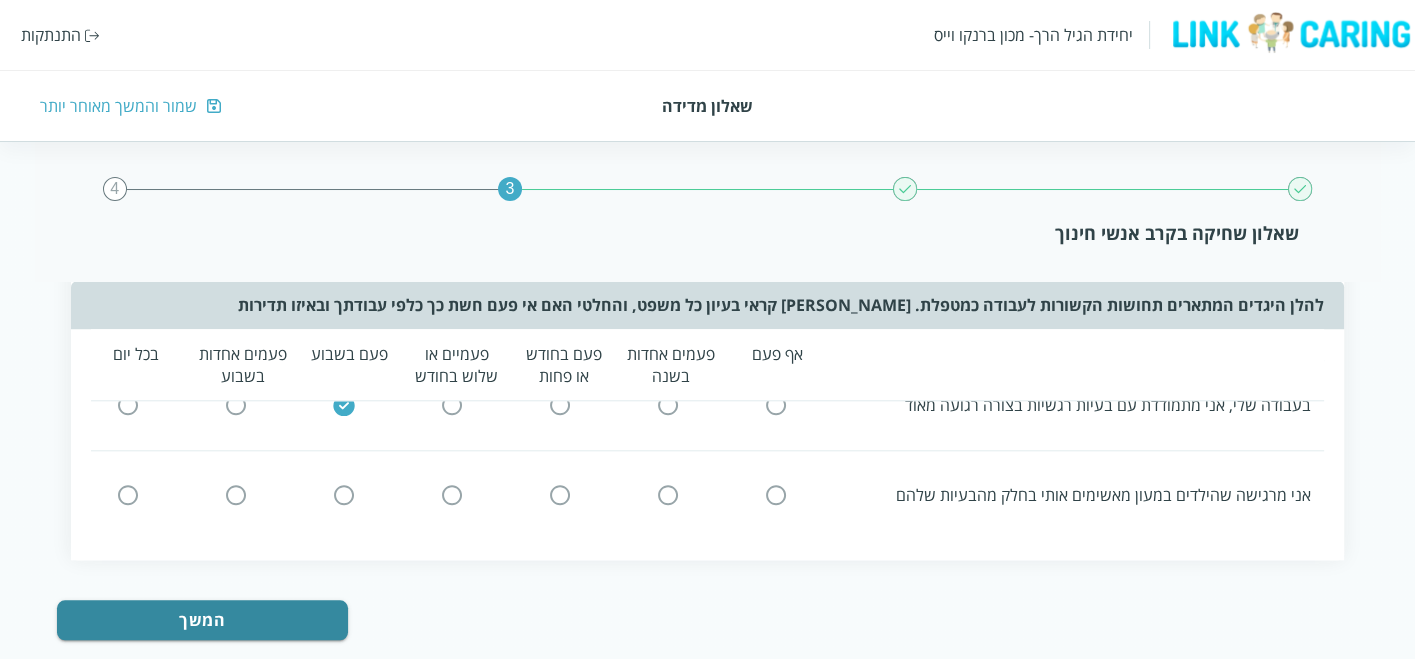 scroll, scrollTop: 1777, scrollLeft: 0, axis: vertical 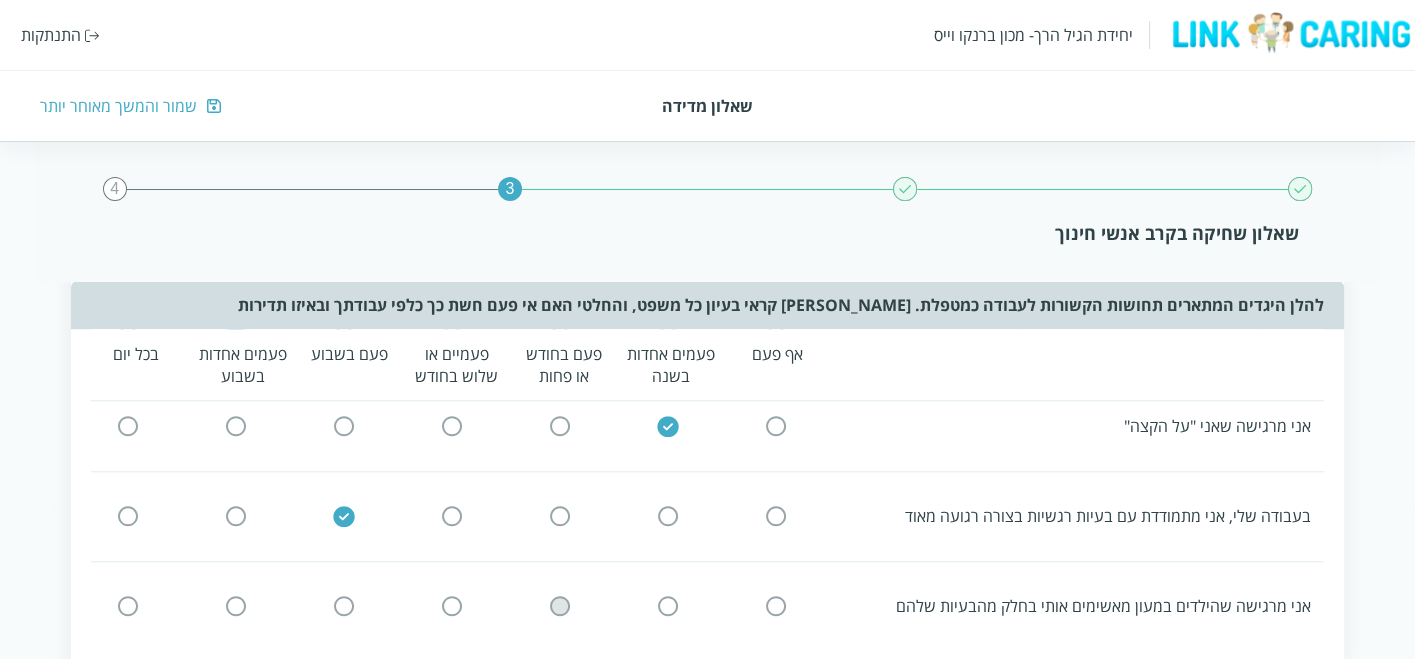 click 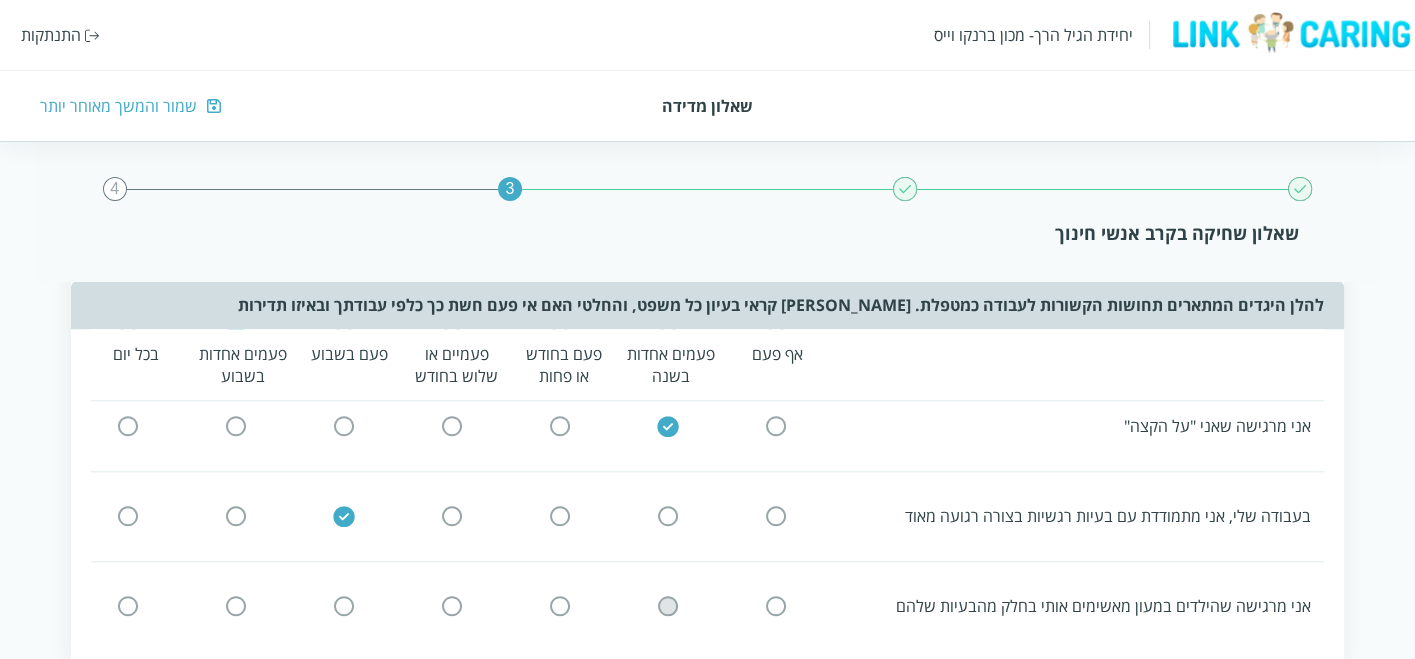 click at bounding box center (668, 606) 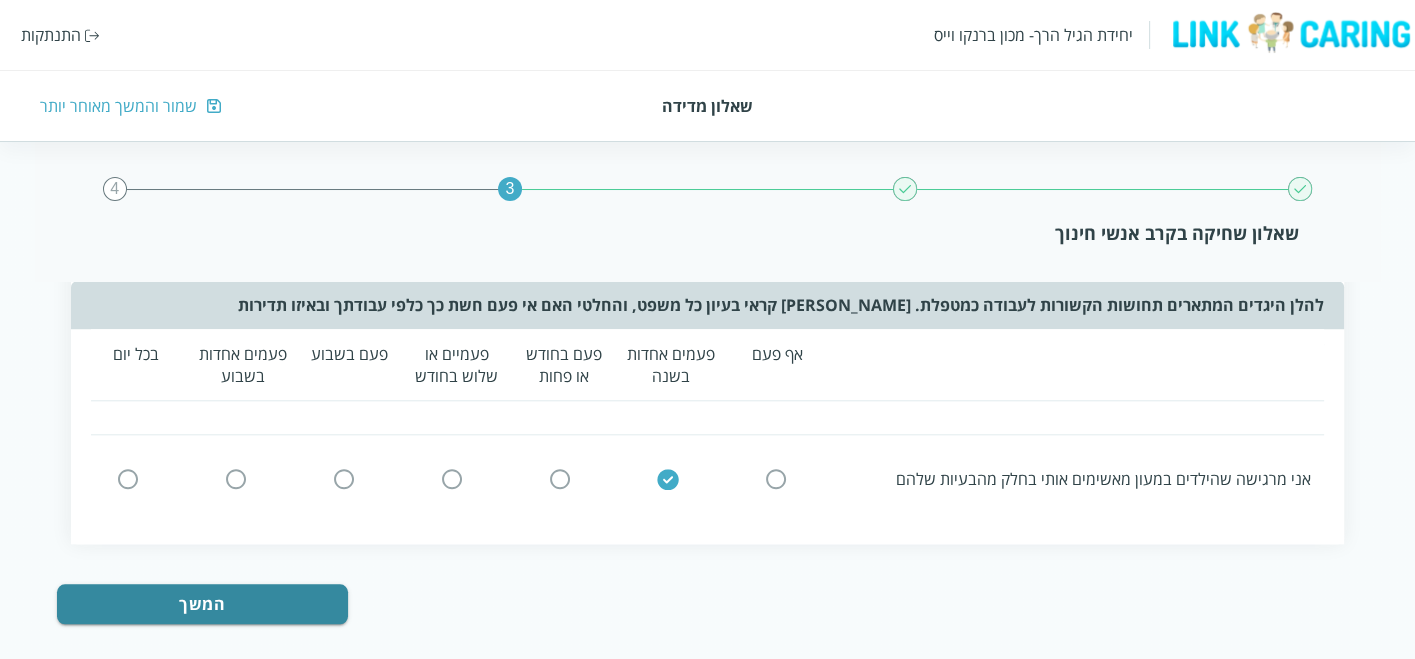 click on "המשך" at bounding box center (202, 604) 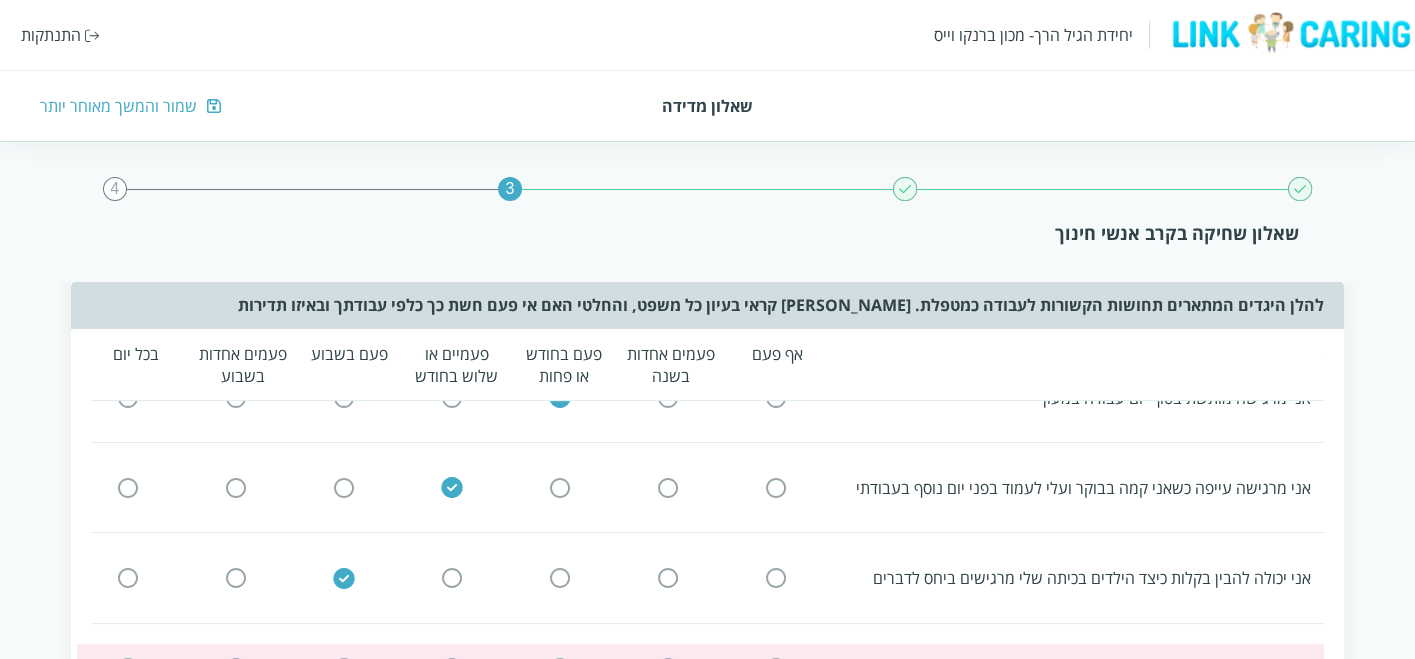 scroll, scrollTop: 250, scrollLeft: 0, axis: vertical 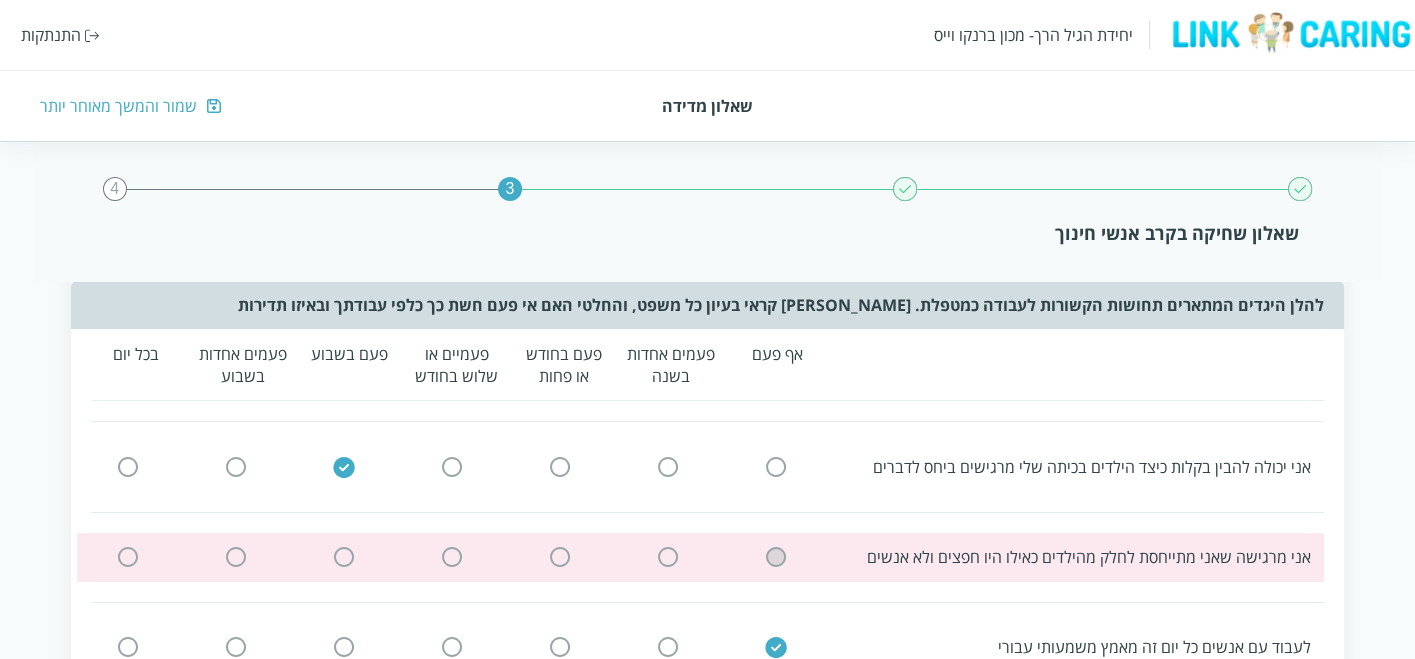 click 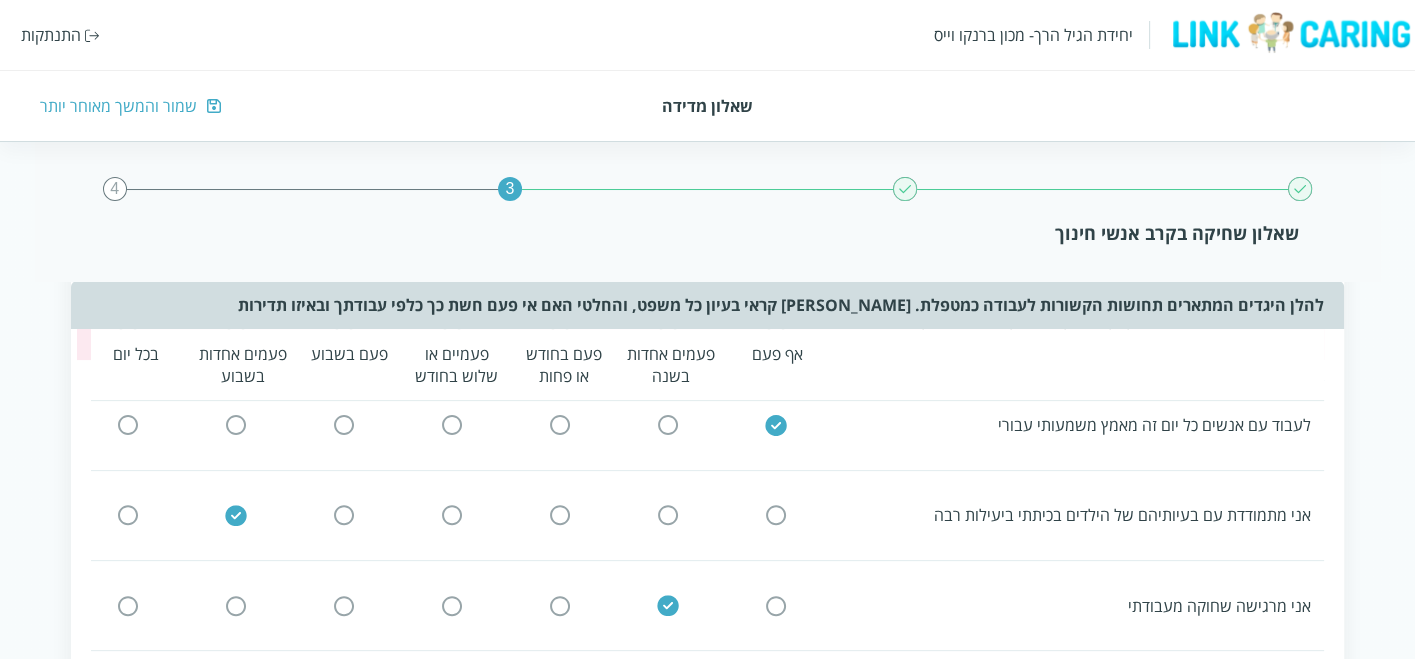 scroll, scrollTop: 361, scrollLeft: 0, axis: vertical 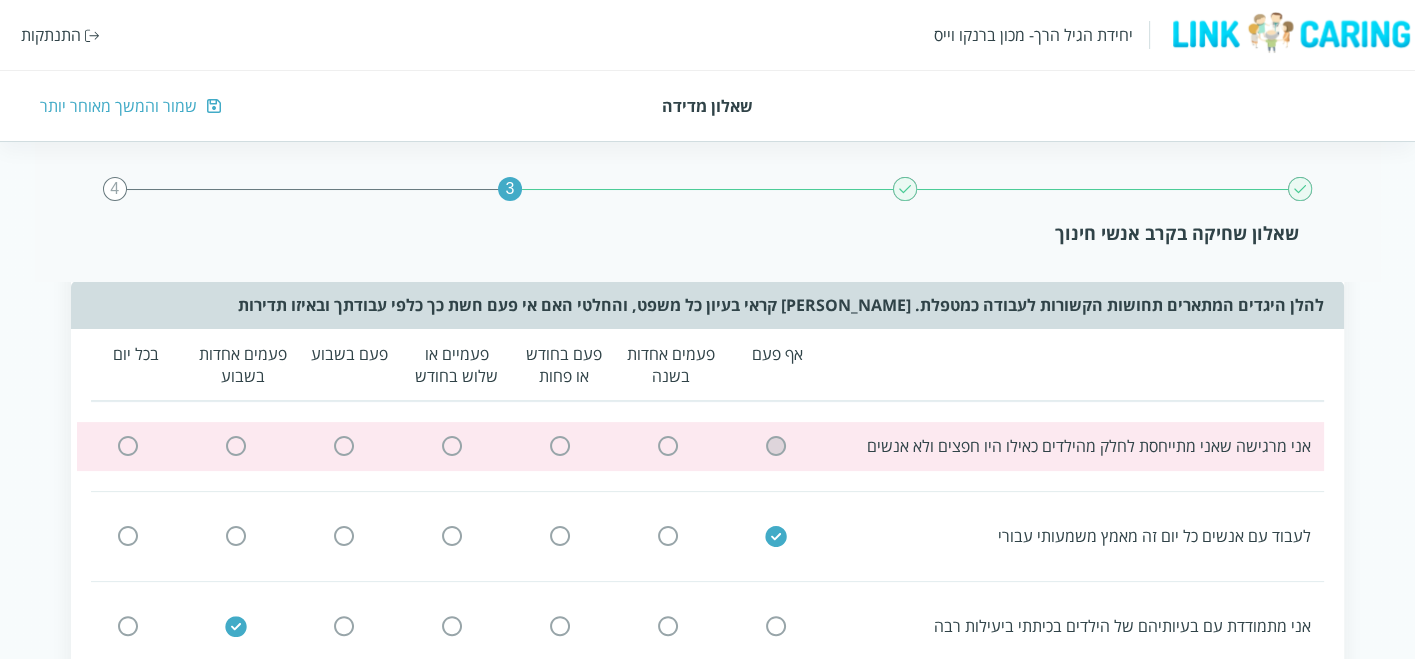 click at bounding box center (776, 446) 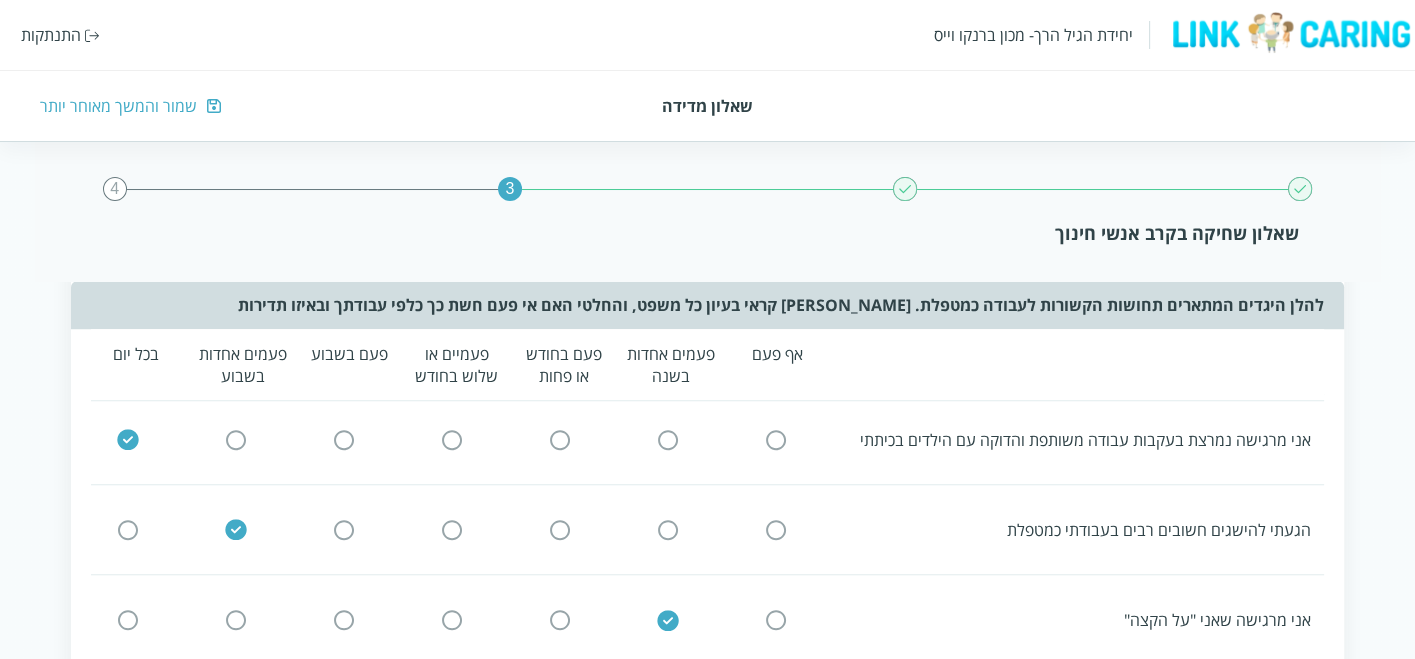 scroll, scrollTop: 1904, scrollLeft: 0, axis: vertical 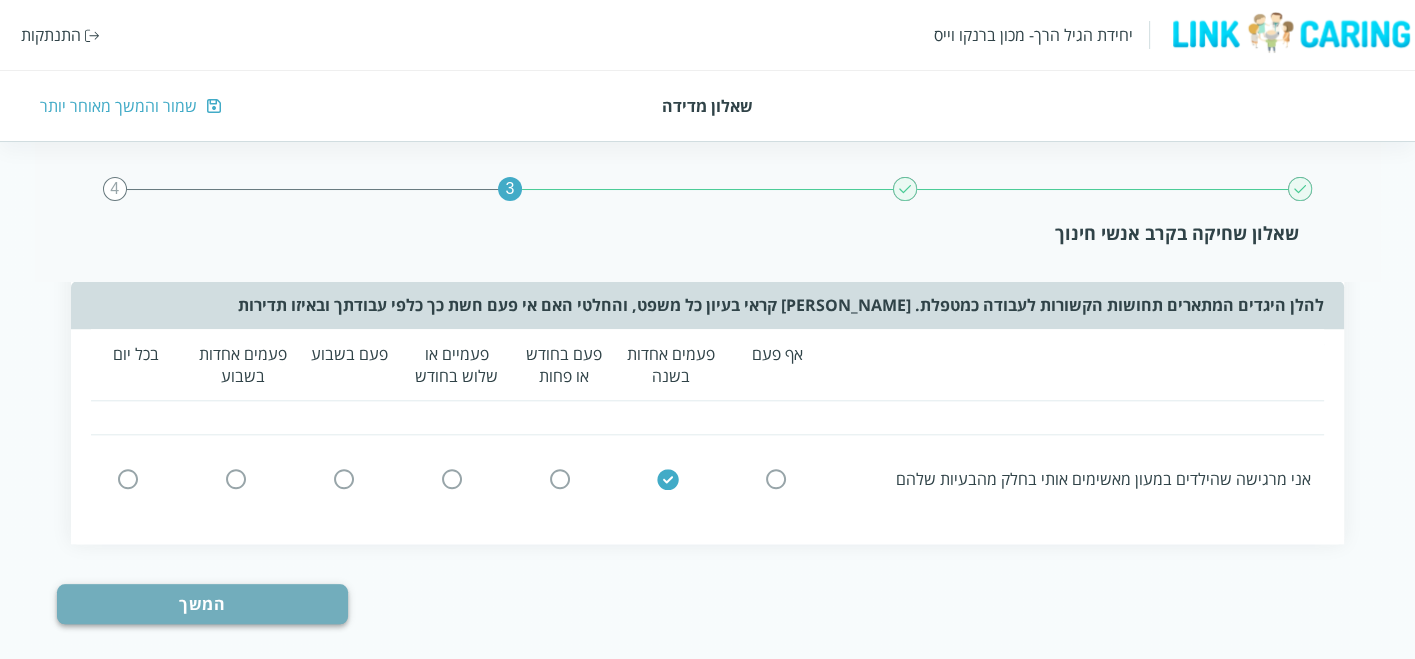 click on "המשך" at bounding box center (202, 604) 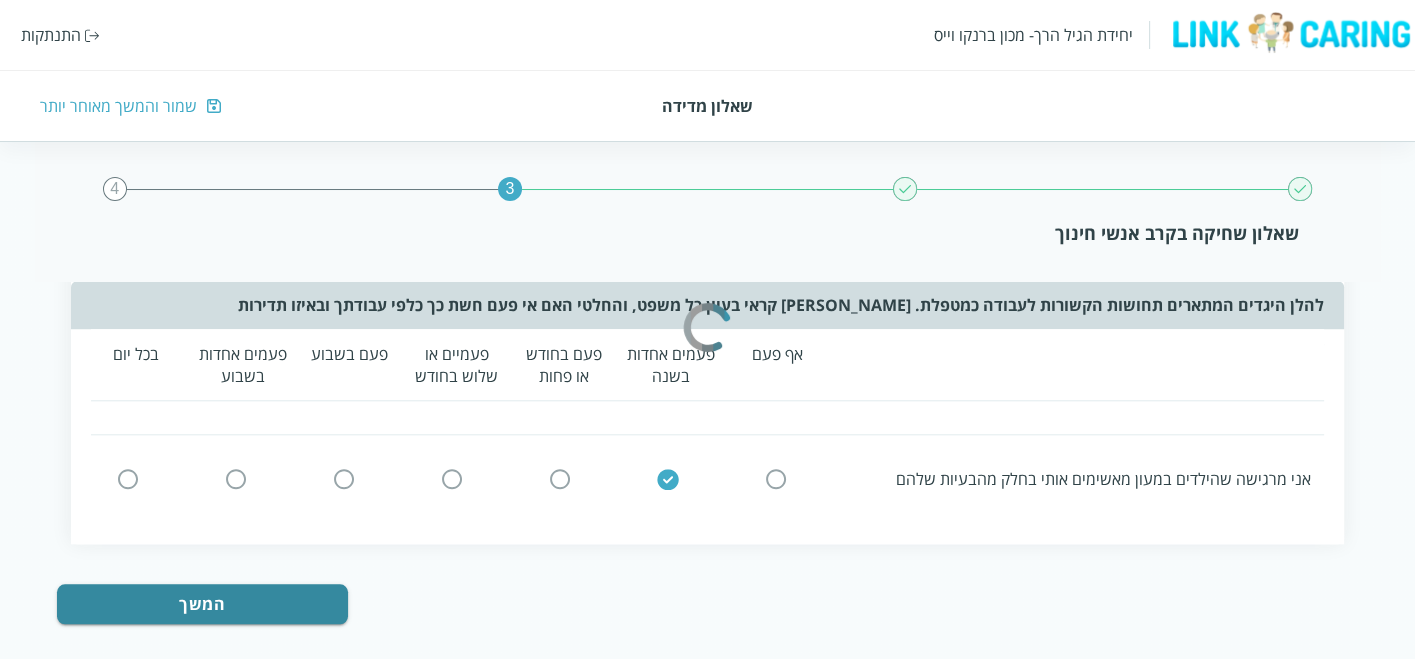 scroll, scrollTop: 0, scrollLeft: 0, axis: both 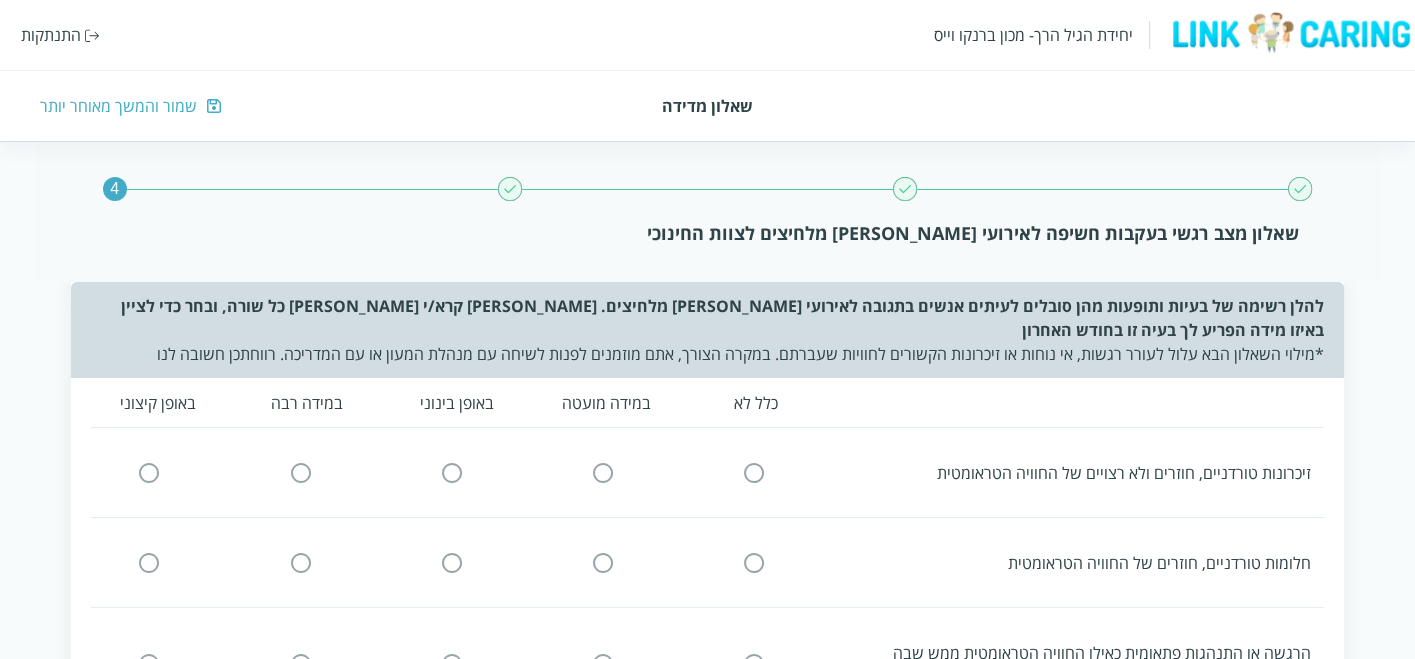 click 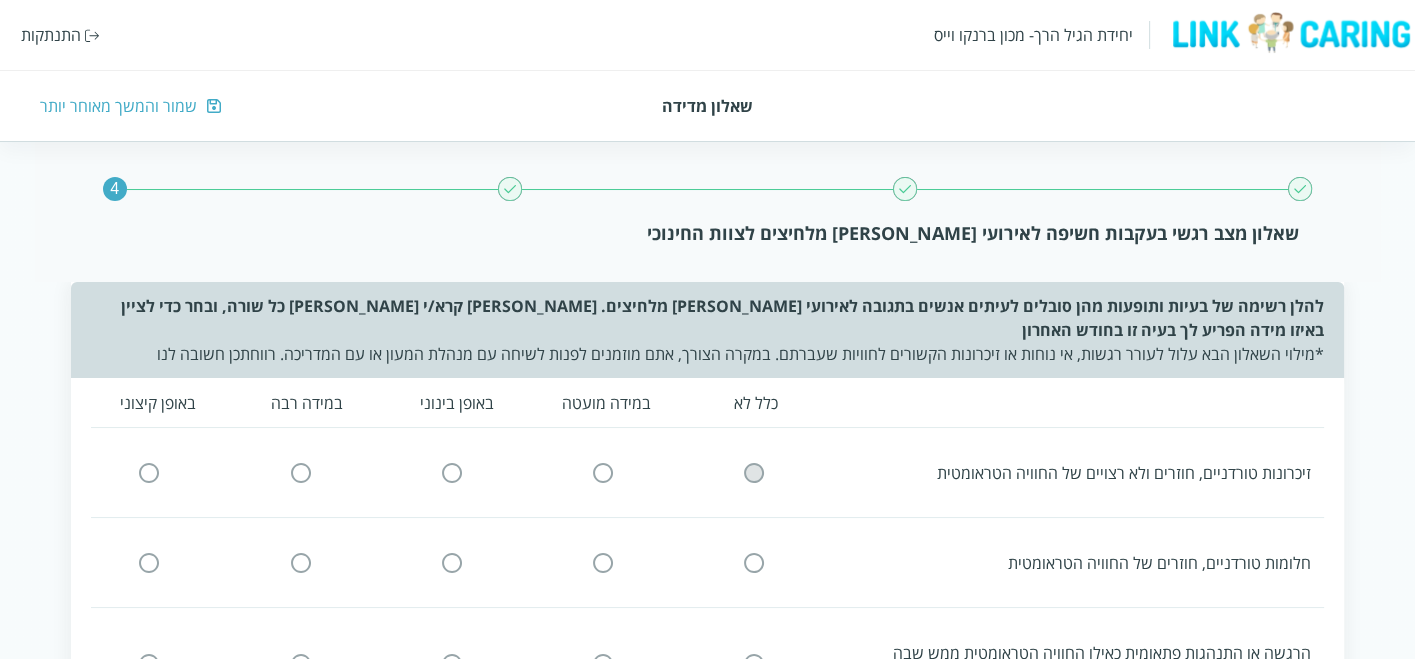 click at bounding box center (754, 472) 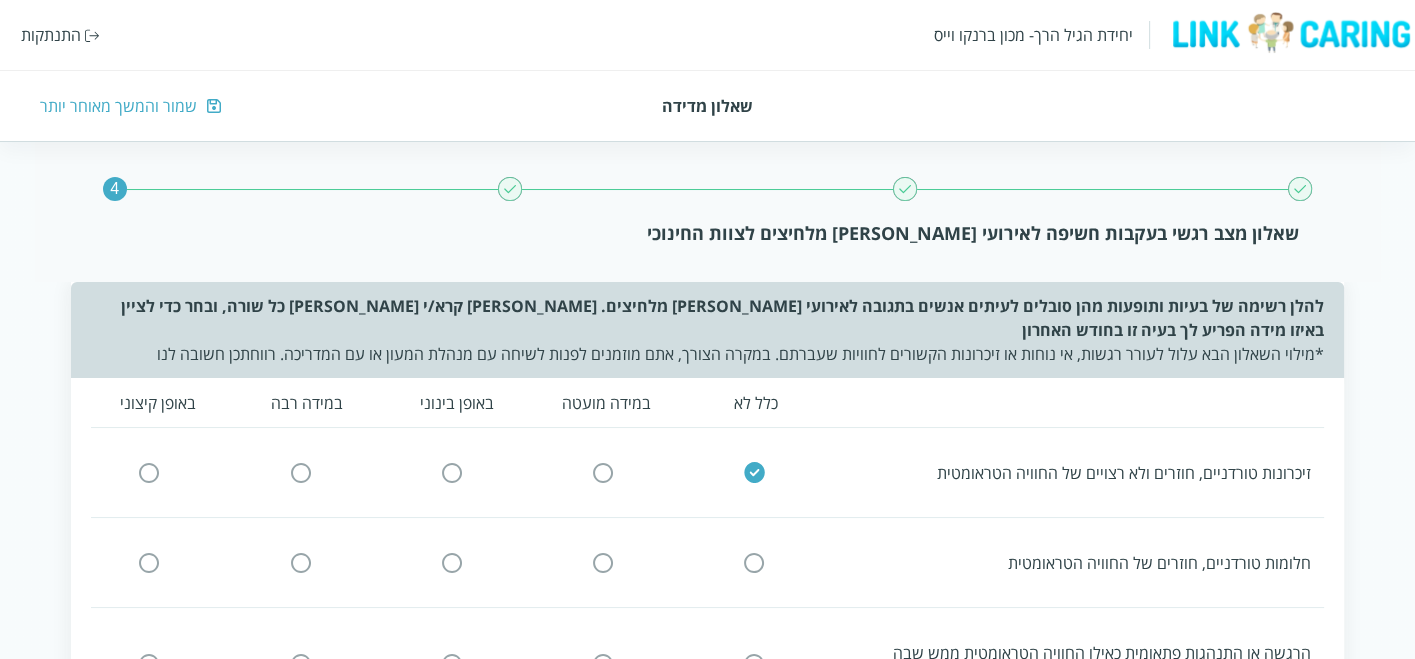 click at bounding box center (754, 562) 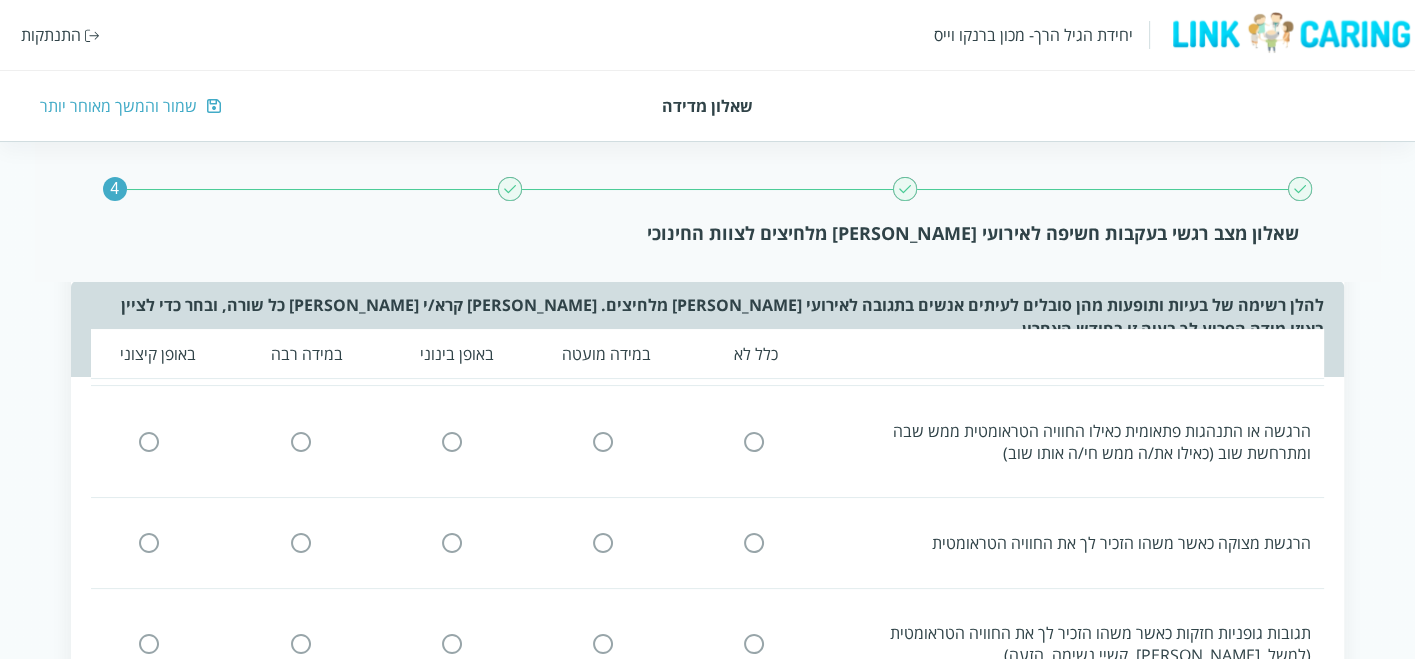 scroll, scrollTop: 111, scrollLeft: 0, axis: vertical 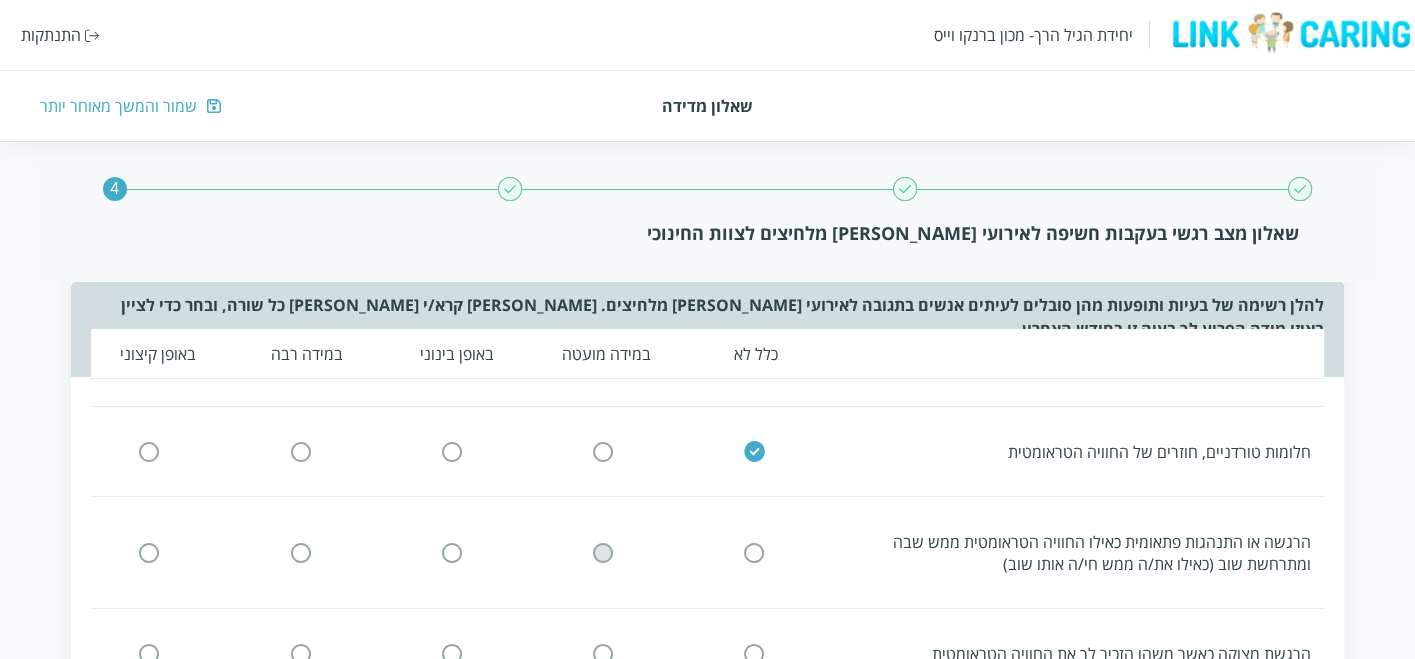 click at bounding box center (603, 552) 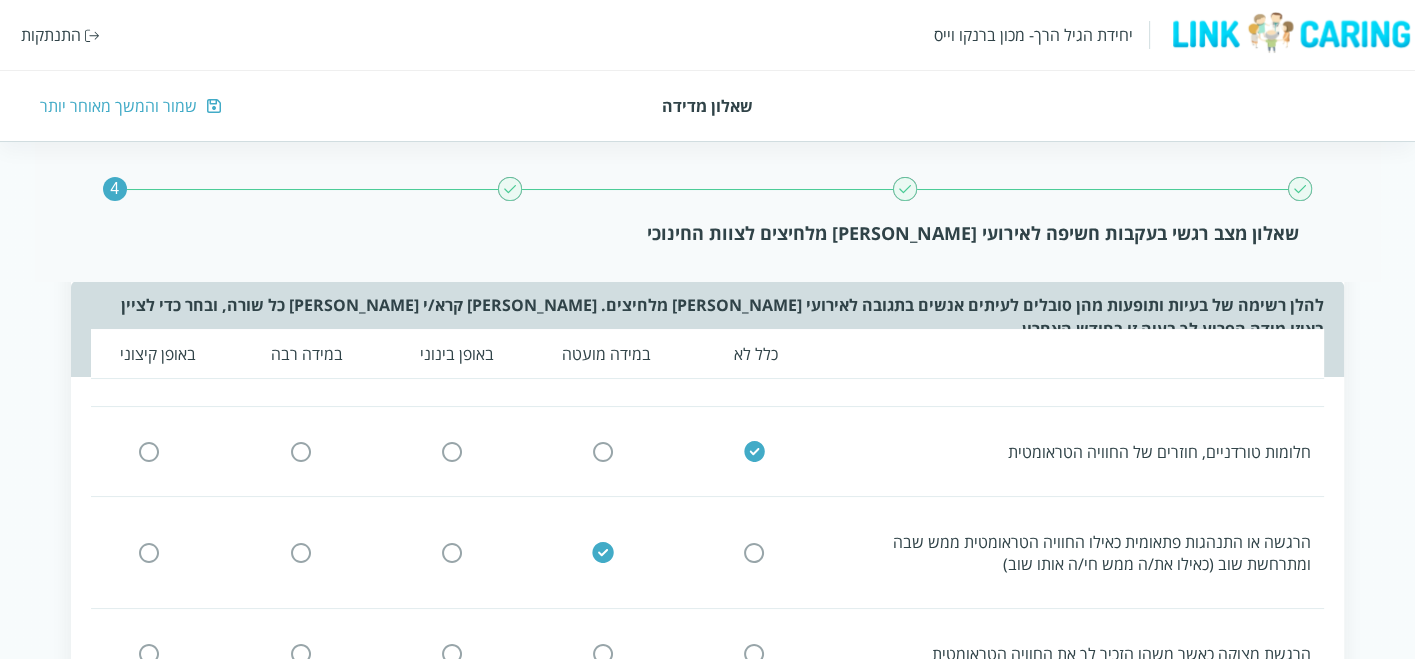 scroll, scrollTop: 222, scrollLeft: 0, axis: vertical 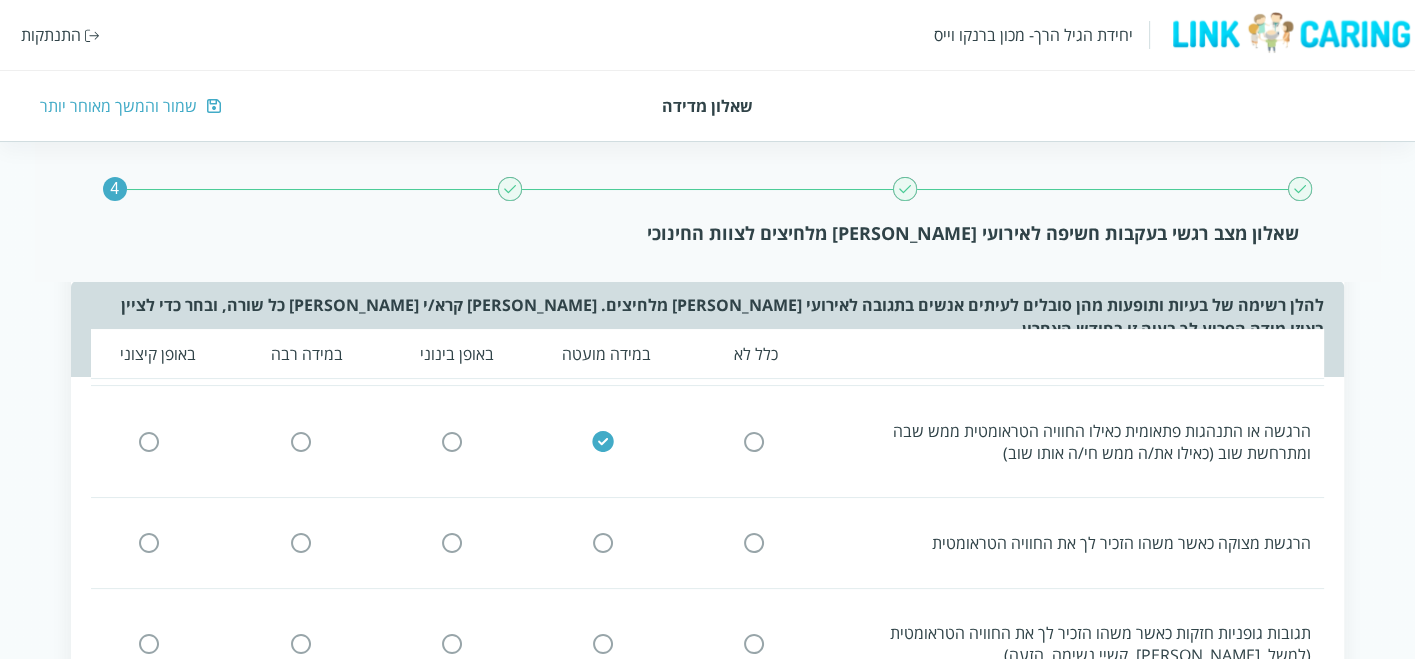 click at bounding box center [603, 543] 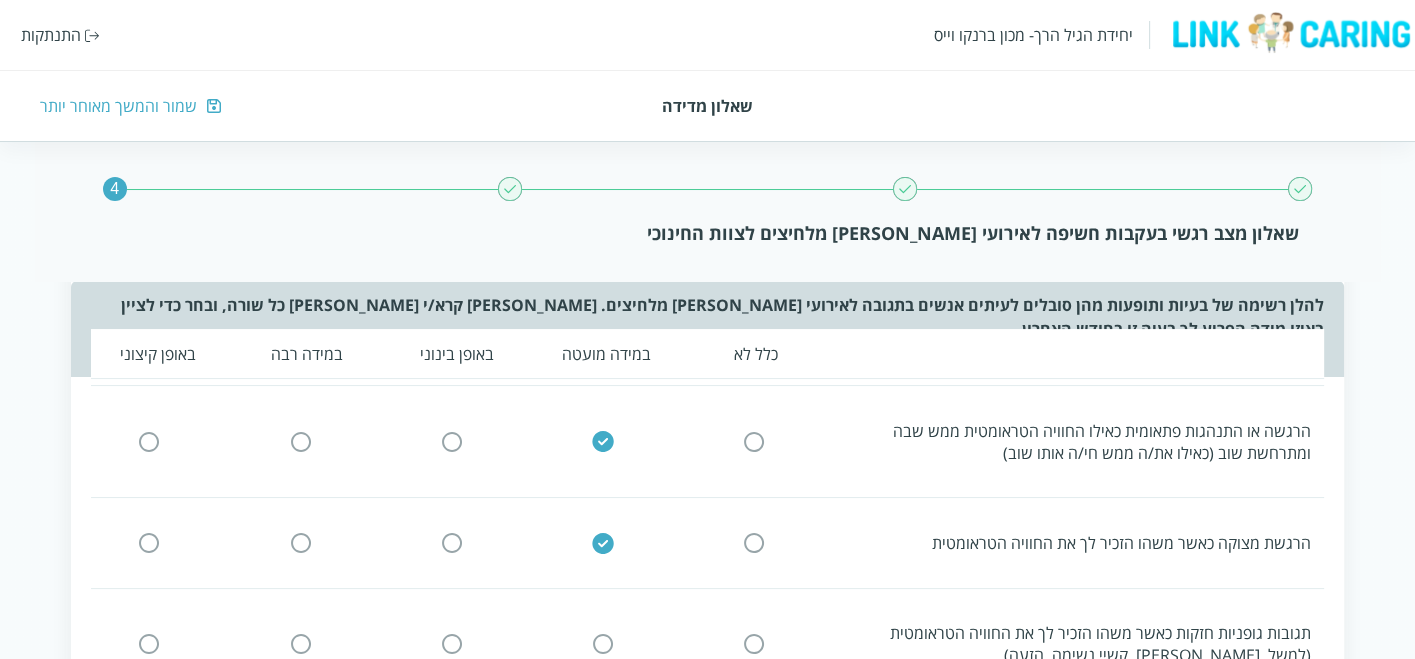 scroll, scrollTop: 333, scrollLeft: 0, axis: vertical 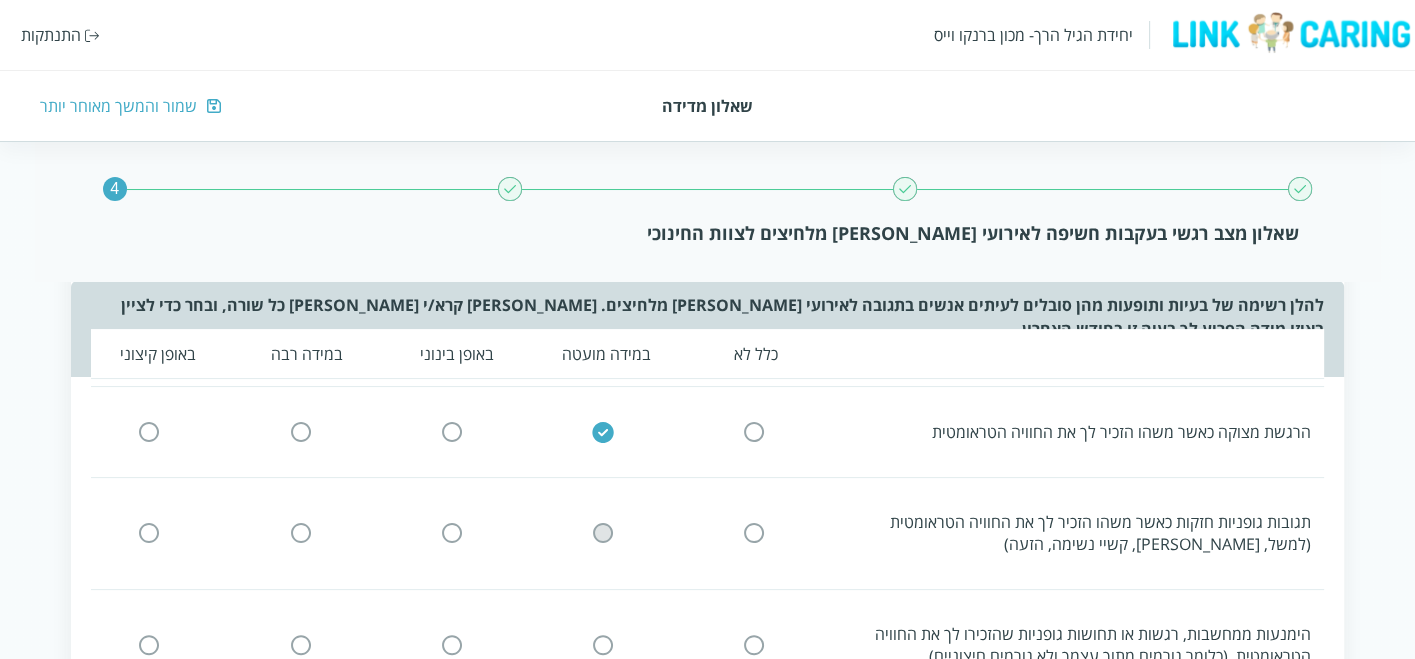 click at bounding box center [603, 533] 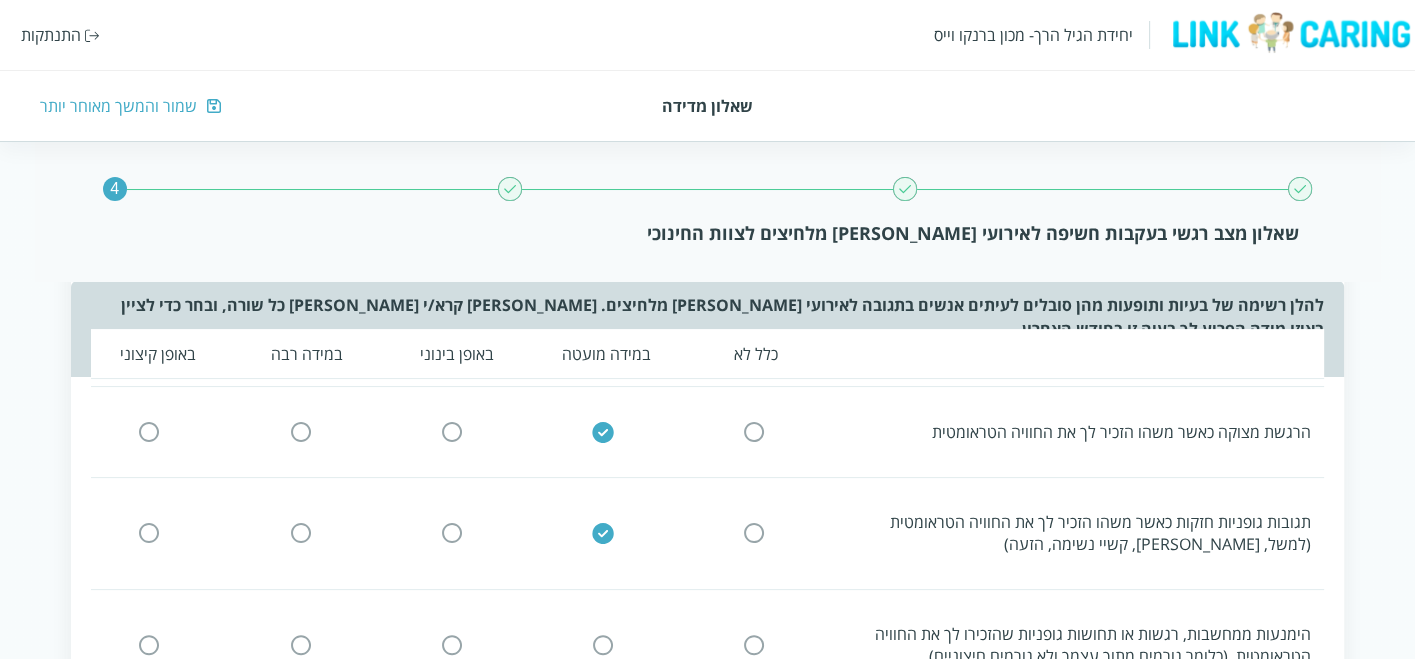 scroll, scrollTop: 444, scrollLeft: 0, axis: vertical 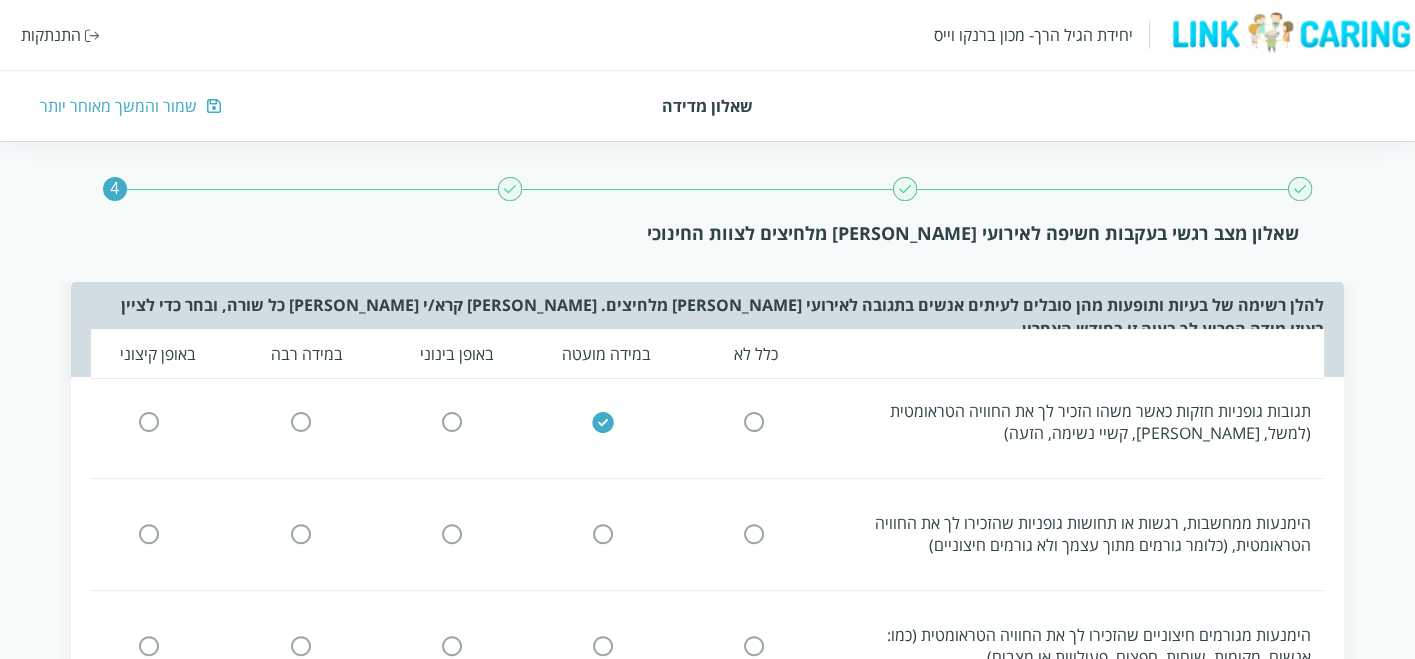 click at bounding box center (603, 534) 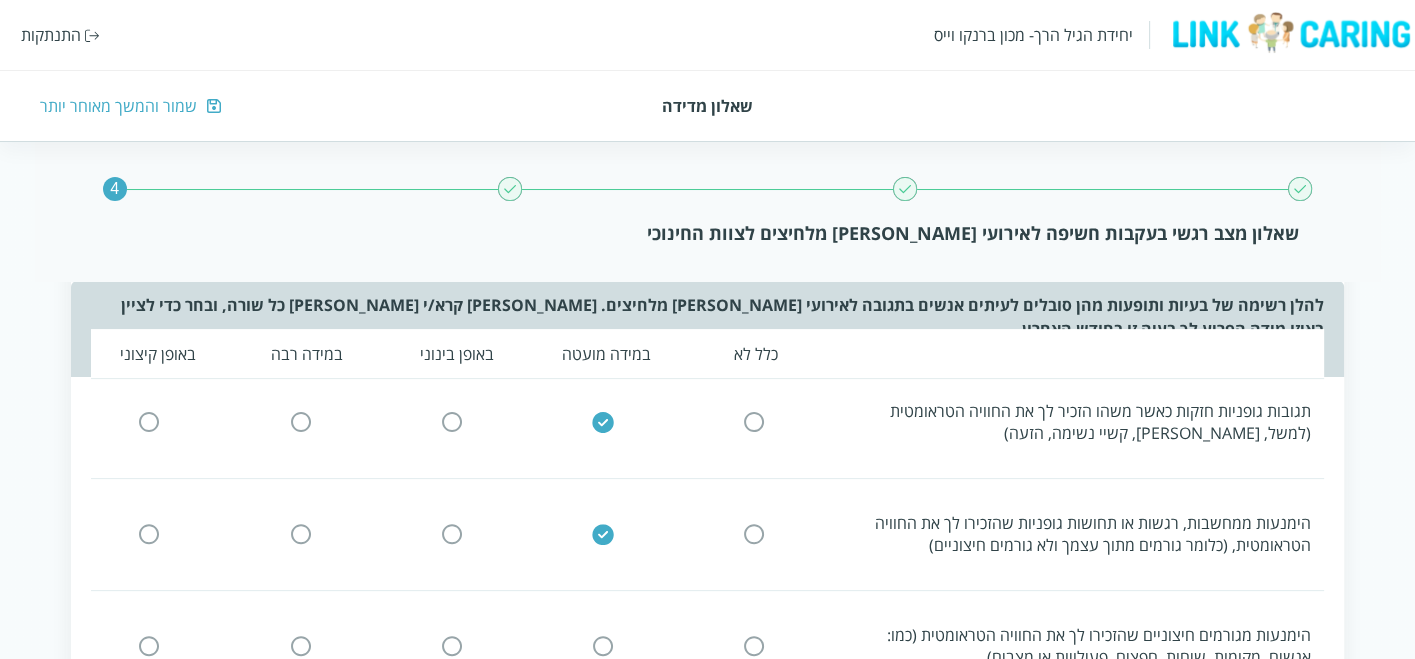 scroll, scrollTop: 555, scrollLeft: 0, axis: vertical 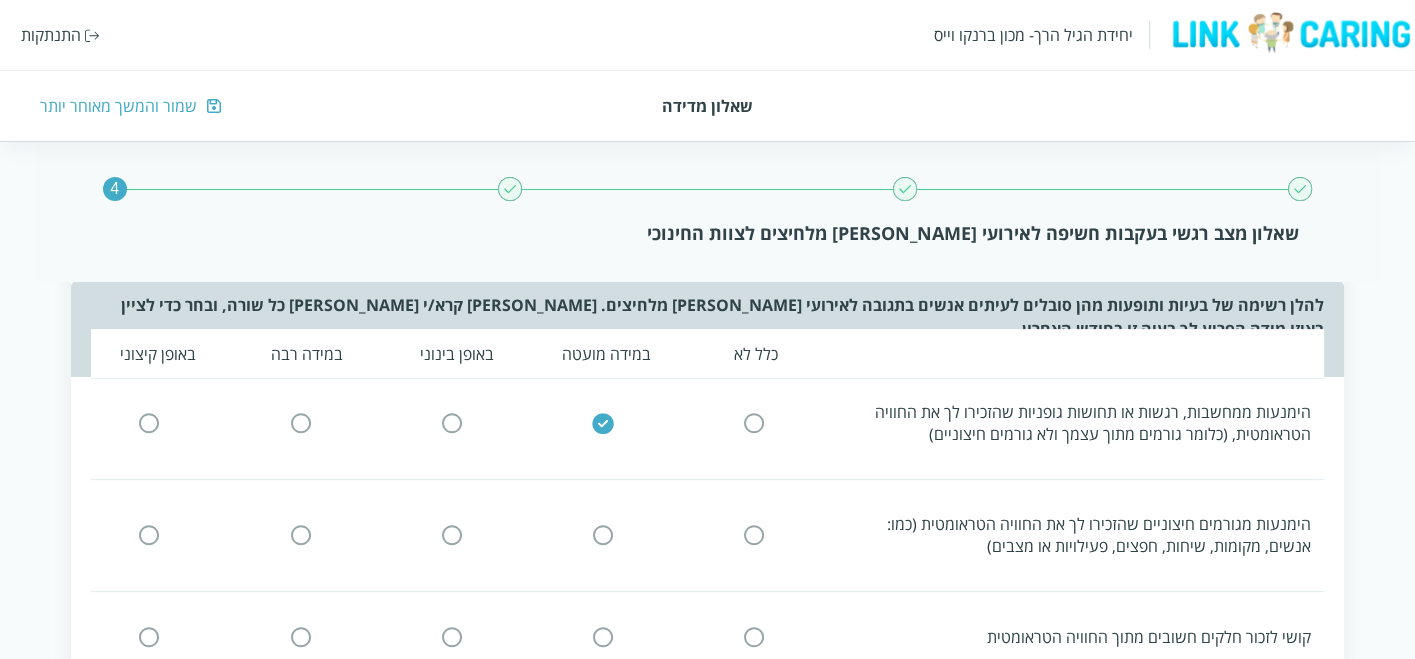 click at bounding box center (754, 535) 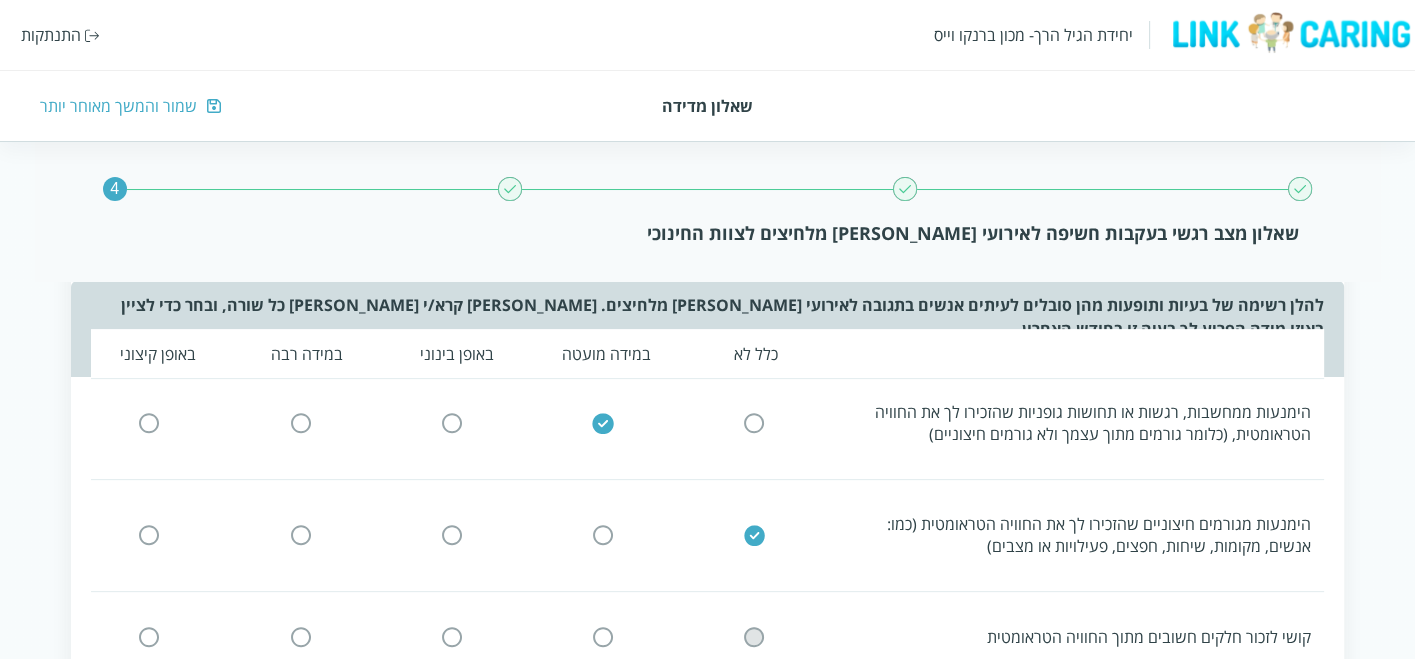 click at bounding box center [754, 636] 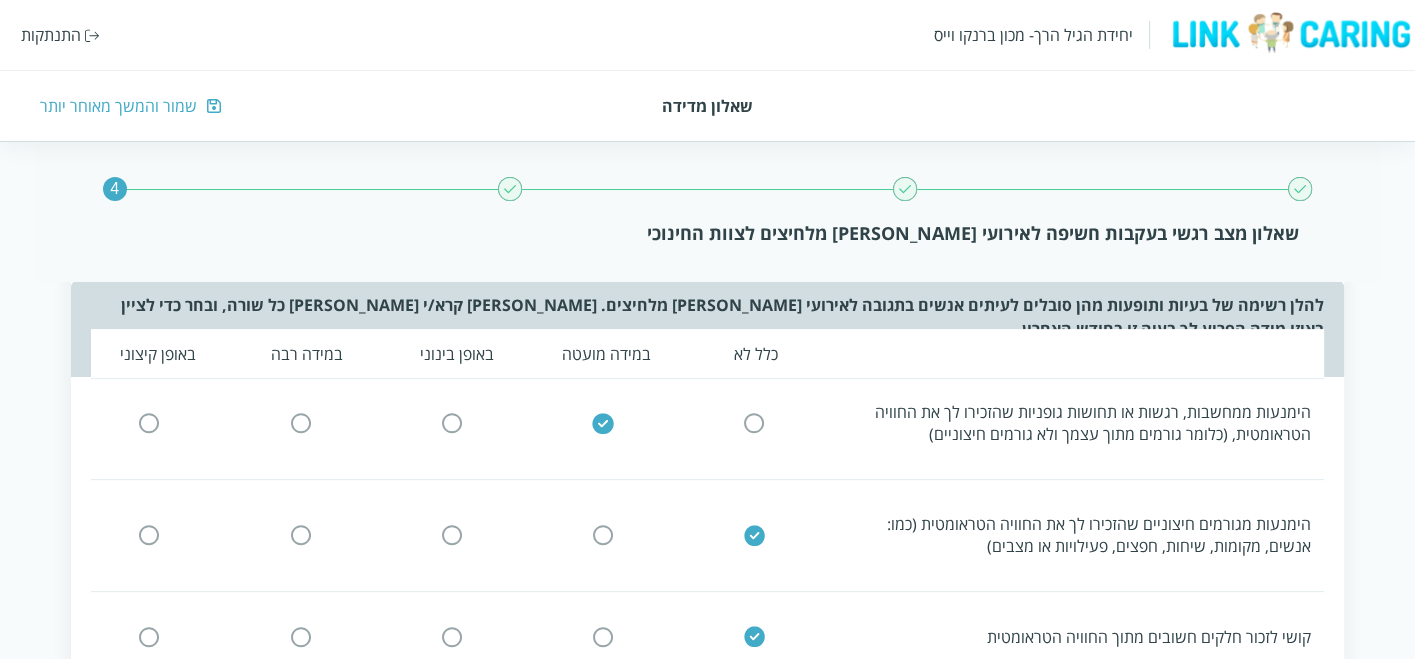 scroll, scrollTop: 777, scrollLeft: 0, axis: vertical 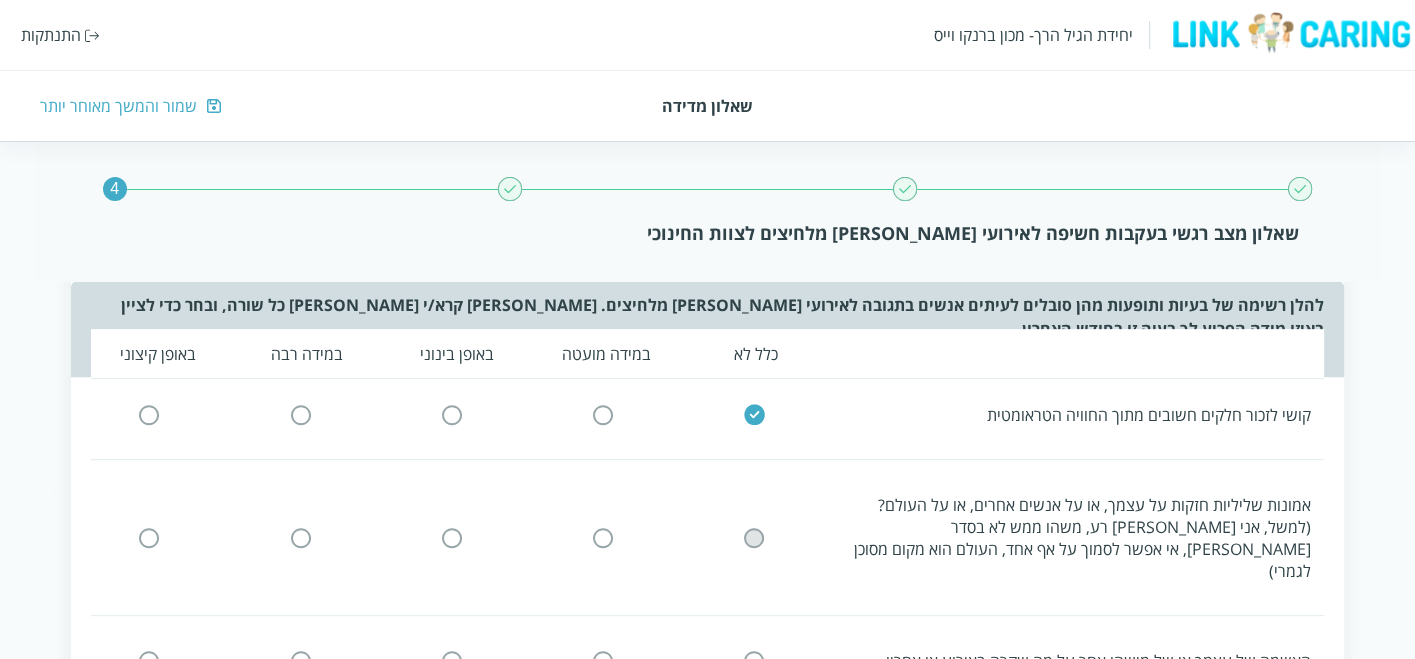click at bounding box center (754, 537) 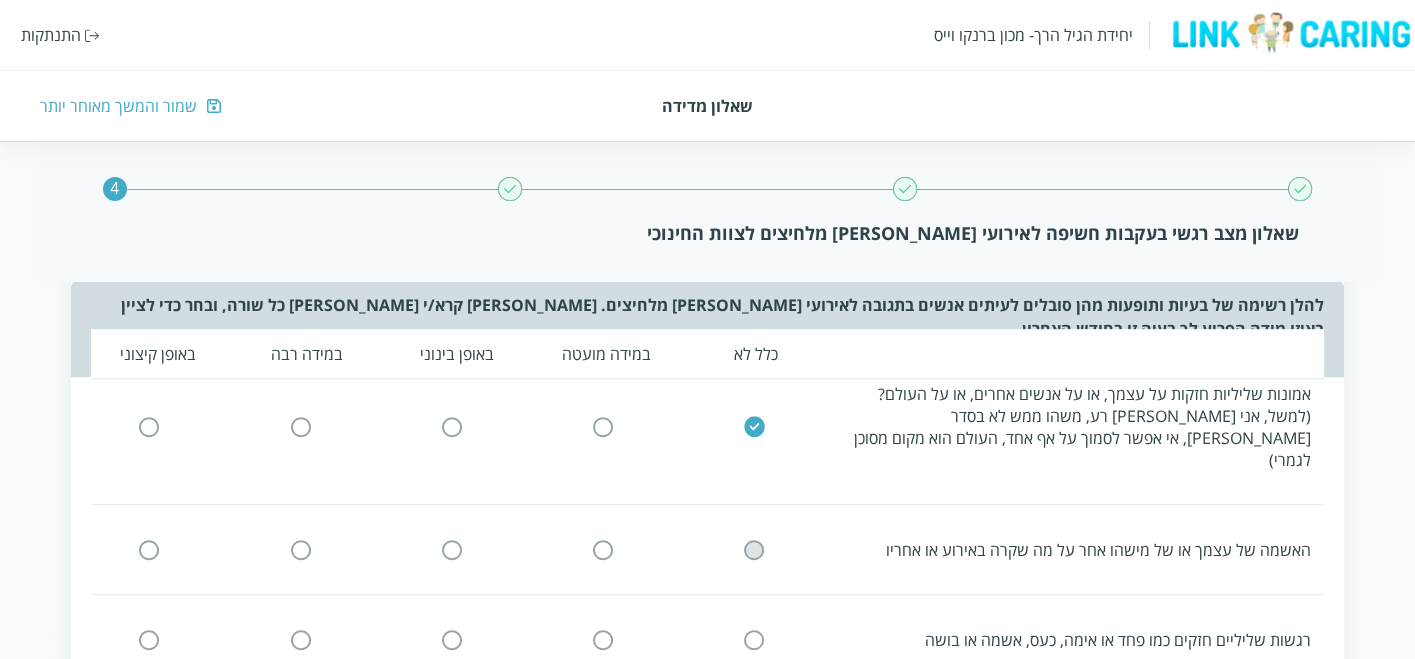click at bounding box center [754, 549] 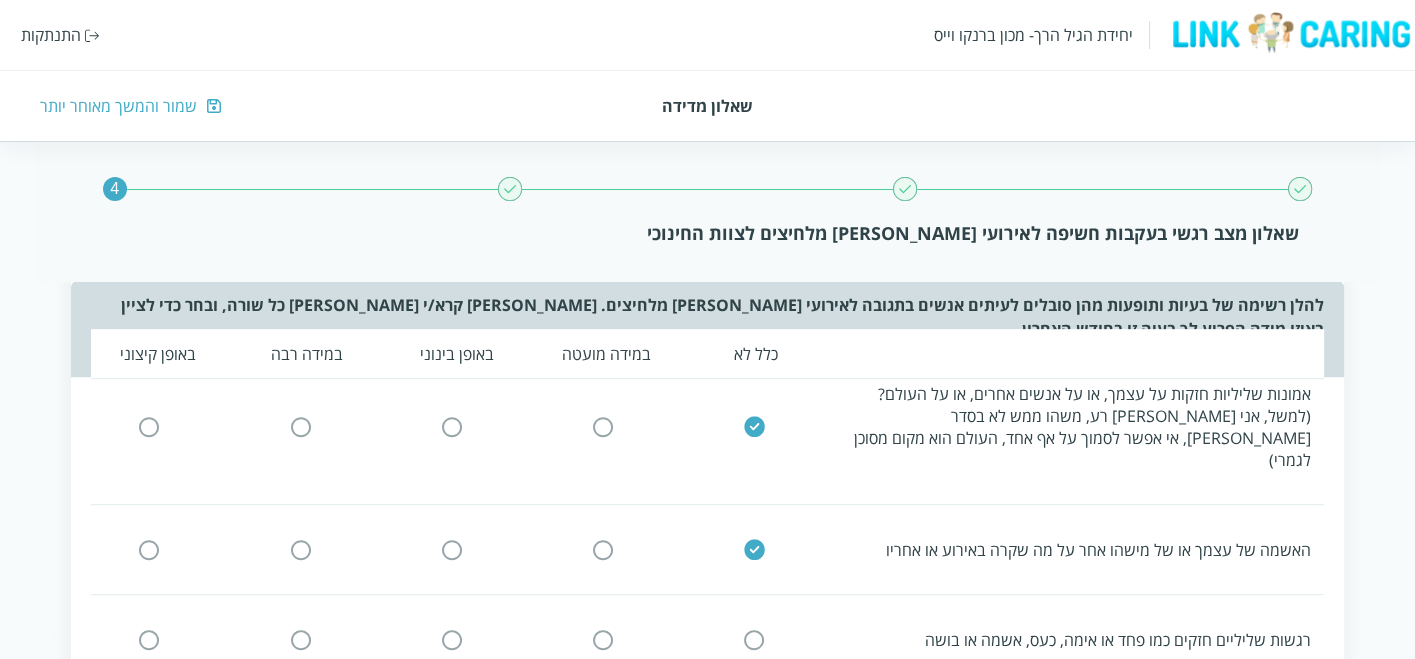 scroll, scrollTop: 1000, scrollLeft: 0, axis: vertical 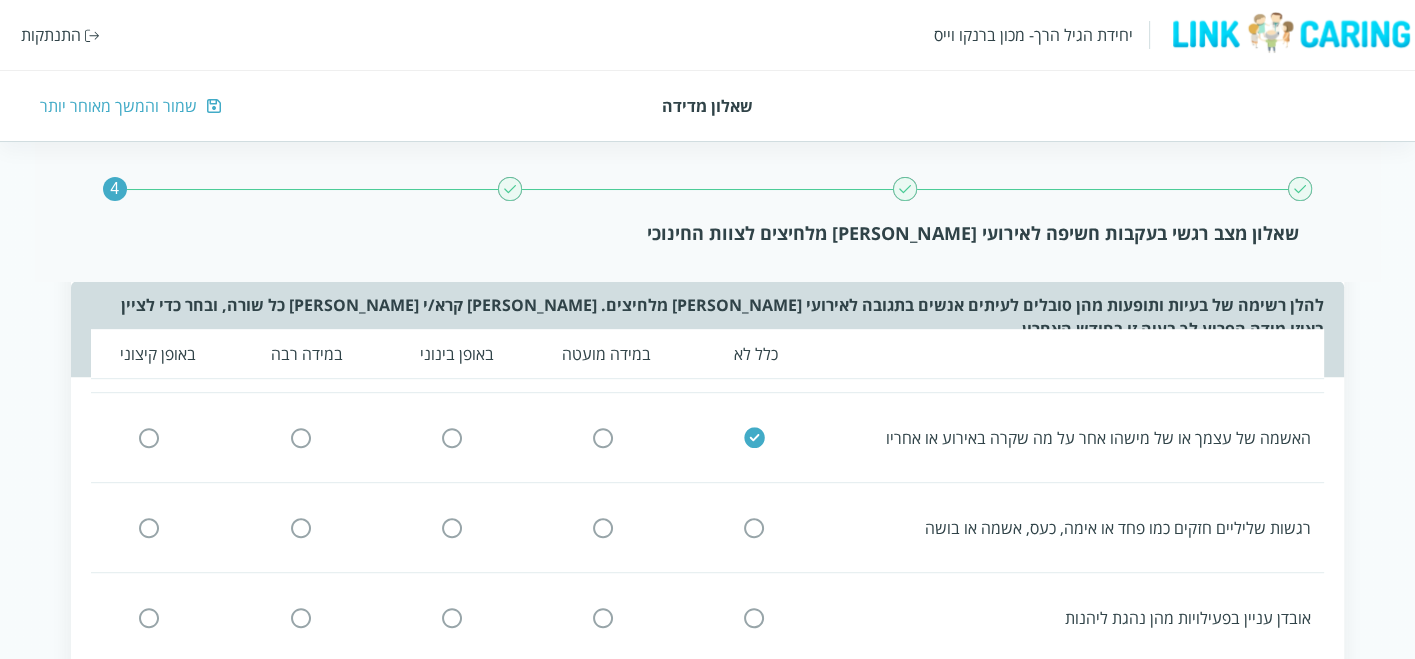 click 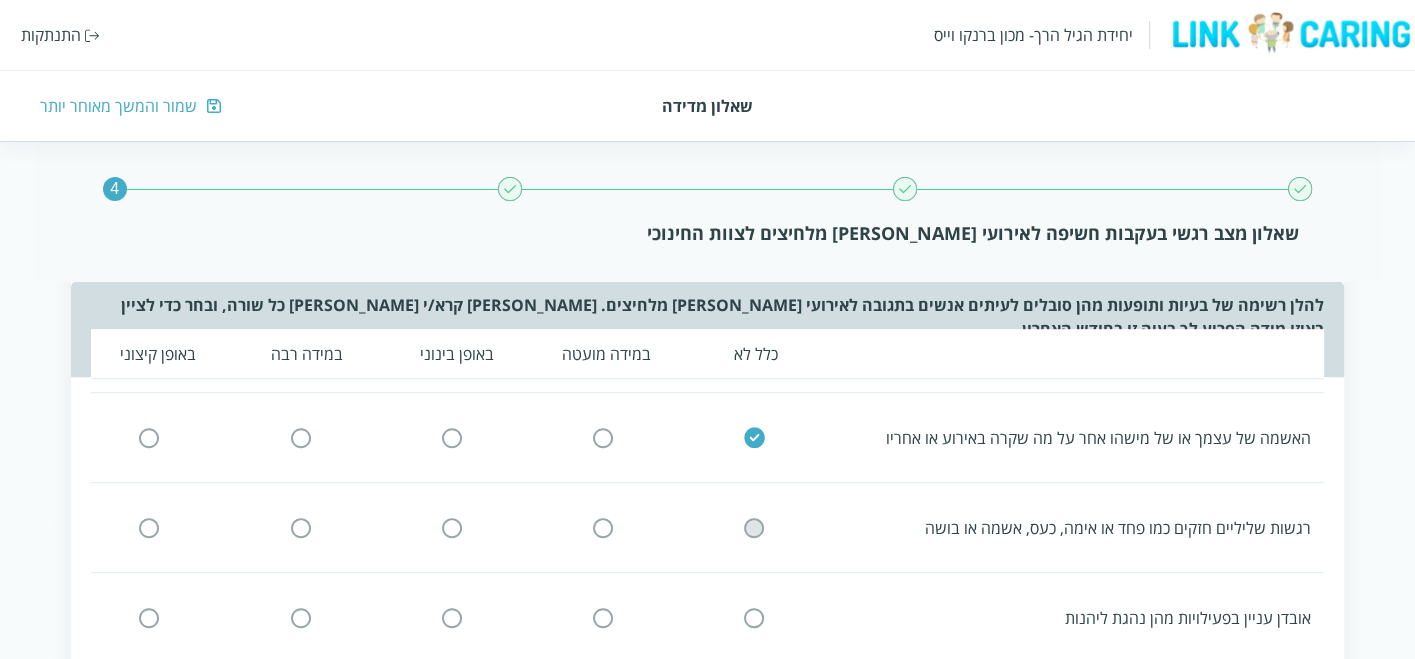 click at bounding box center (754, 527) 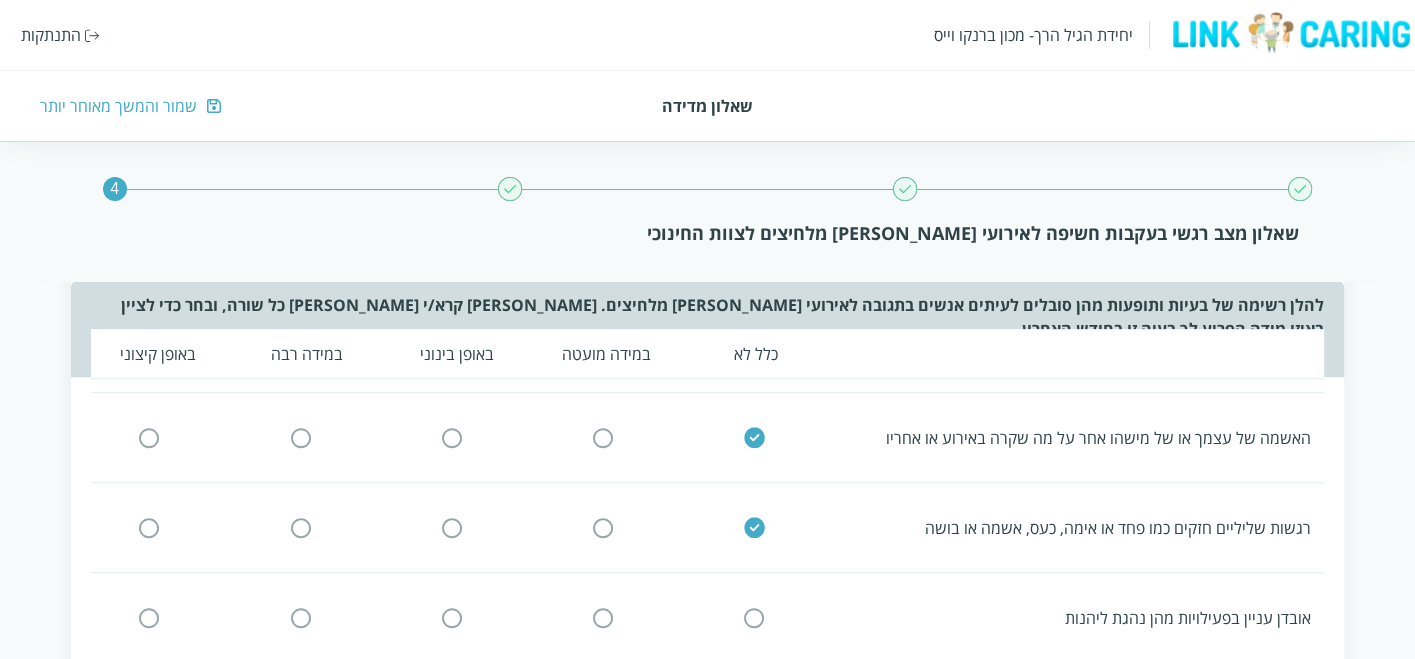 click at bounding box center [754, 618] 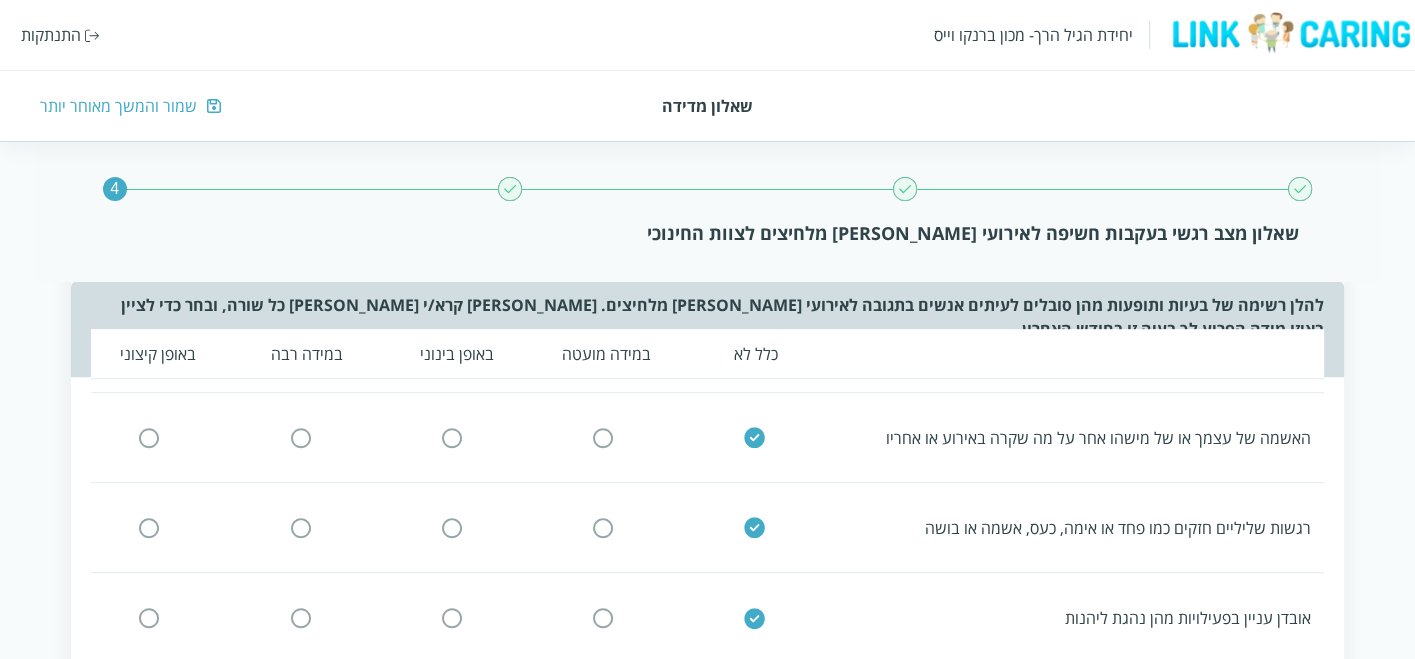 scroll, scrollTop: 1222, scrollLeft: 0, axis: vertical 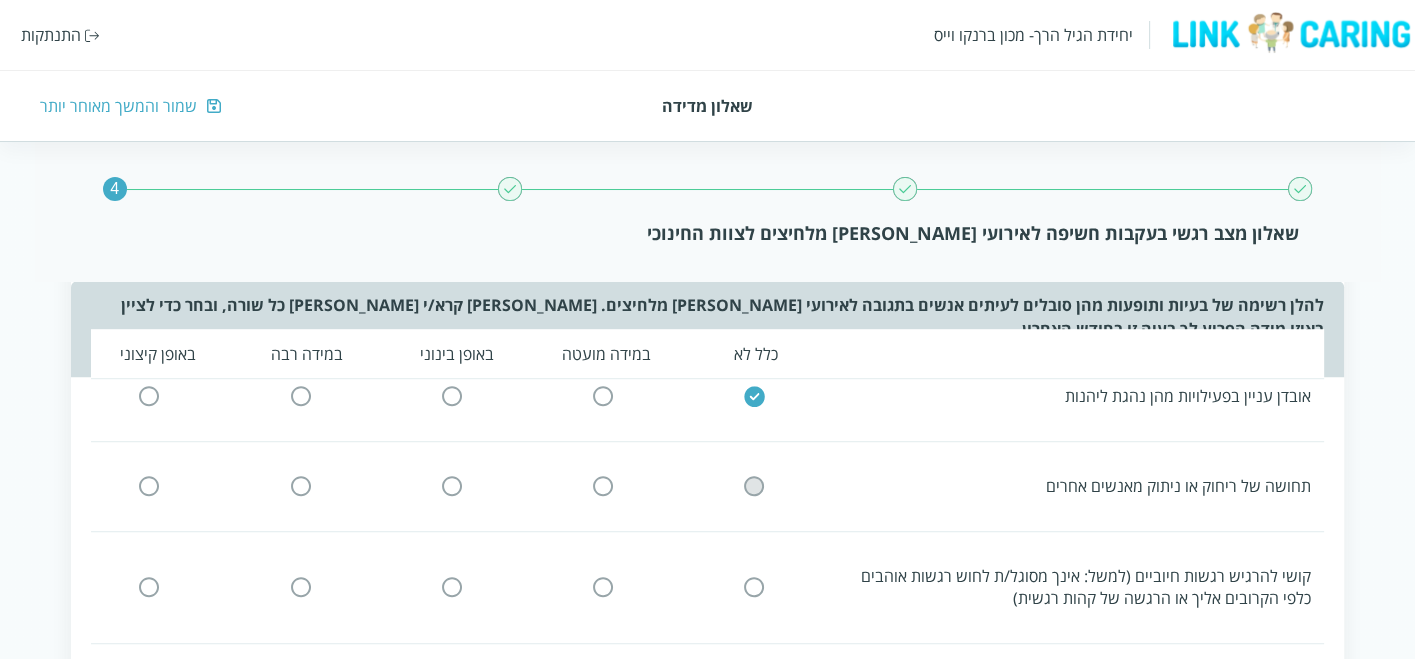 drag, startPoint x: 754, startPoint y: 447, endPoint x: 754, endPoint y: 493, distance: 46 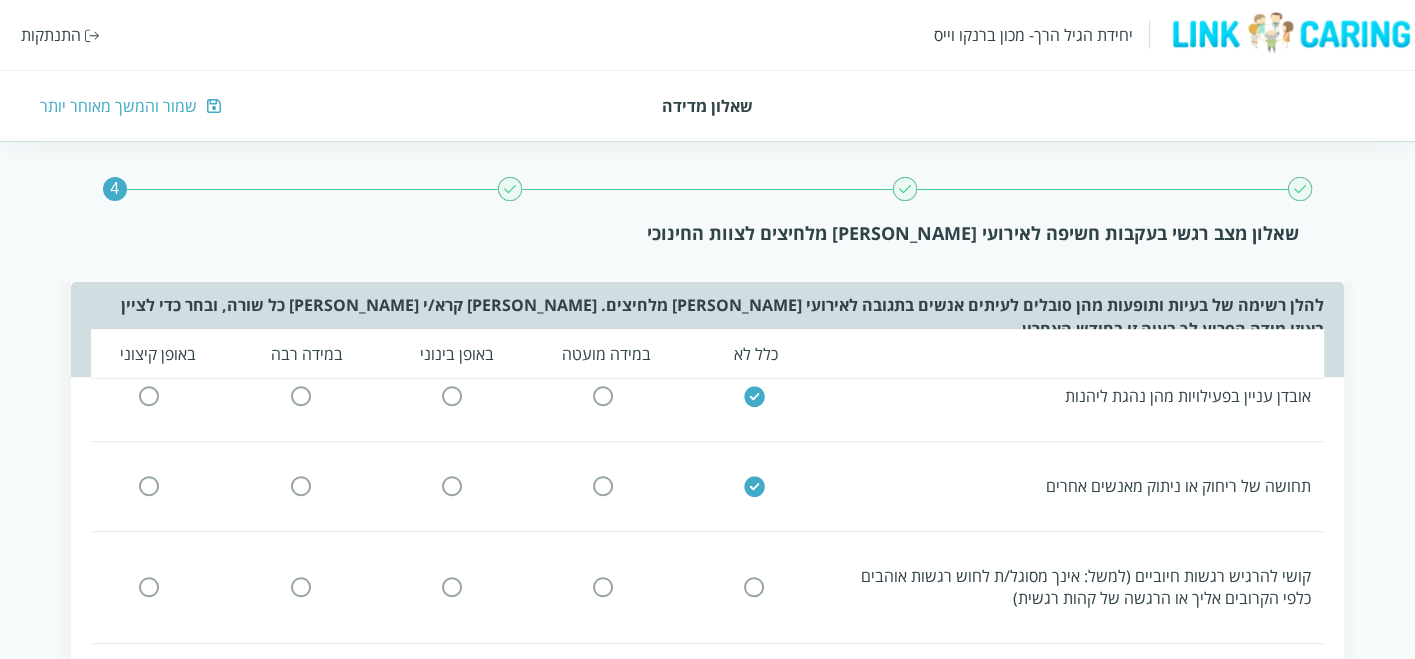 click on "קושי להרגיש רגשות חיוביים (למשל: אינך מסוגל/ת לחוש רגשות אוהבים כלפי הקרובים אליך או הרגשה של קהות רגשית)" at bounding box center (700, 587) 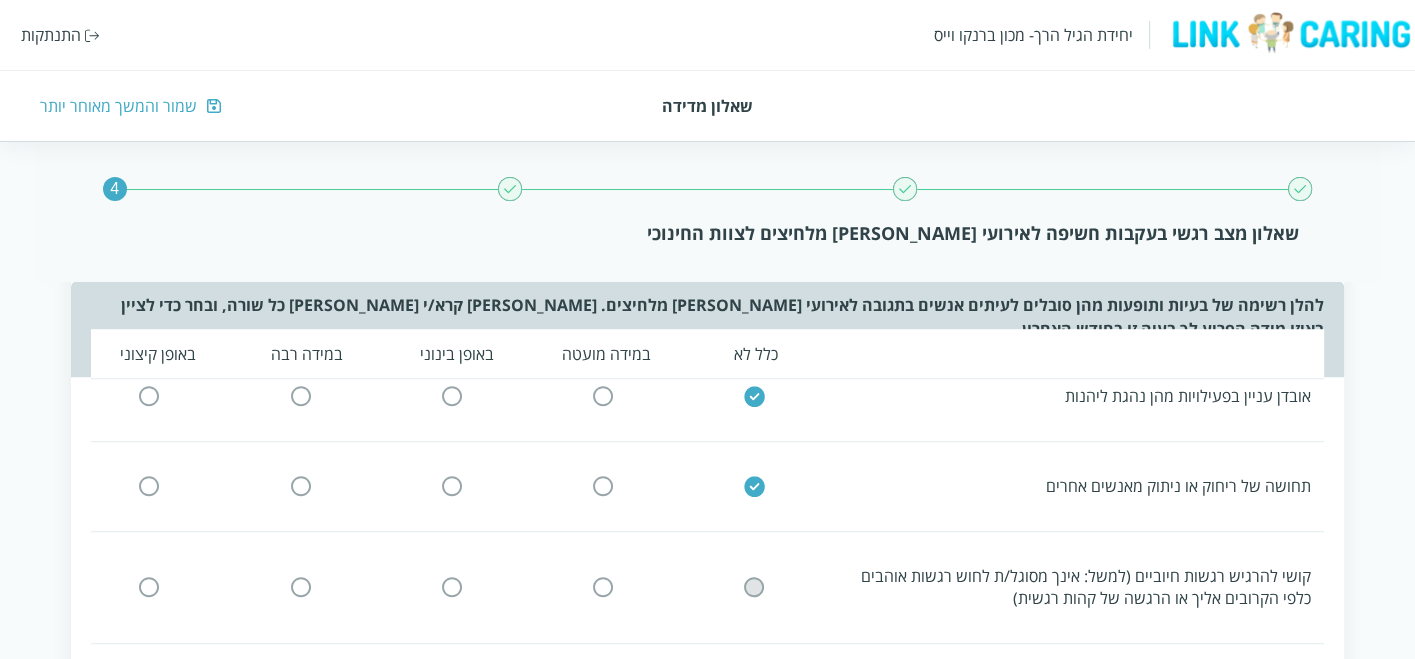 click at bounding box center [754, 587] 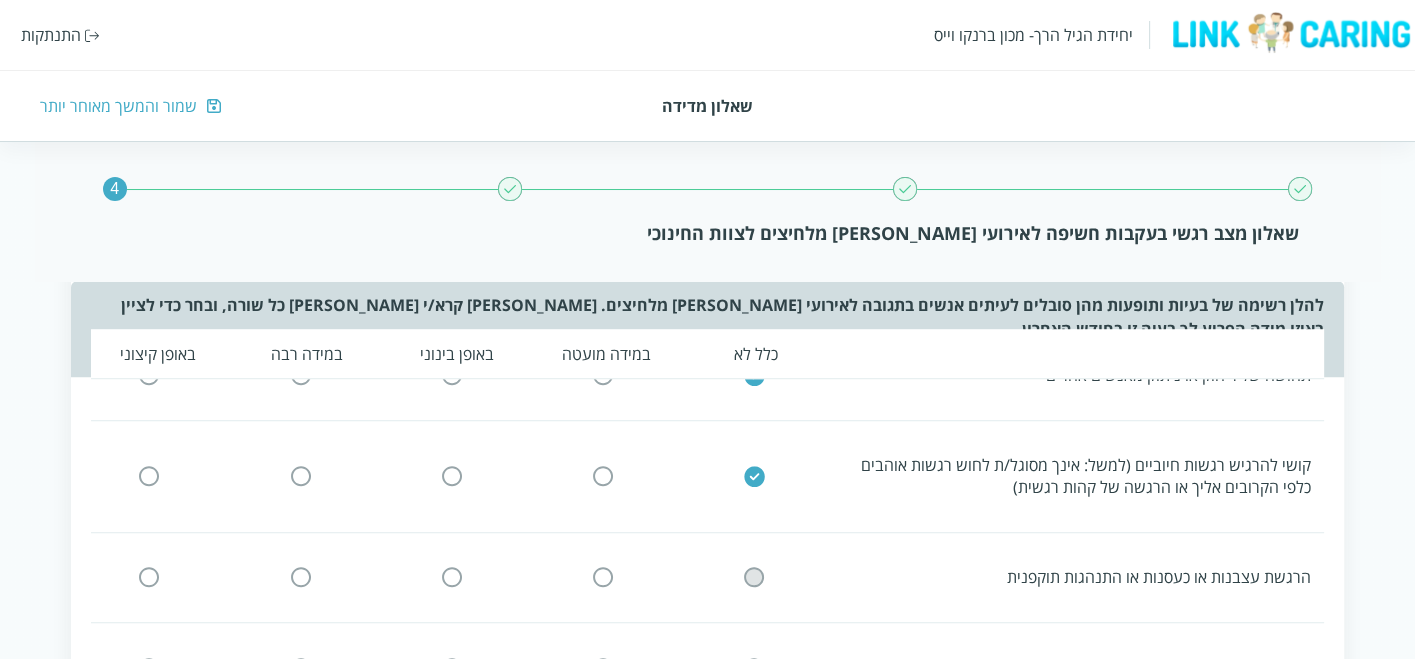 click 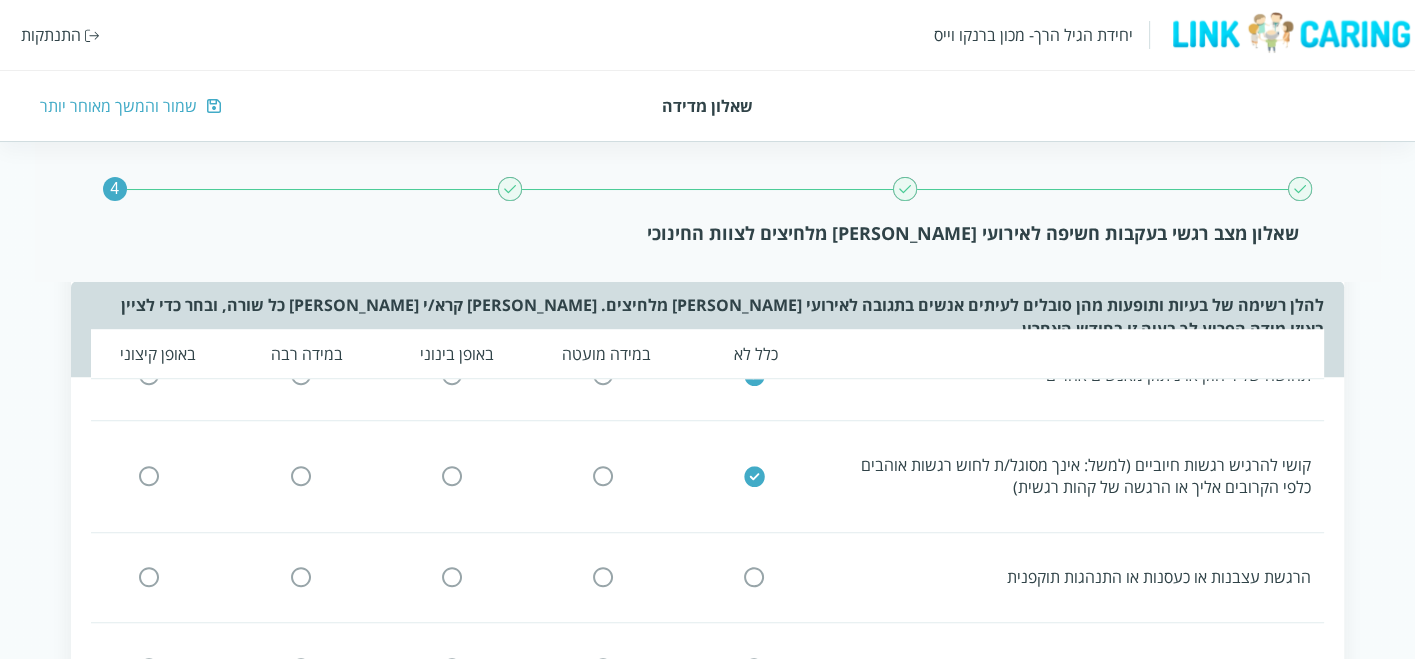 scroll, scrollTop: 1444, scrollLeft: 0, axis: vertical 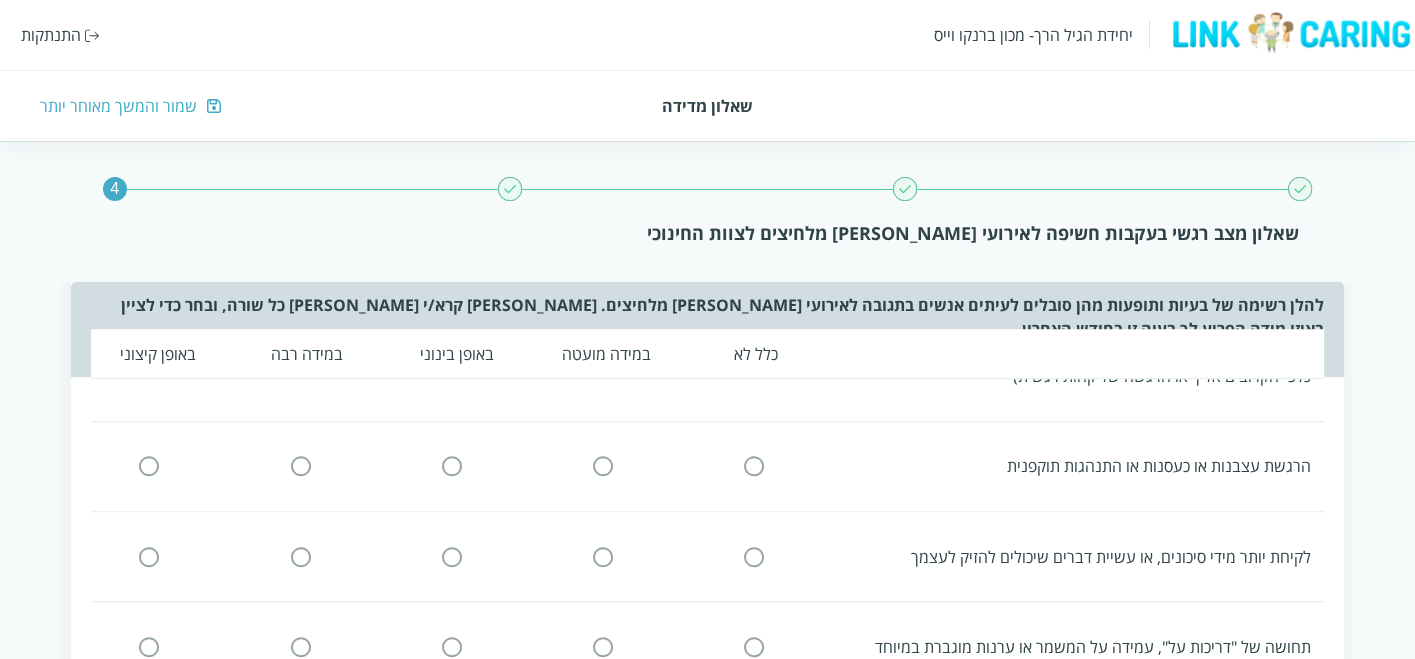 drag, startPoint x: 749, startPoint y: 428, endPoint x: 747, endPoint y: 457, distance: 29.068884 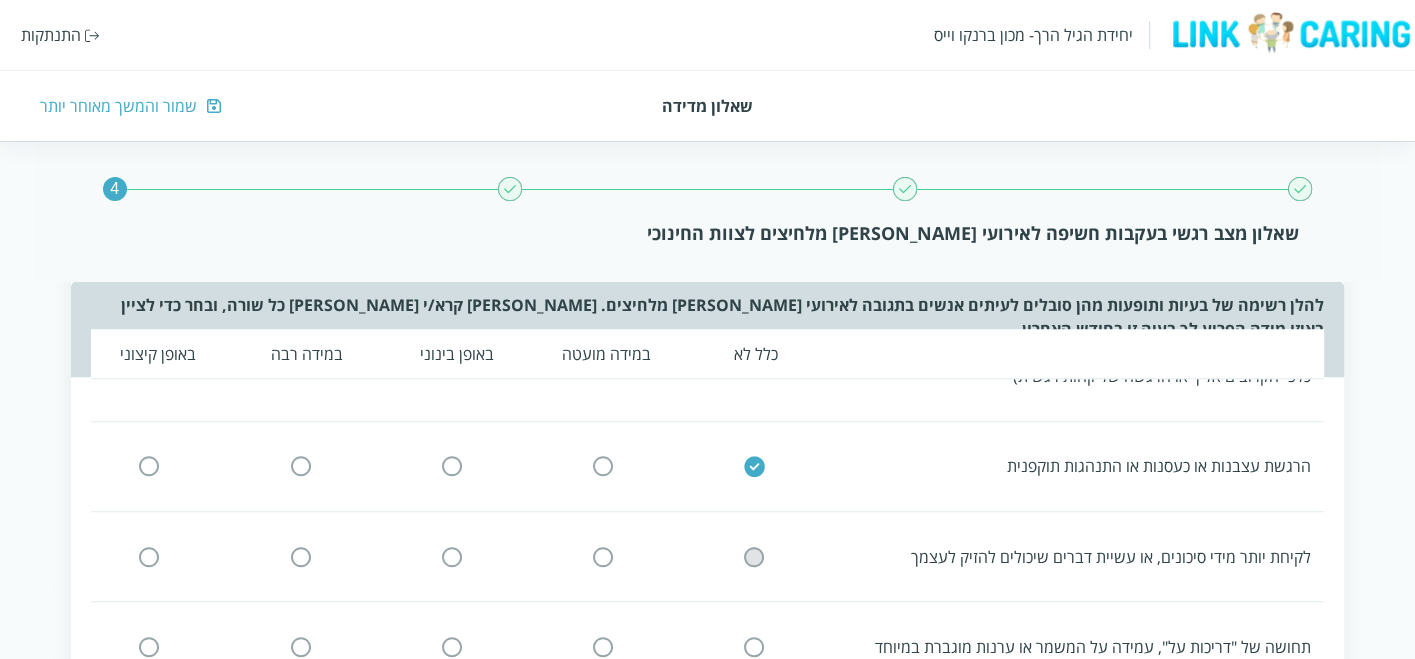 click at bounding box center (754, 556) 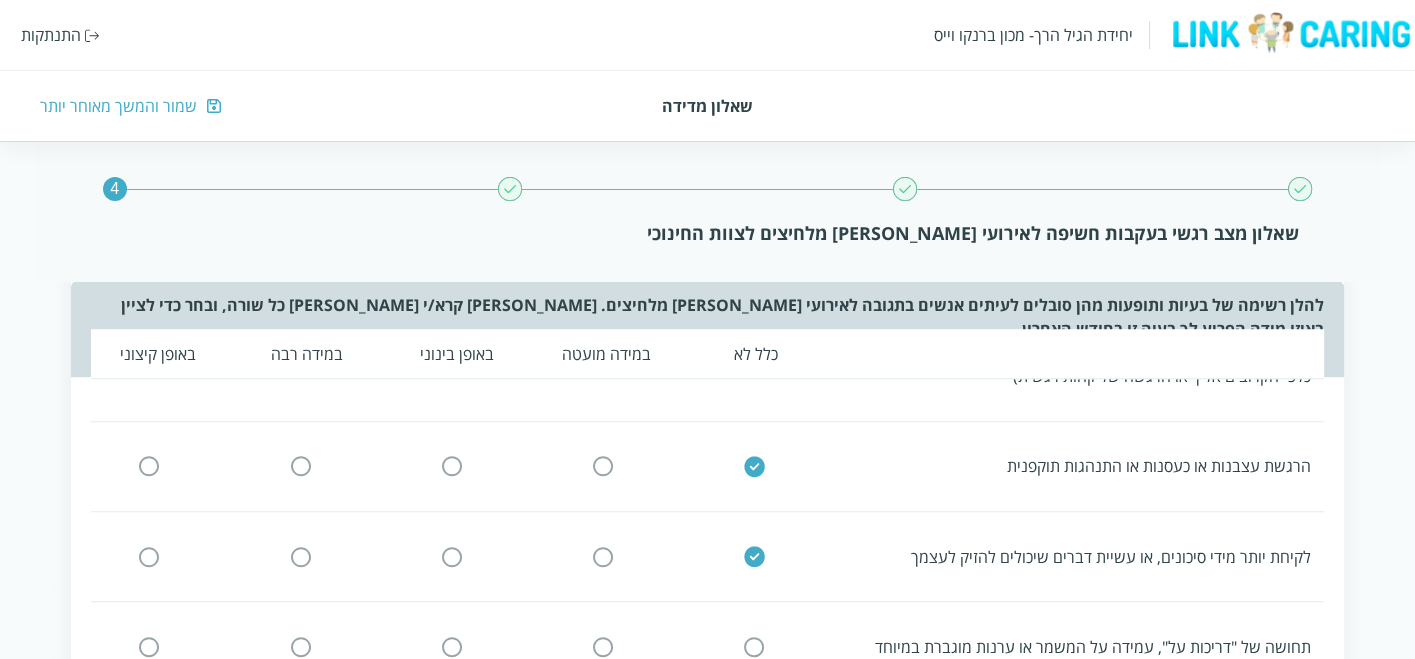 click at bounding box center [754, 646] 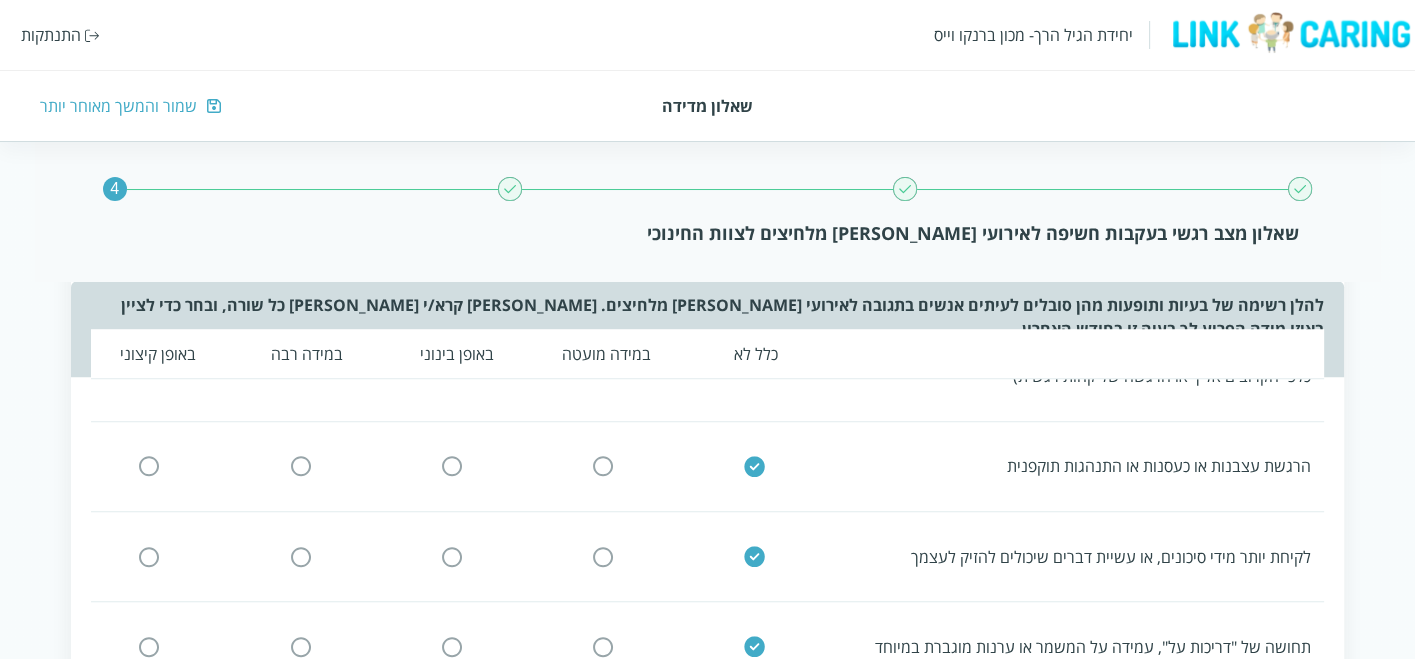 scroll, scrollTop: 1555, scrollLeft: 0, axis: vertical 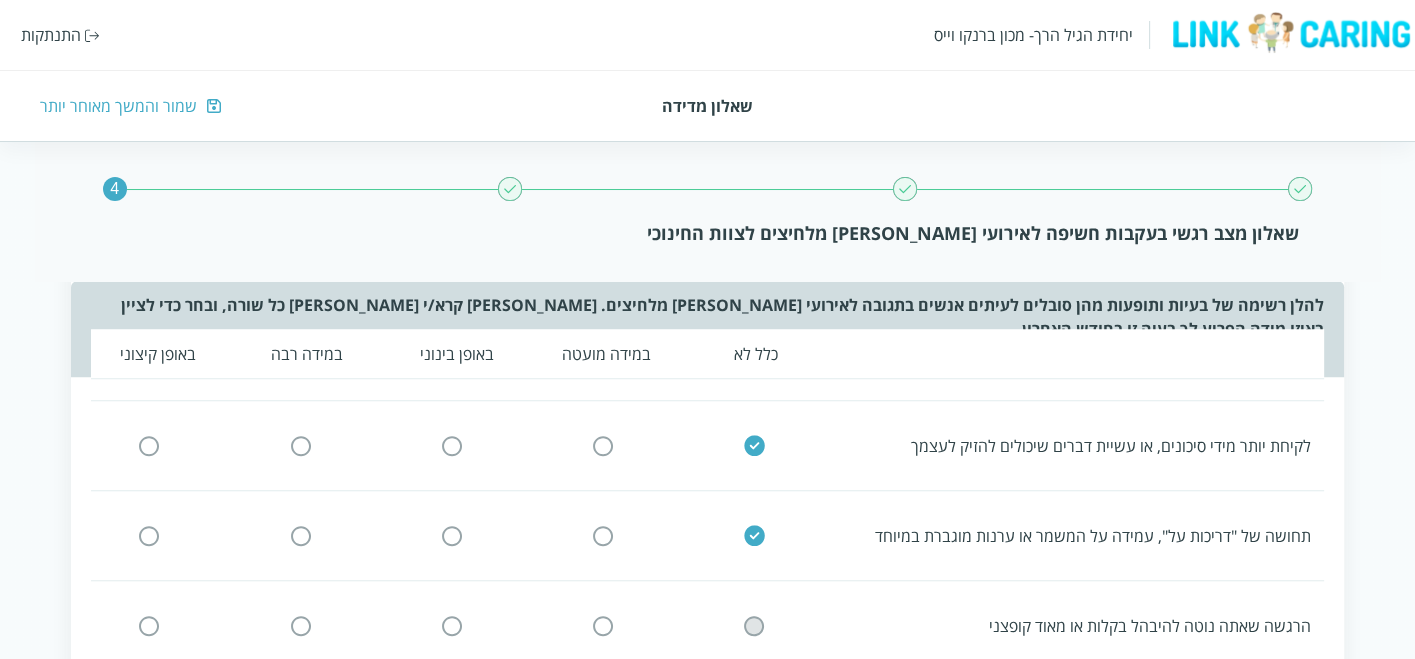 click at bounding box center (754, 625) 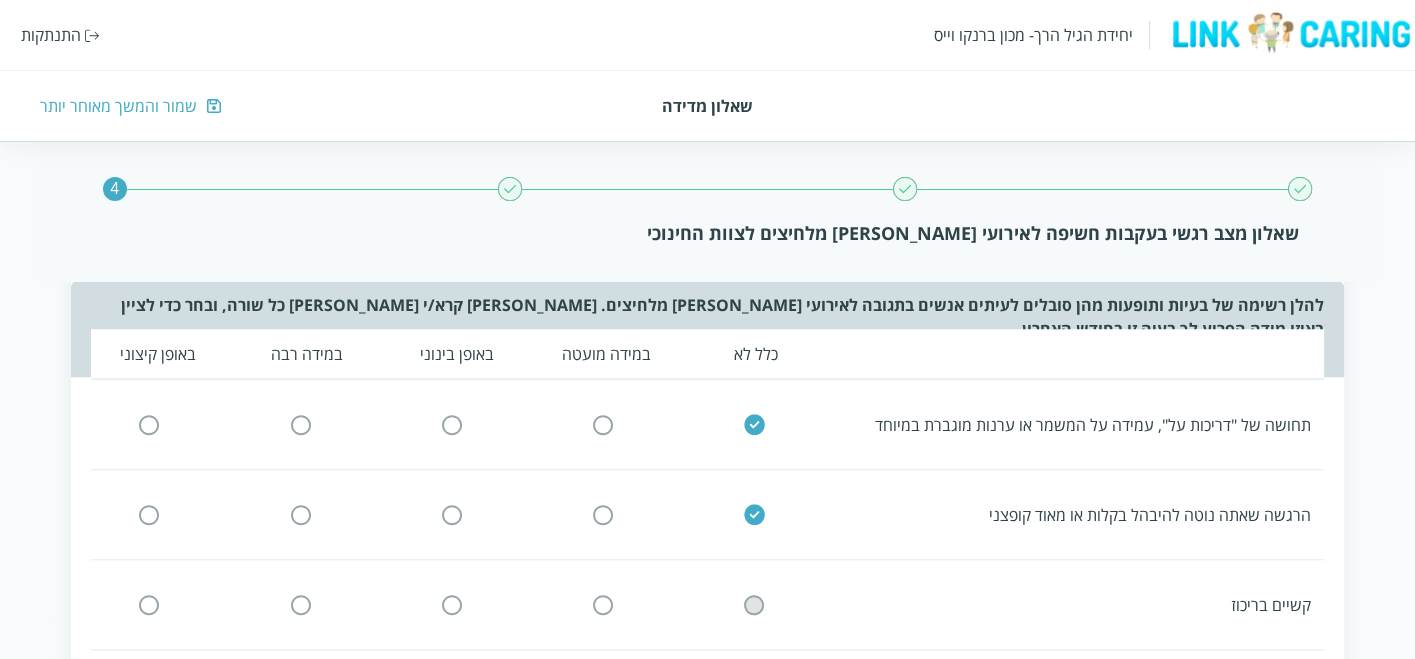 click at bounding box center [754, 604] 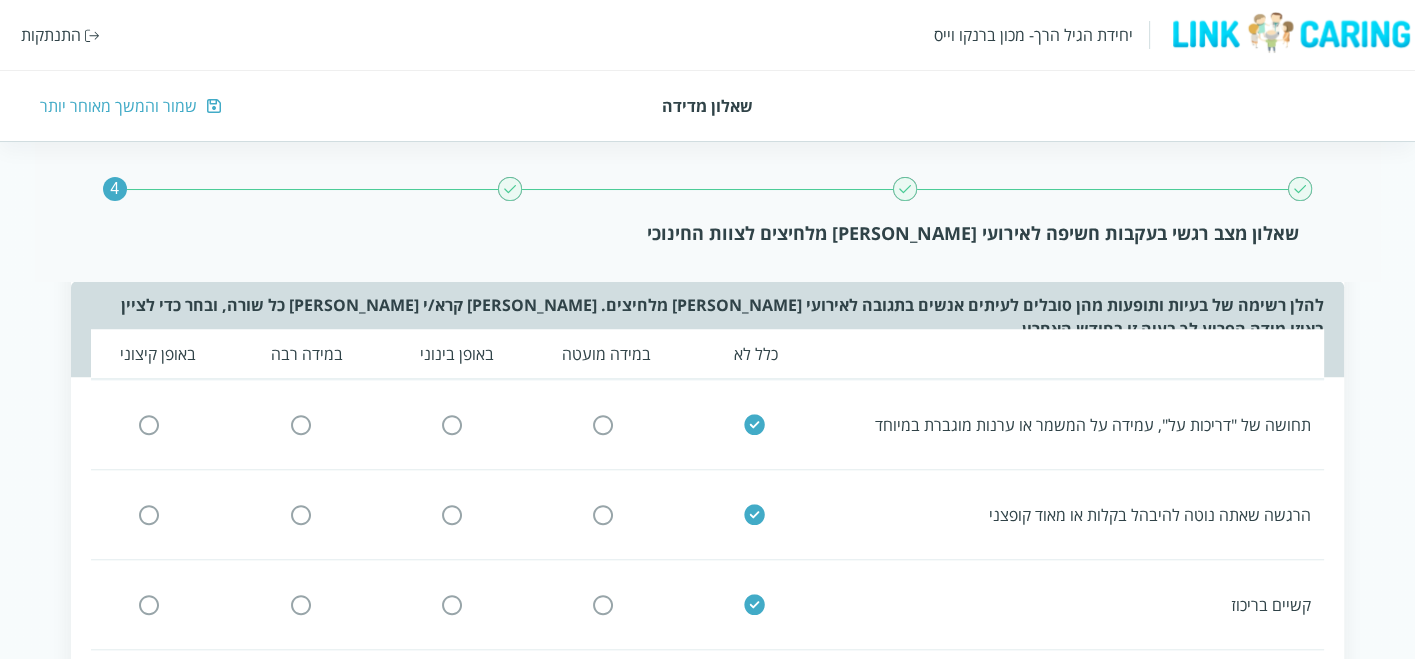 scroll, scrollTop: 1777, scrollLeft: 0, axis: vertical 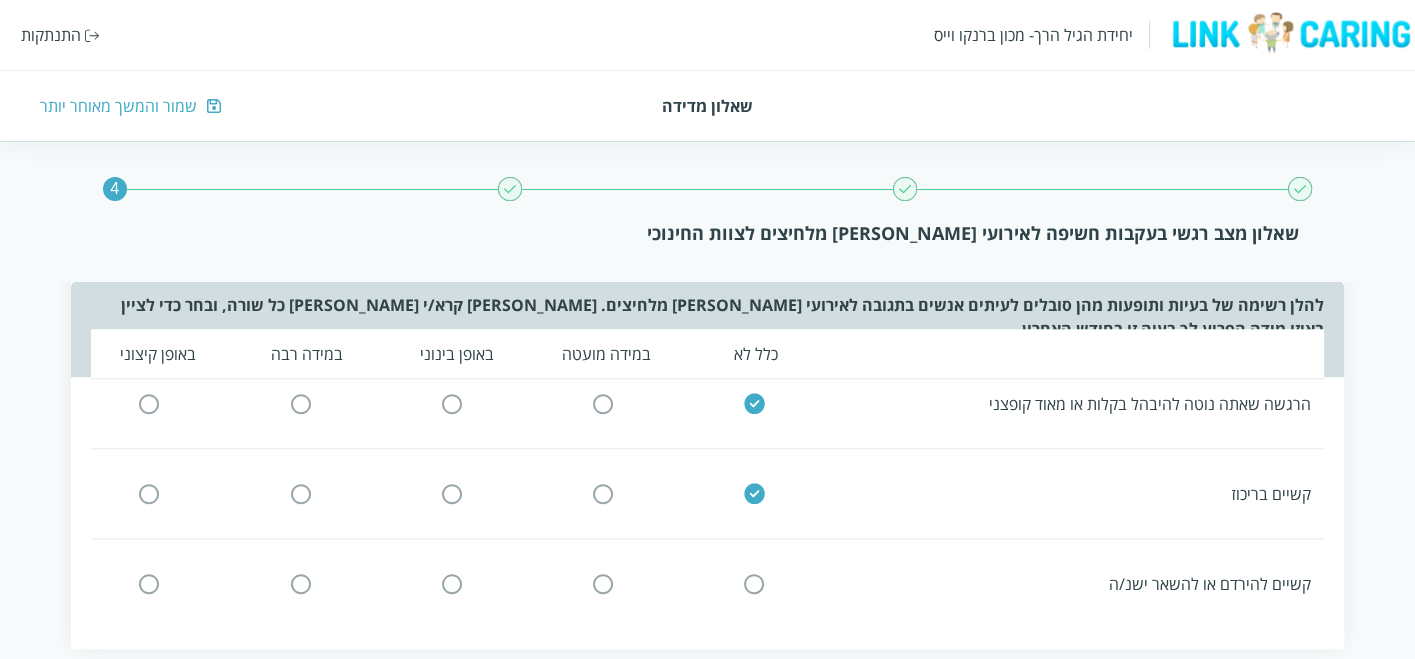 click 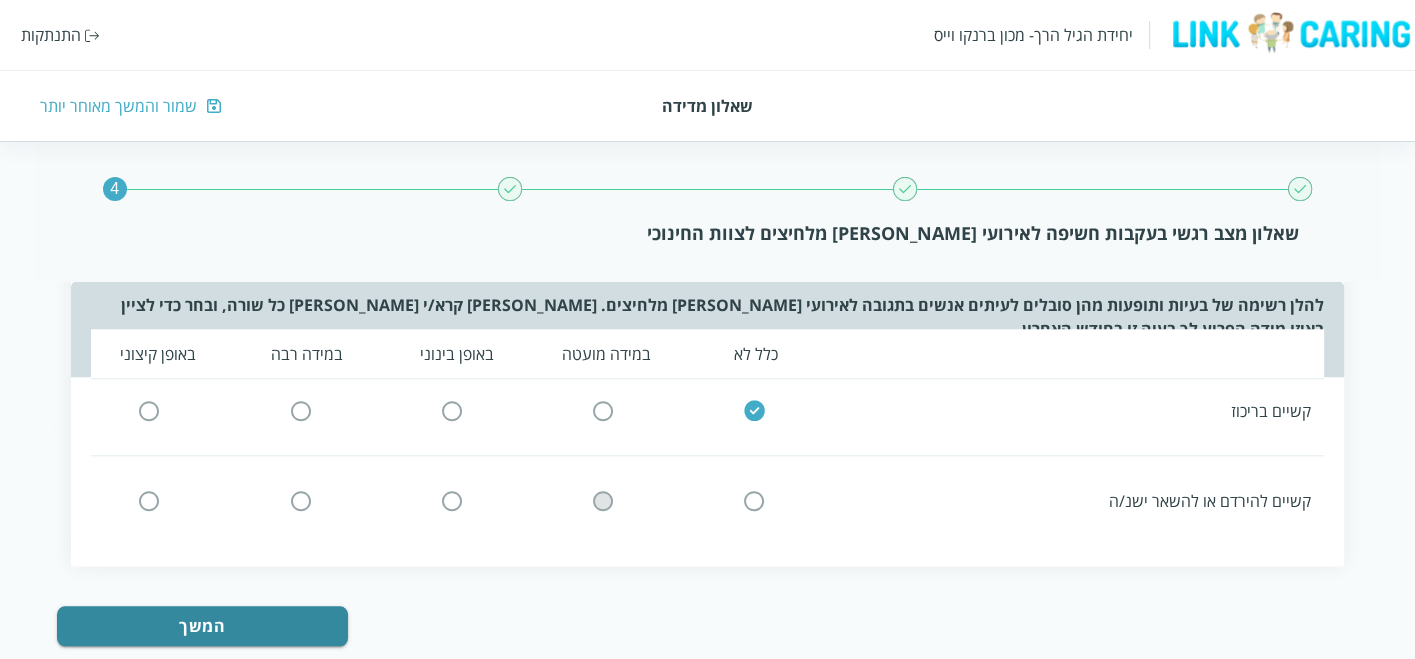 drag, startPoint x: 607, startPoint y: 464, endPoint x: 568, endPoint y: 491, distance: 47.434166 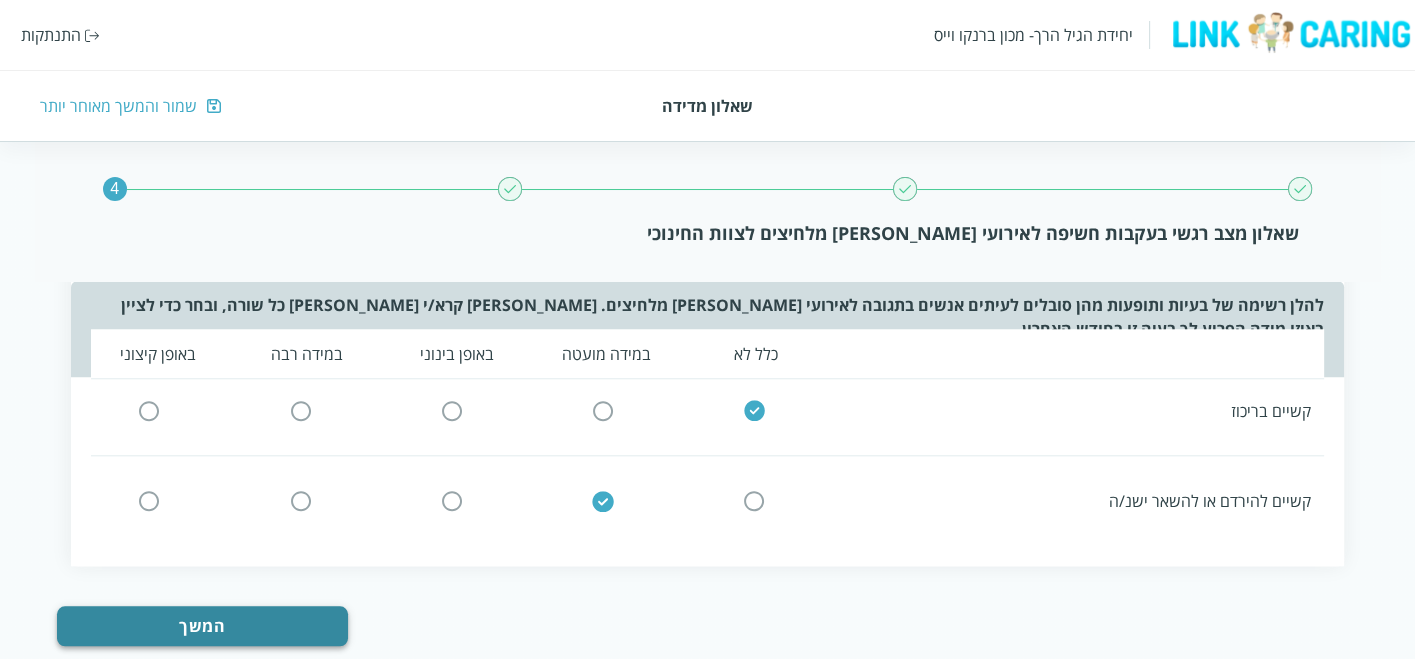 click on "המשך" at bounding box center (202, 626) 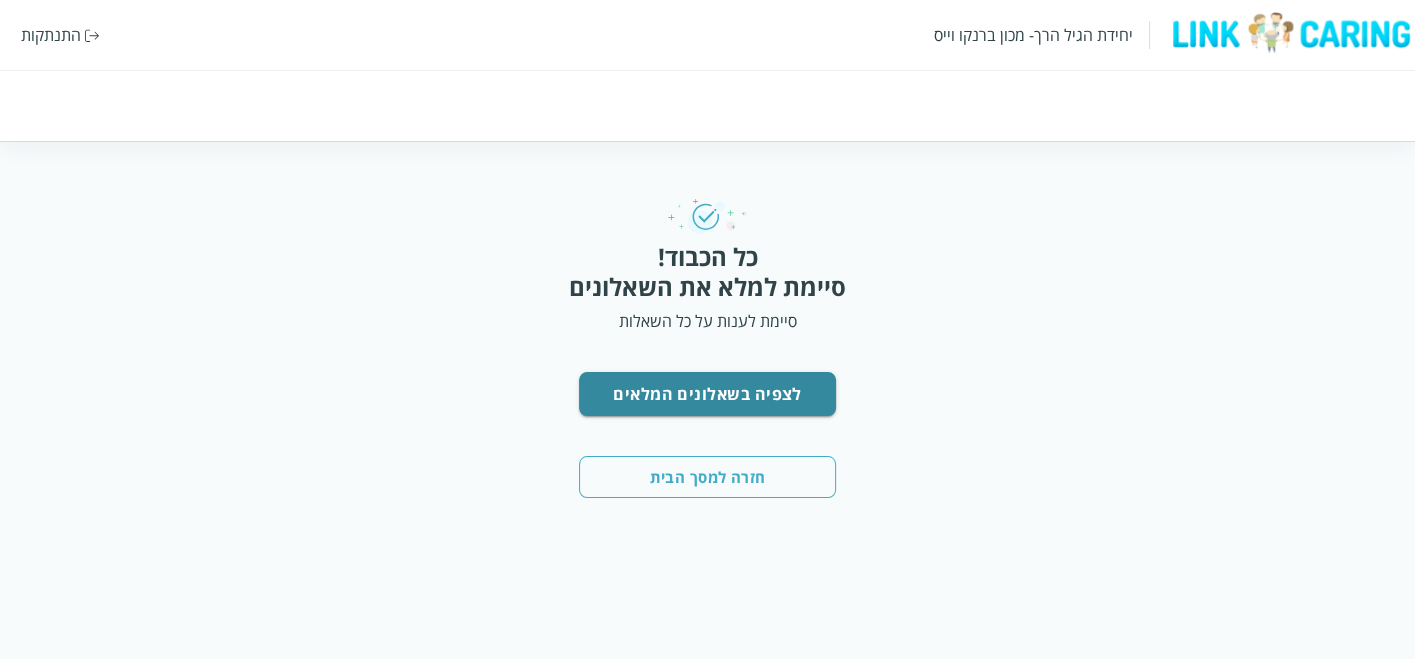 scroll, scrollTop: 0, scrollLeft: 0, axis: both 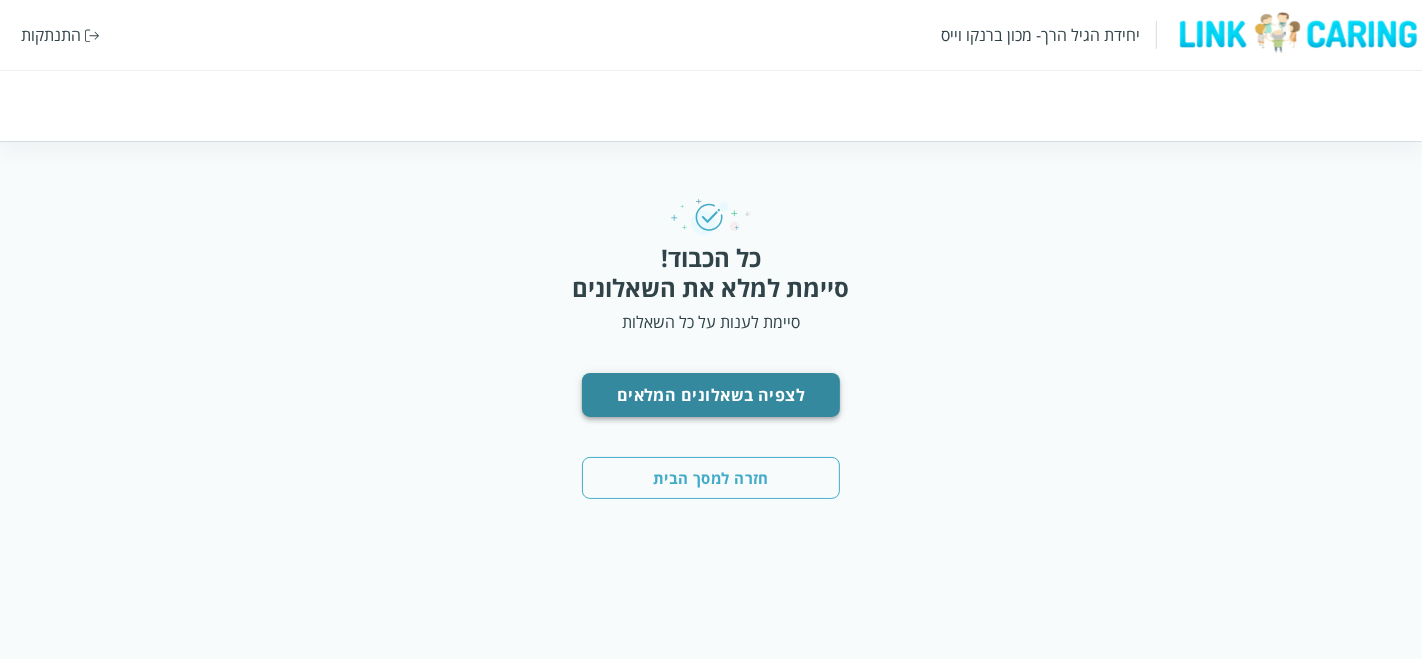 click on "לצפיה בשאלונים המלאים" at bounding box center [711, 395] 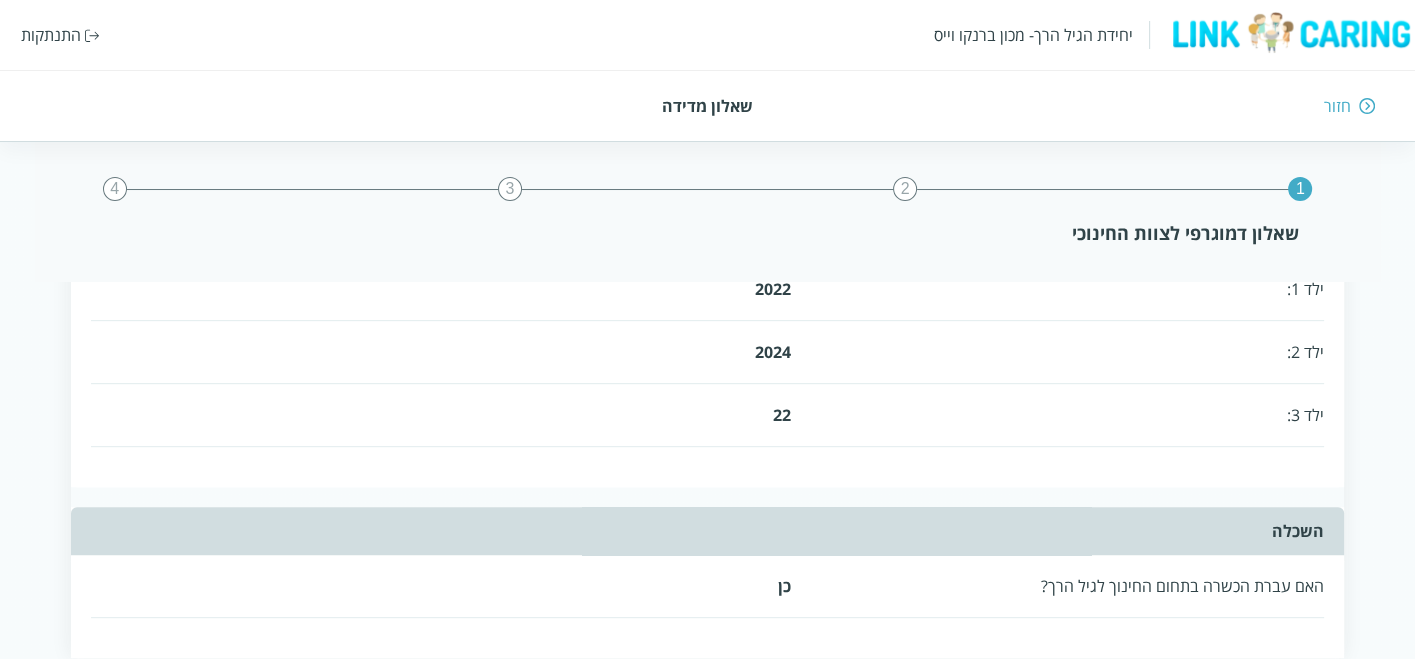 scroll, scrollTop: 1000, scrollLeft: 0, axis: vertical 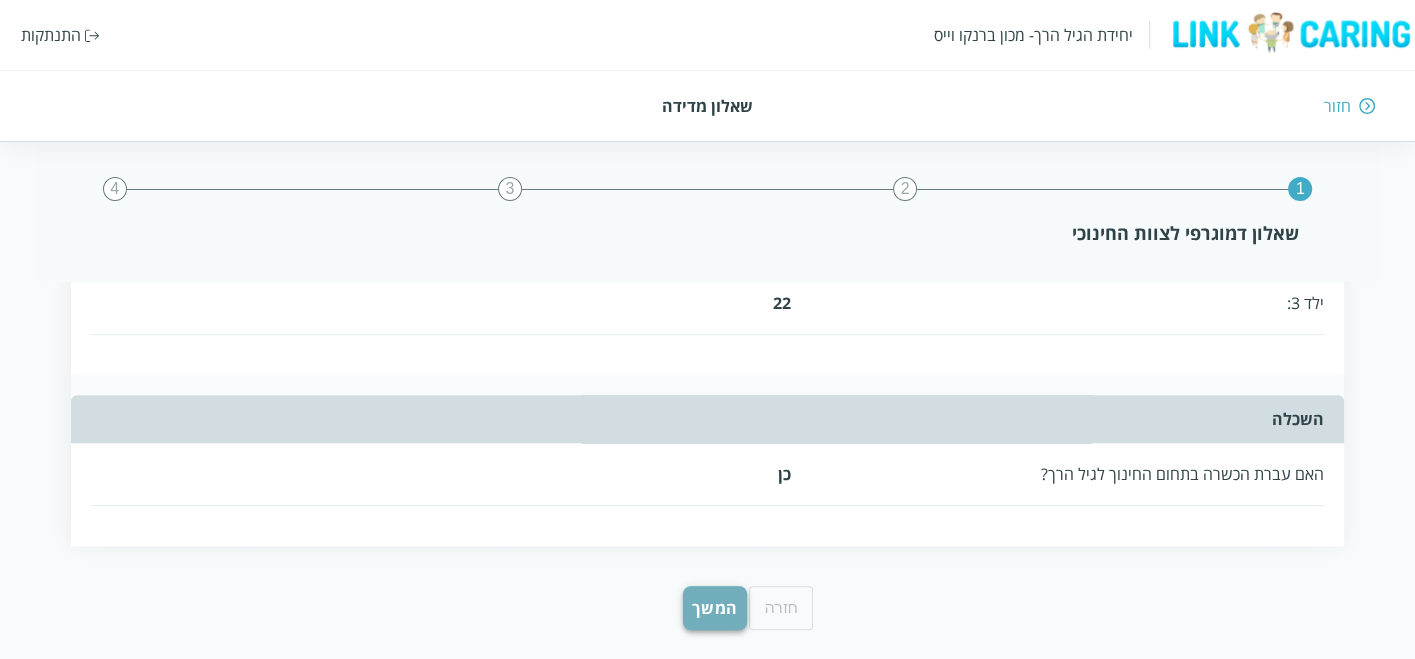 click on "המשך" at bounding box center [715, 608] 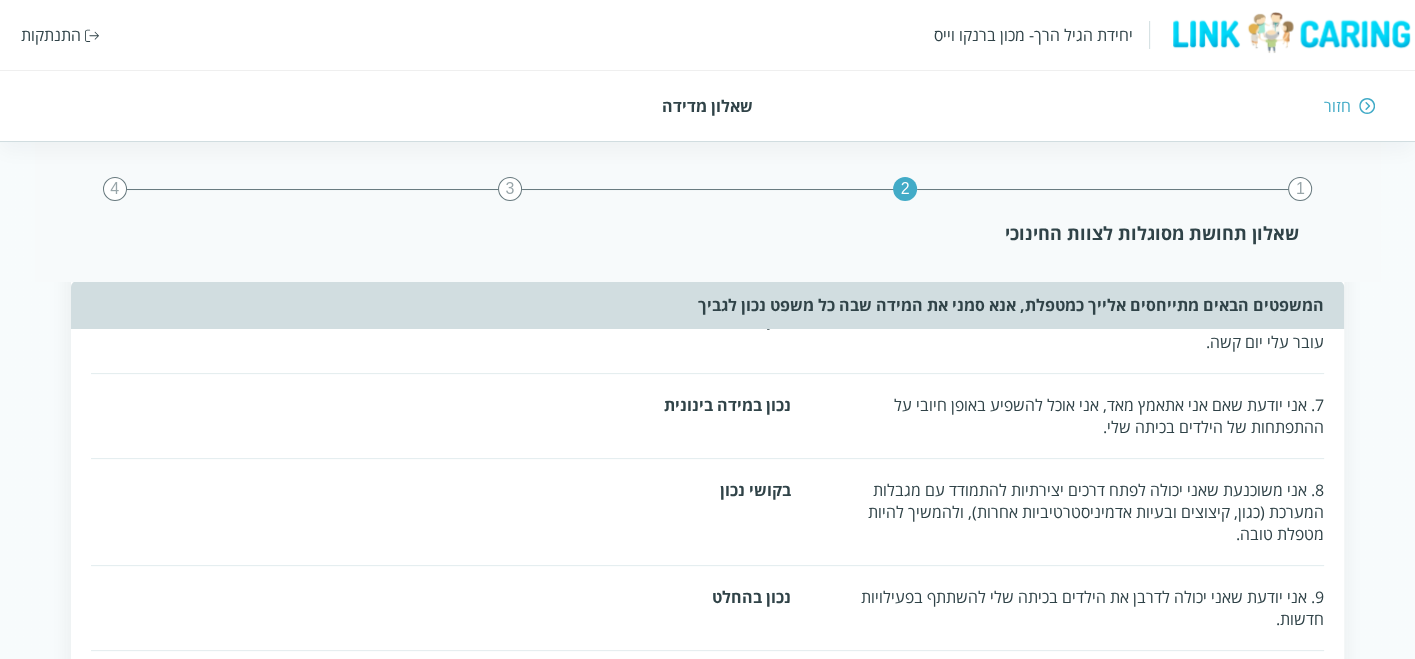 scroll, scrollTop: 673, scrollLeft: 0, axis: vertical 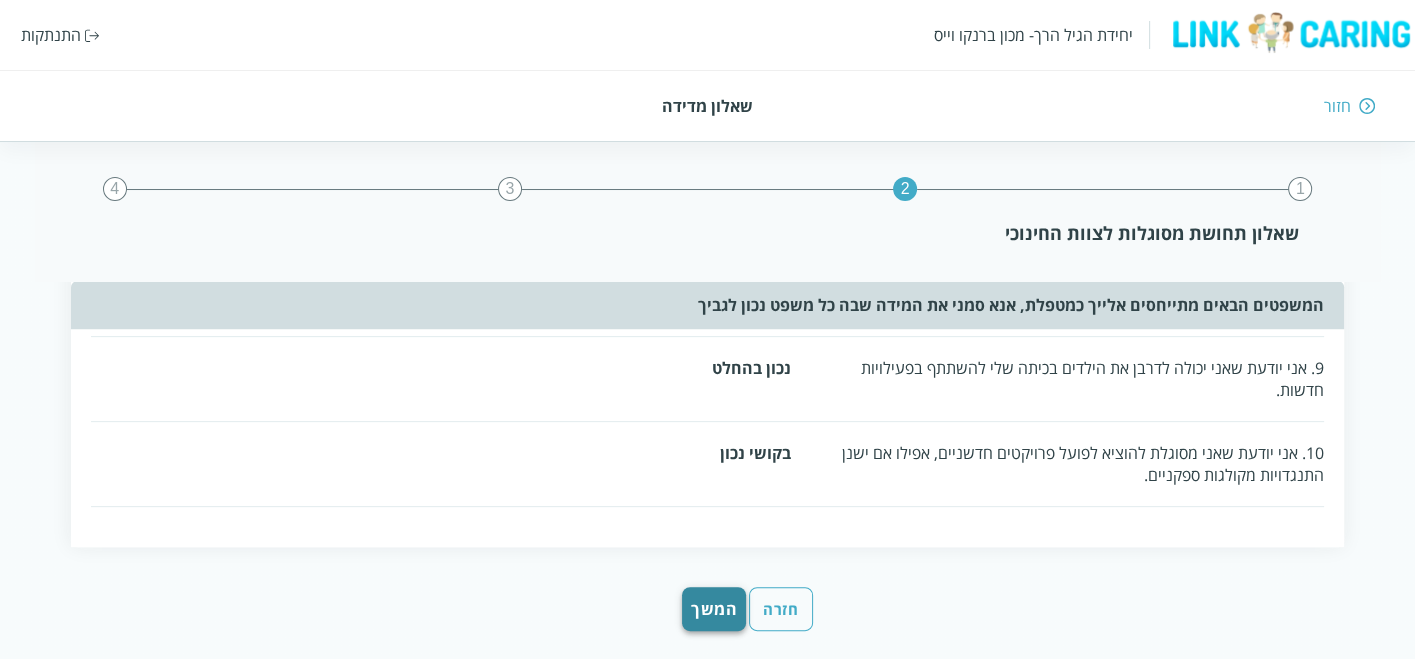 click on "המשך" at bounding box center [714, 609] 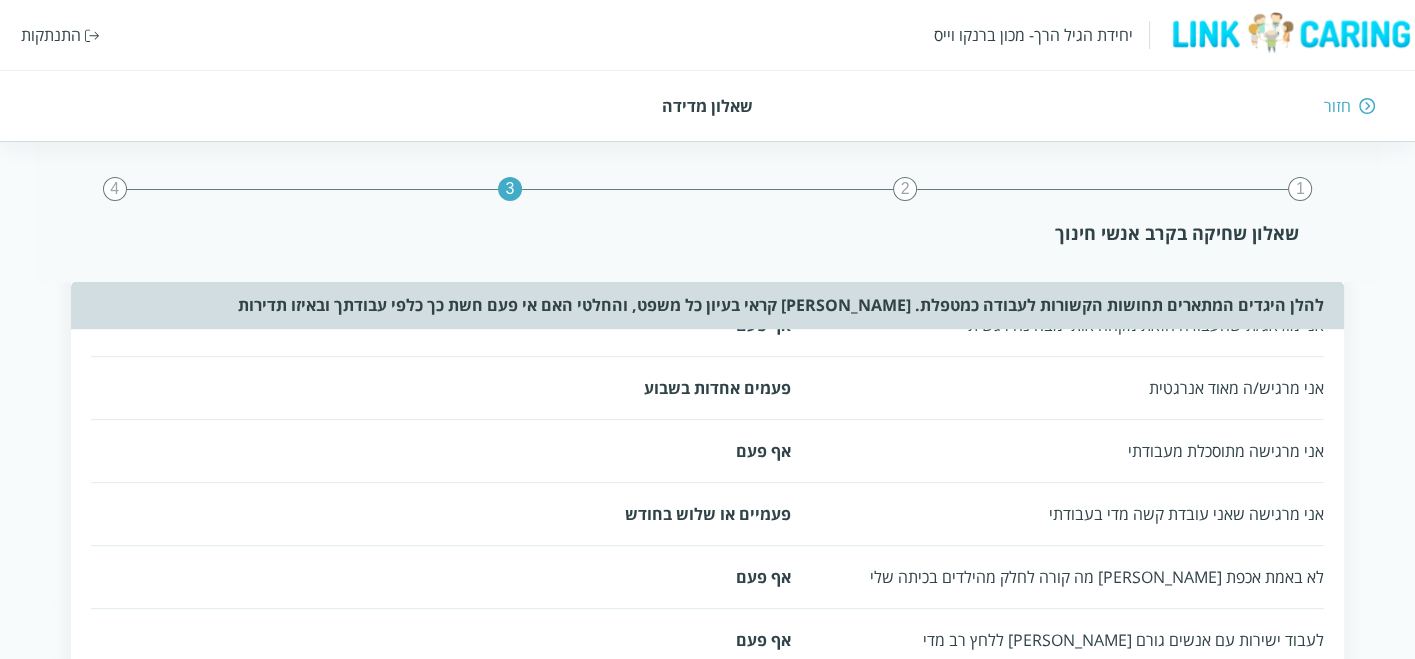 scroll, scrollTop: 1205, scrollLeft: 0, axis: vertical 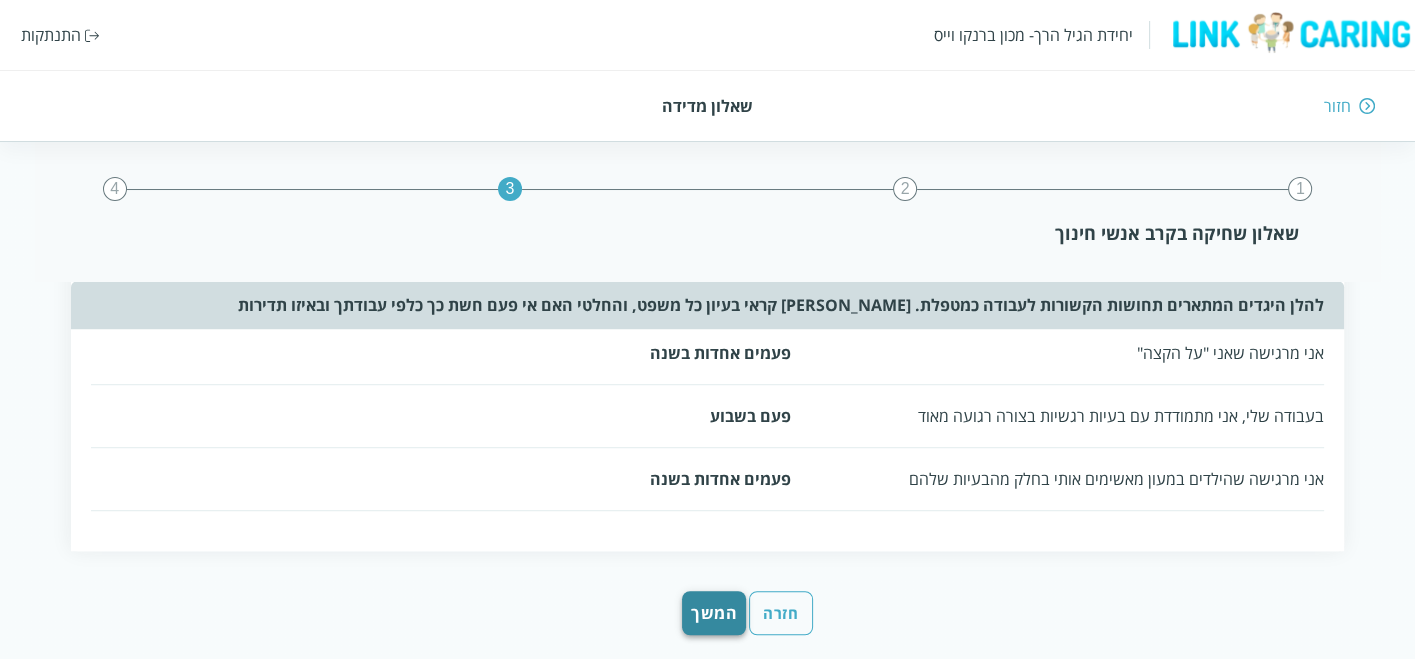 click on "המשך" at bounding box center (714, 613) 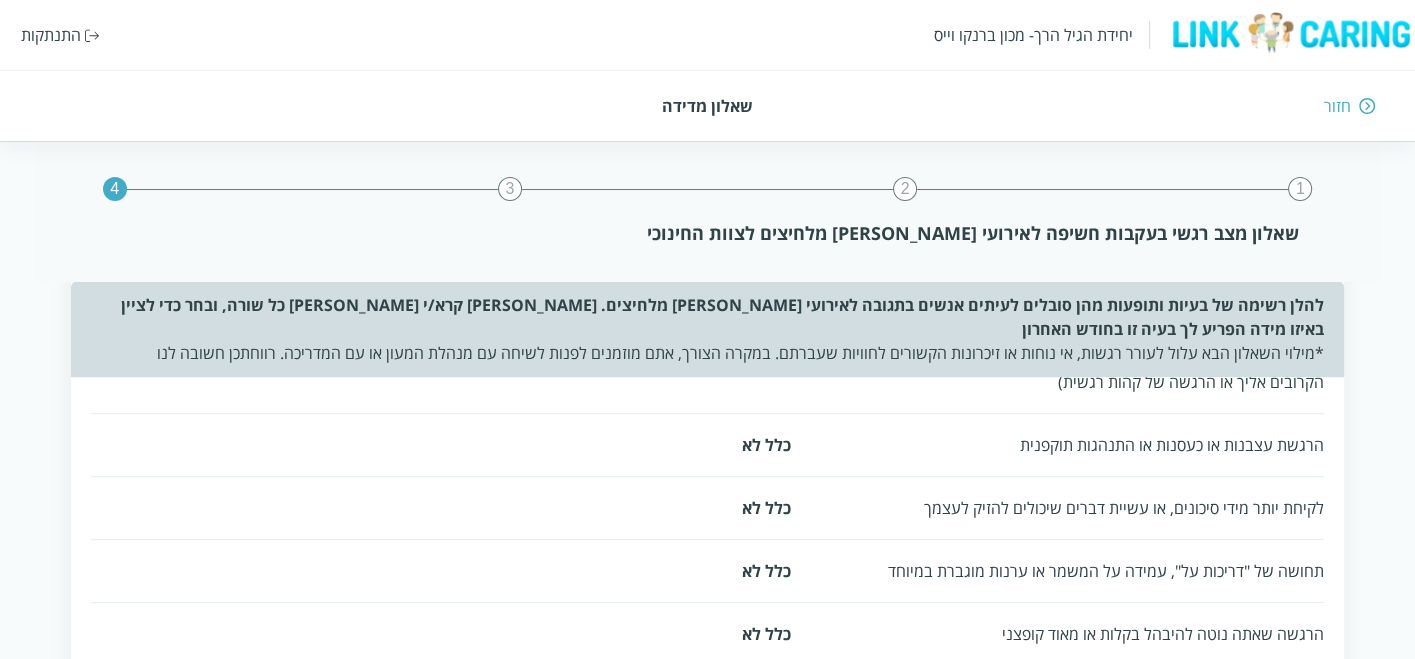 scroll, scrollTop: 1277, scrollLeft: 0, axis: vertical 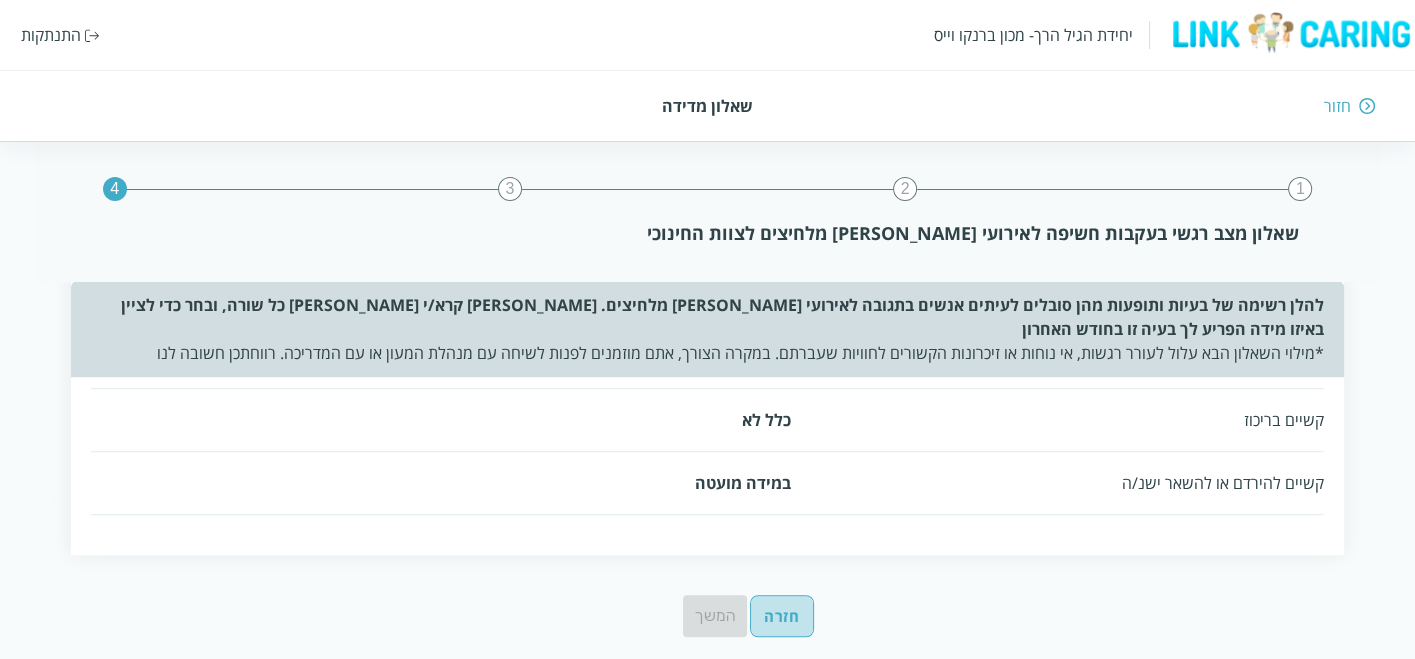 click on "חזרה" at bounding box center [782, 616] 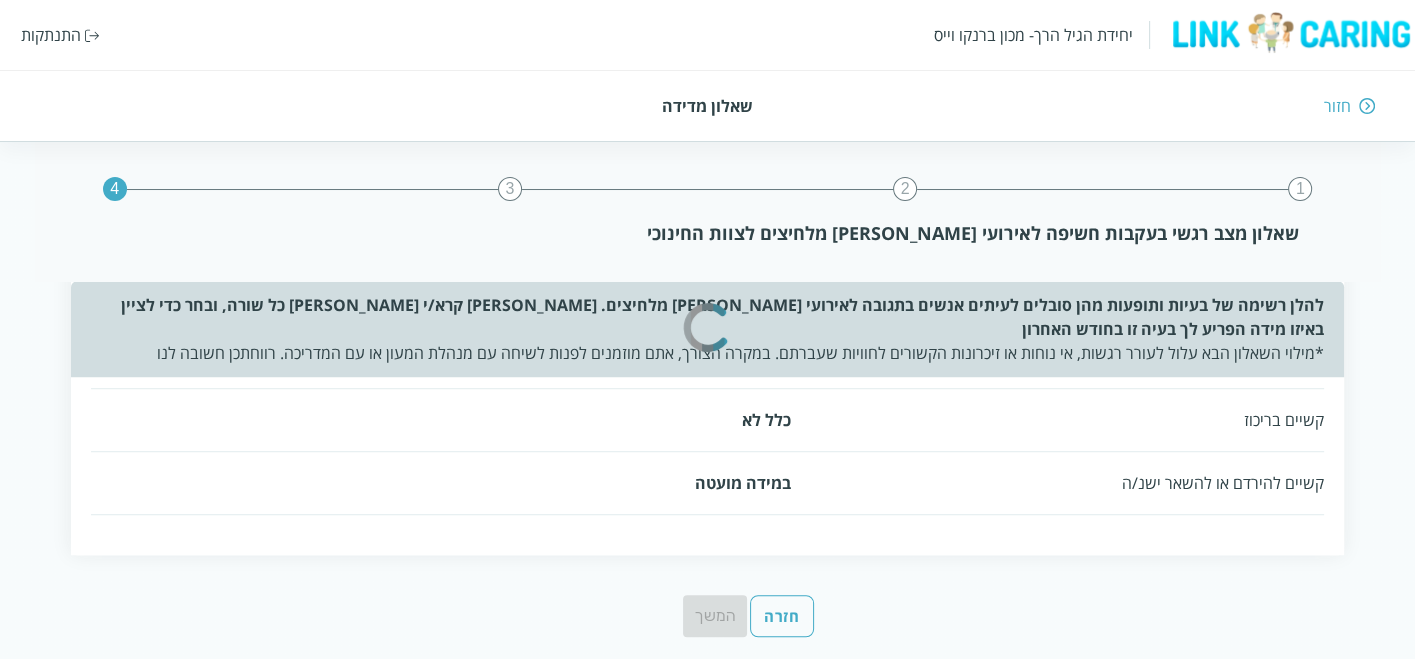 scroll, scrollTop: 0, scrollLeft: 0, axis: both 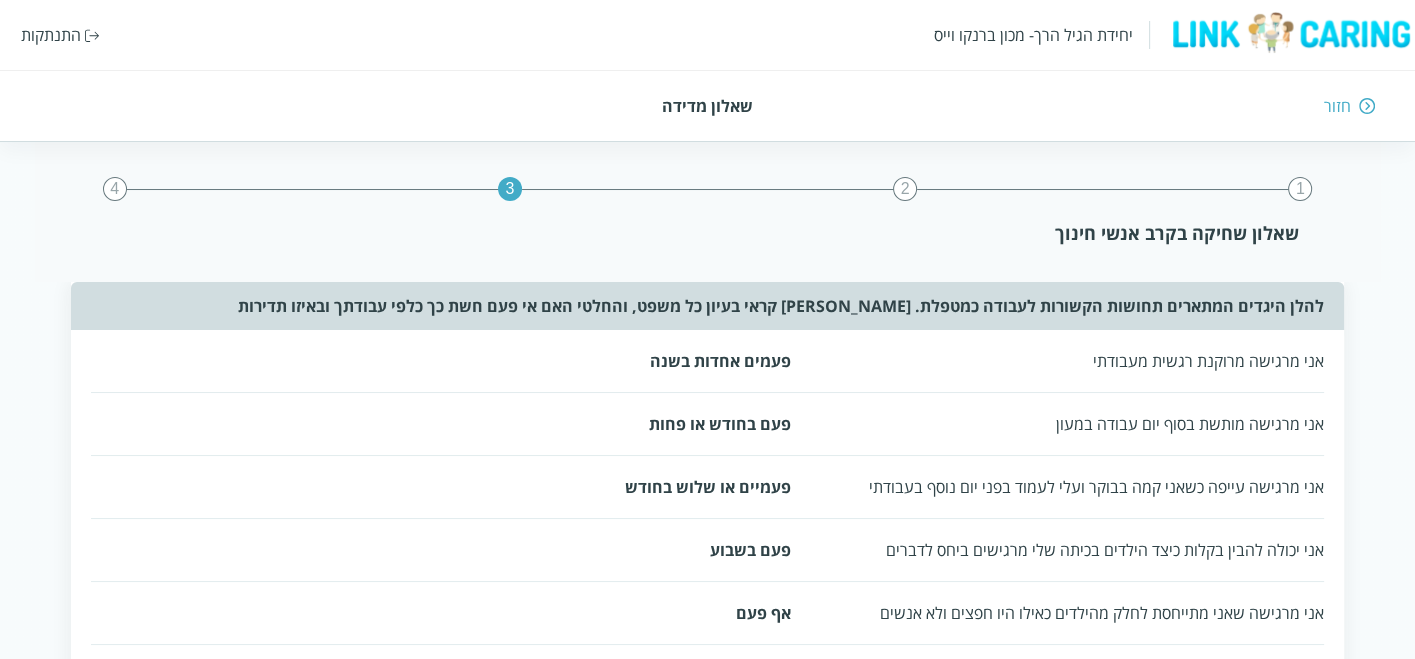 click on "חזור" at bounding box center (1337, 106) 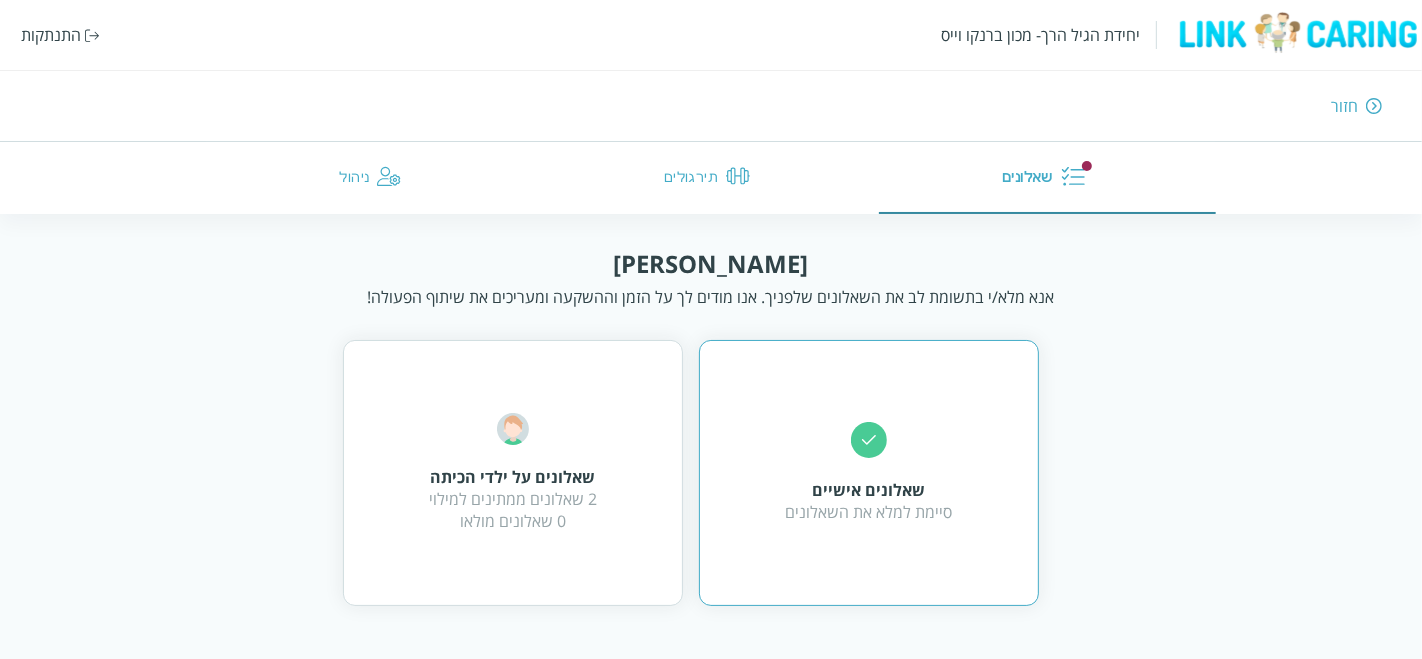 click on "שאלונים אישיים סיימת למלא את השאלונים" at bounding box center [869, 472] 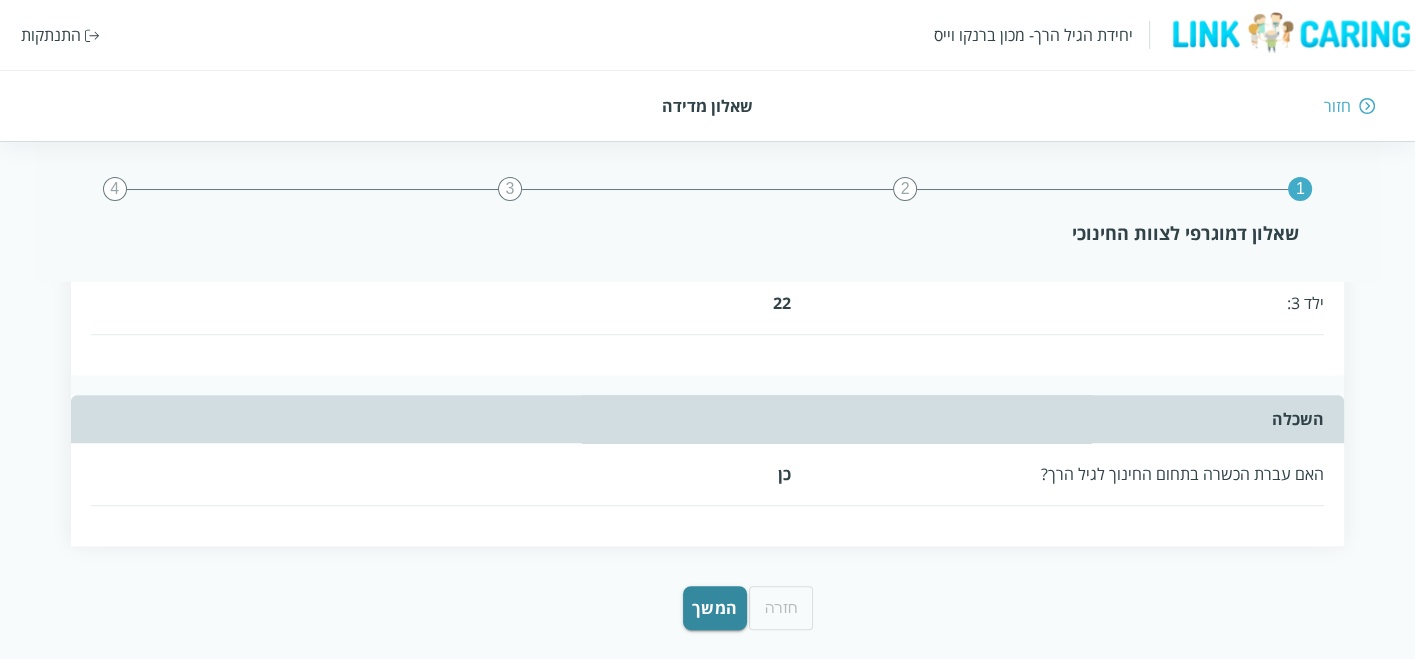 scroll, scrollTop: 888, scrollLeft: 0, axis: vertical 